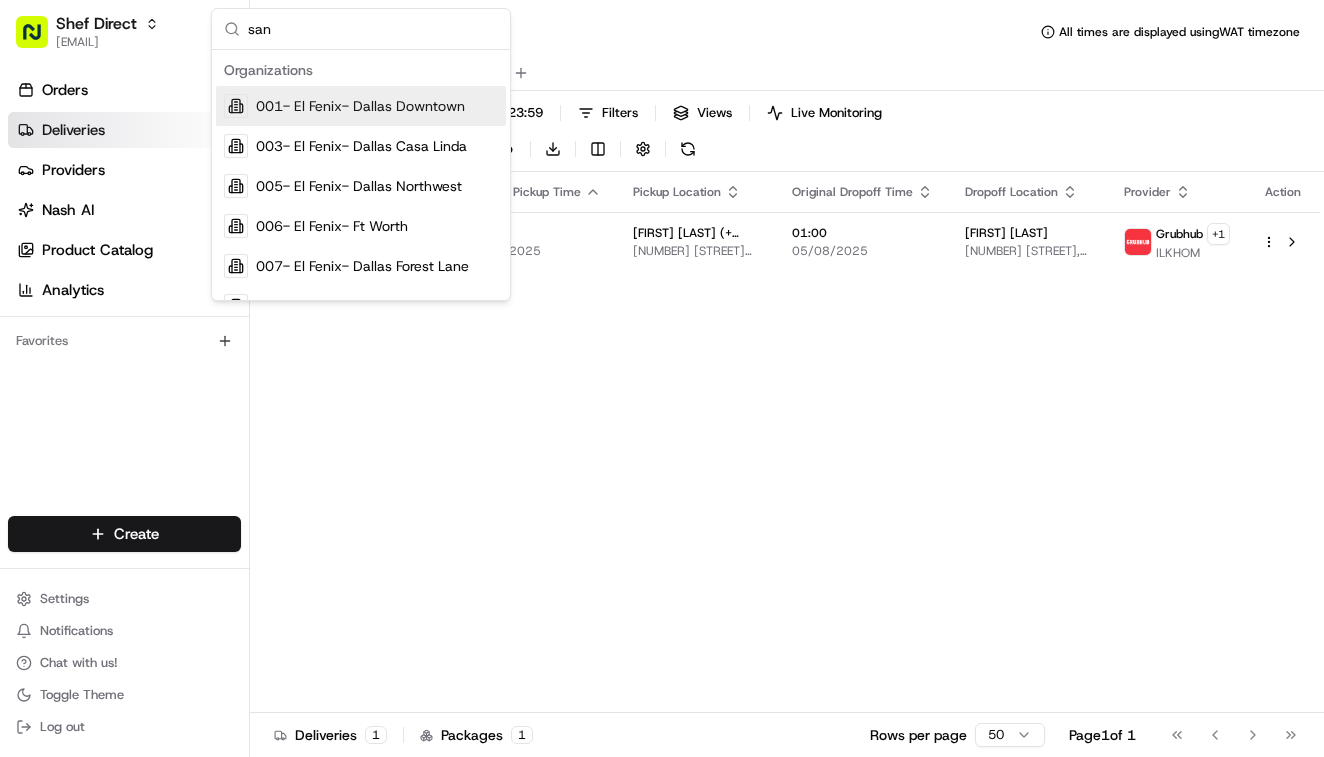 scroll, scrollTop: 0, scrollLeft: 0, axis: both 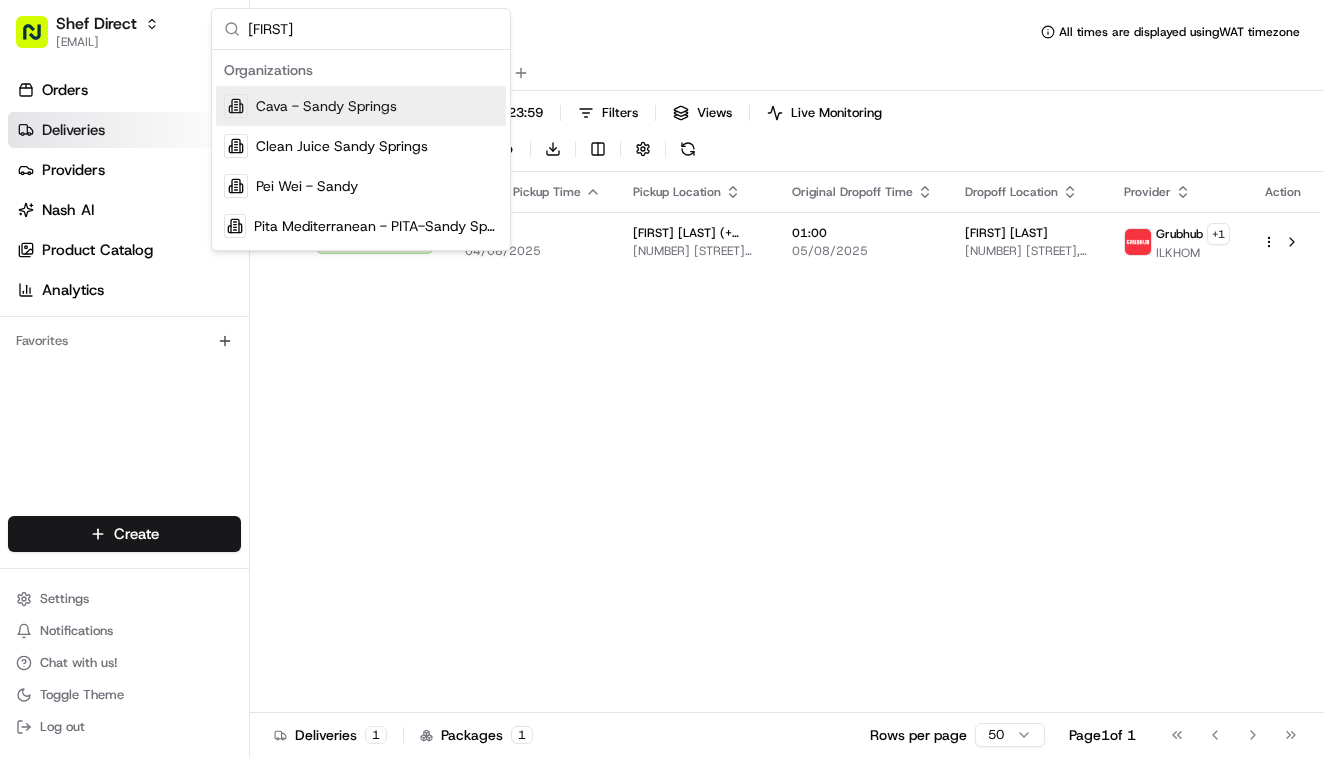 type on "[FIRST]" 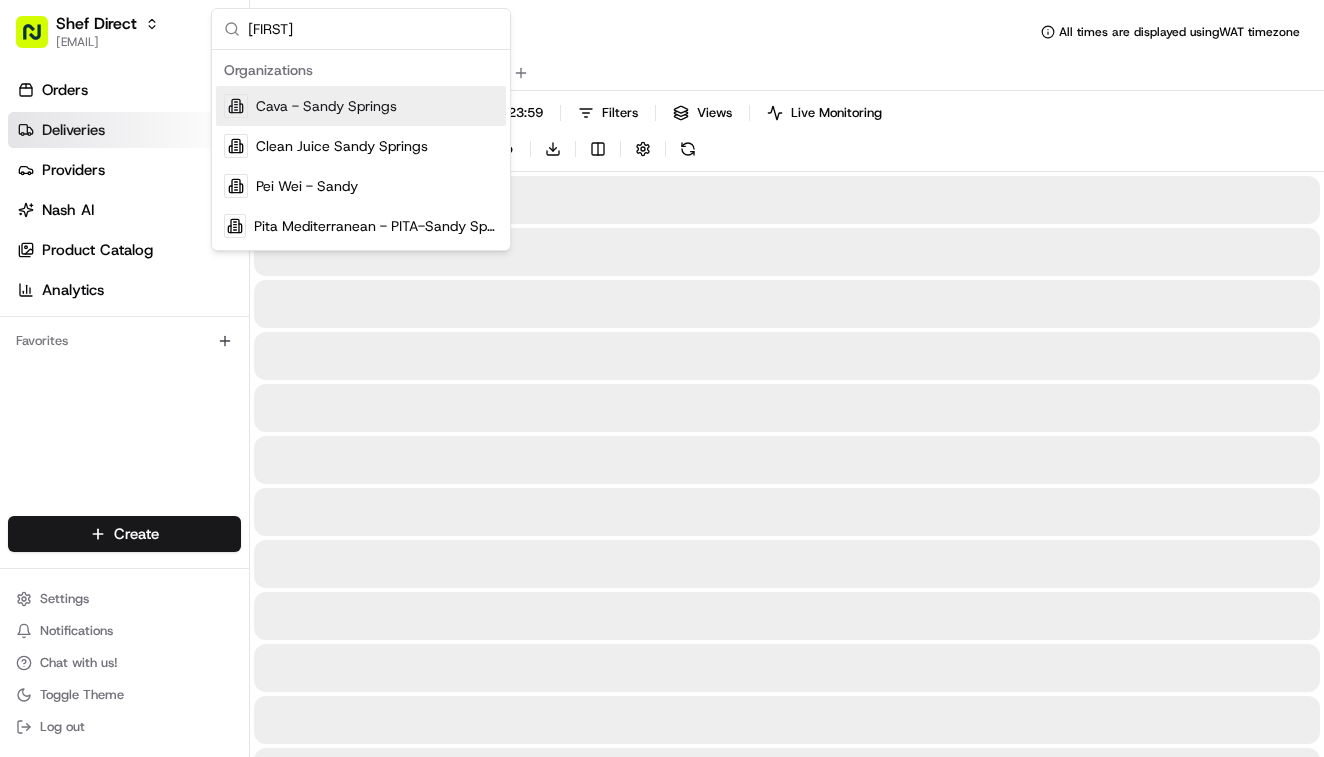 type 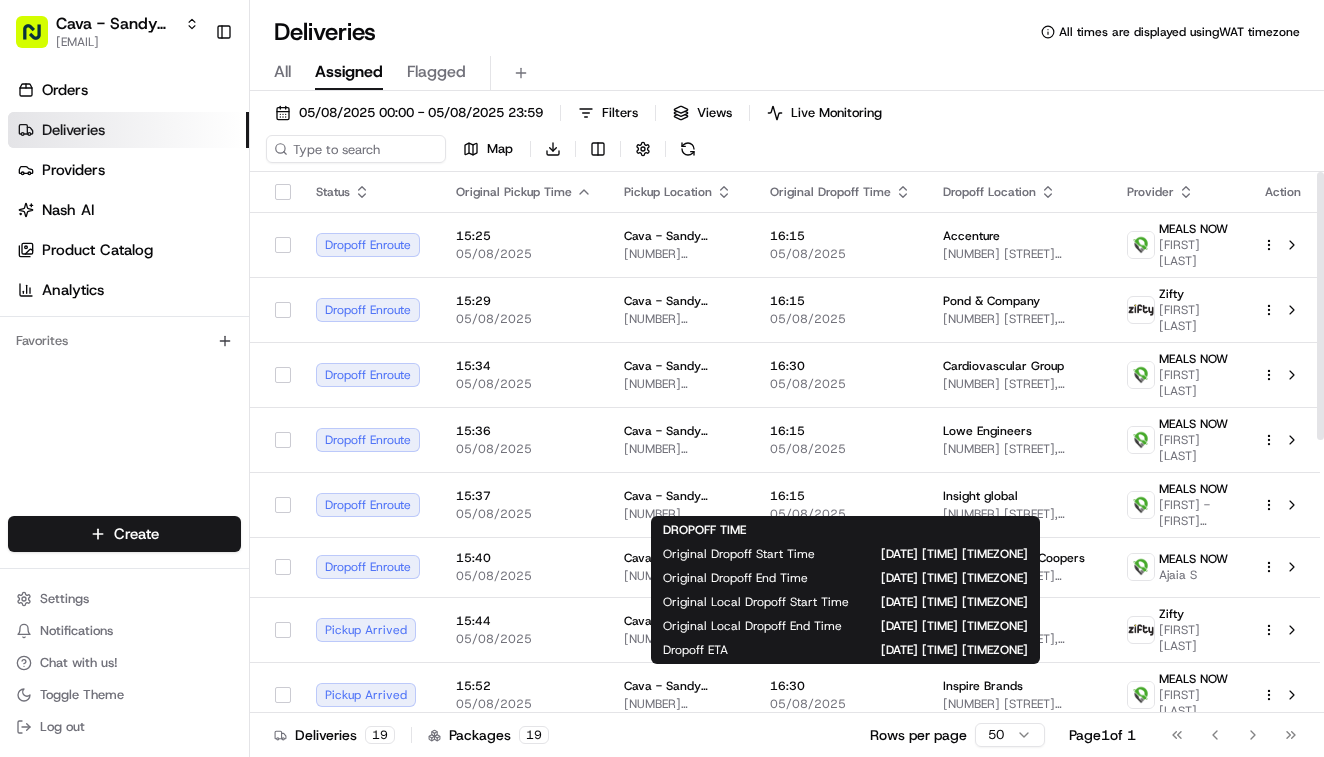 scroll, scrollTop: 0, scrollLeft: 0, axis: both 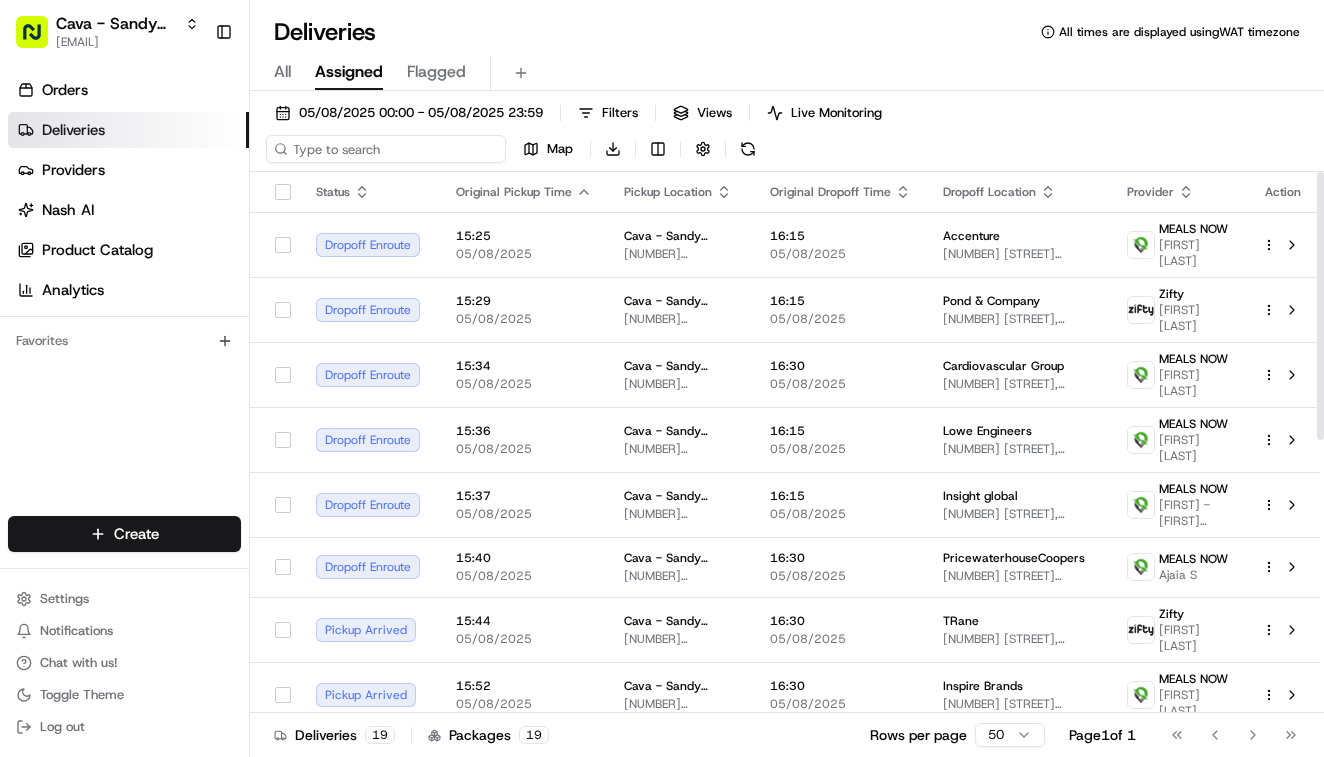 click at bounding box center (386, 149) 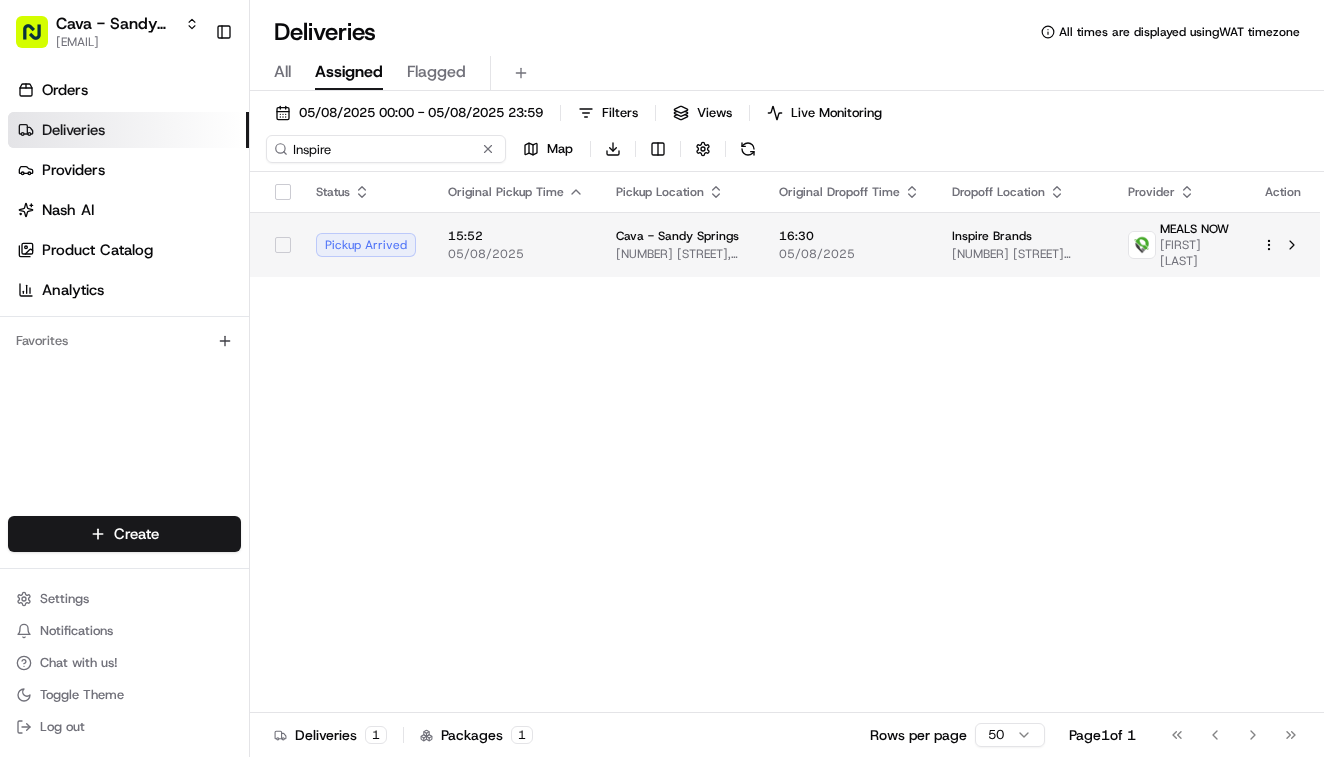 type on "Inspire" 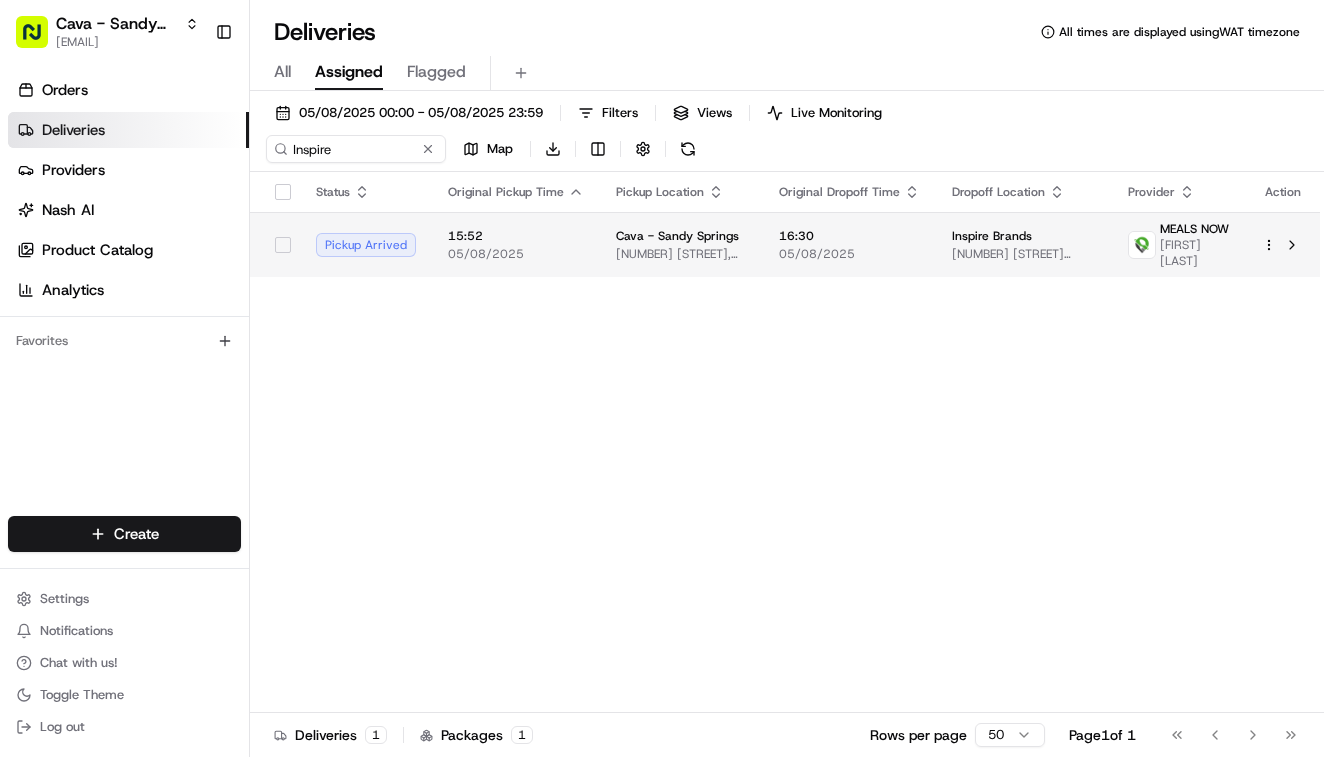 click on "05/08/2025" at bounding box center (516, 254) 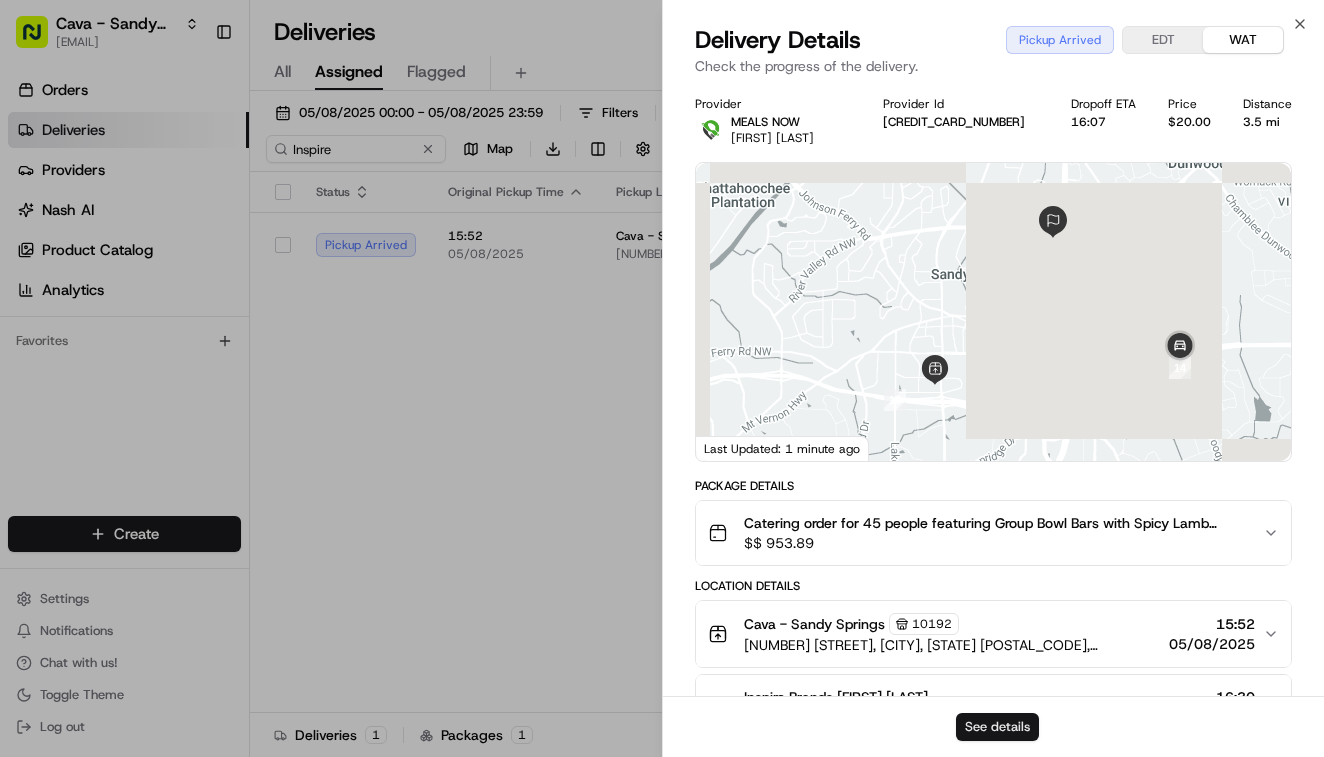 click on "See details" at bounding box center [997, 727] 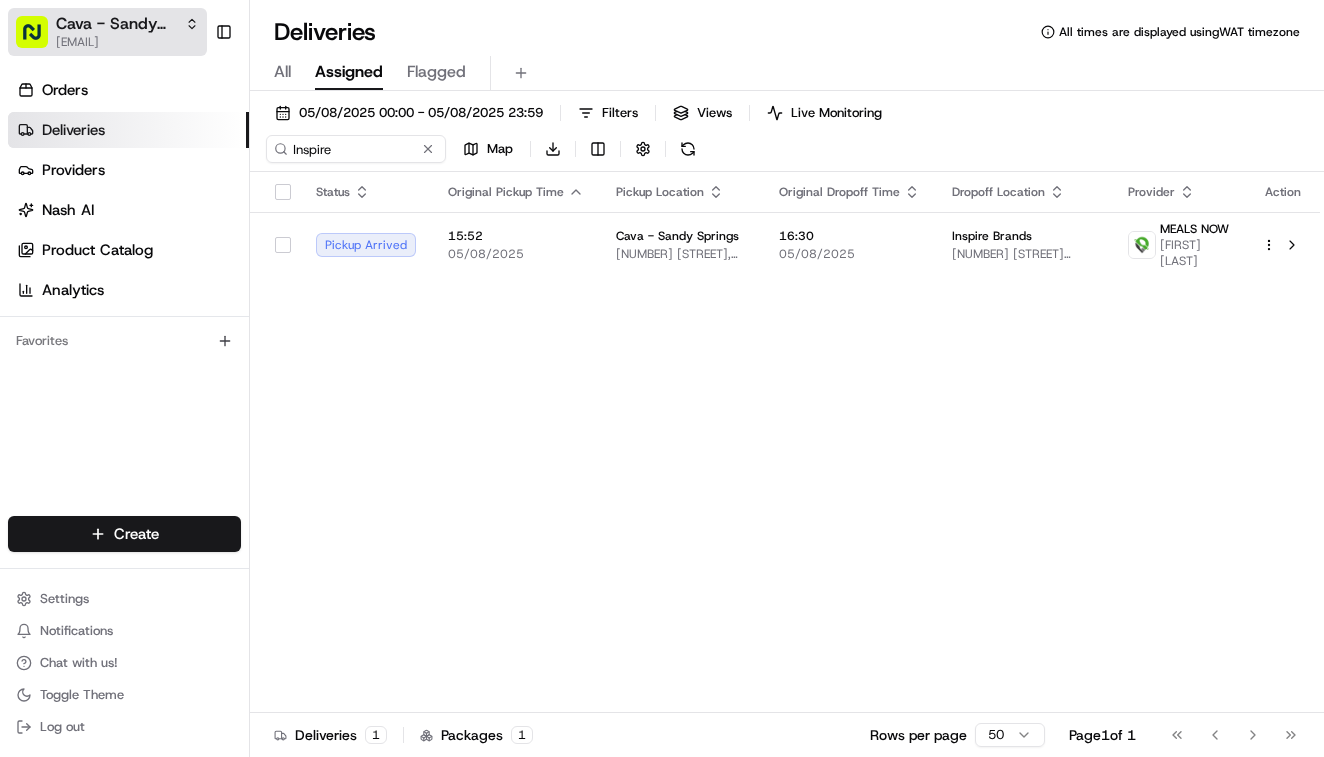 click on "Cava - Sandy Springs [EMAIL]" at bounding box center (107, 32) 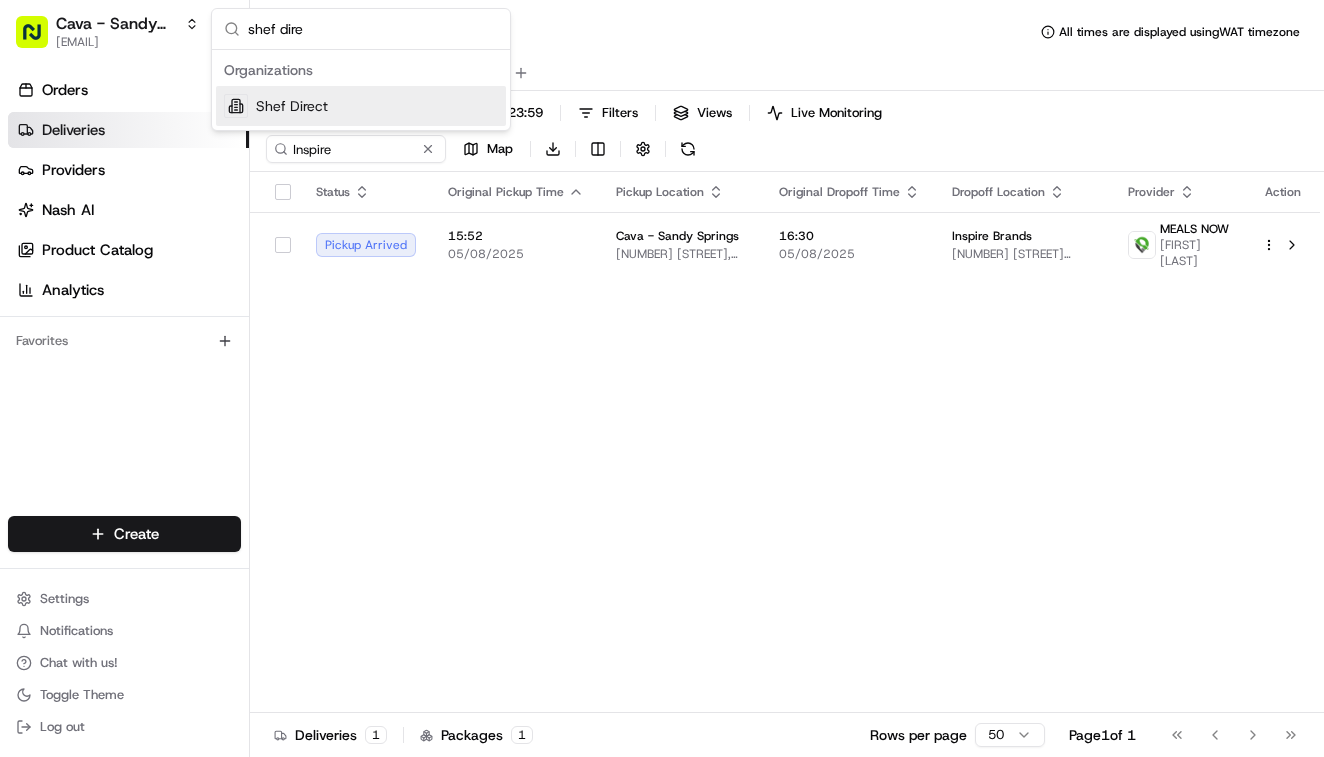 type on "shef dire" 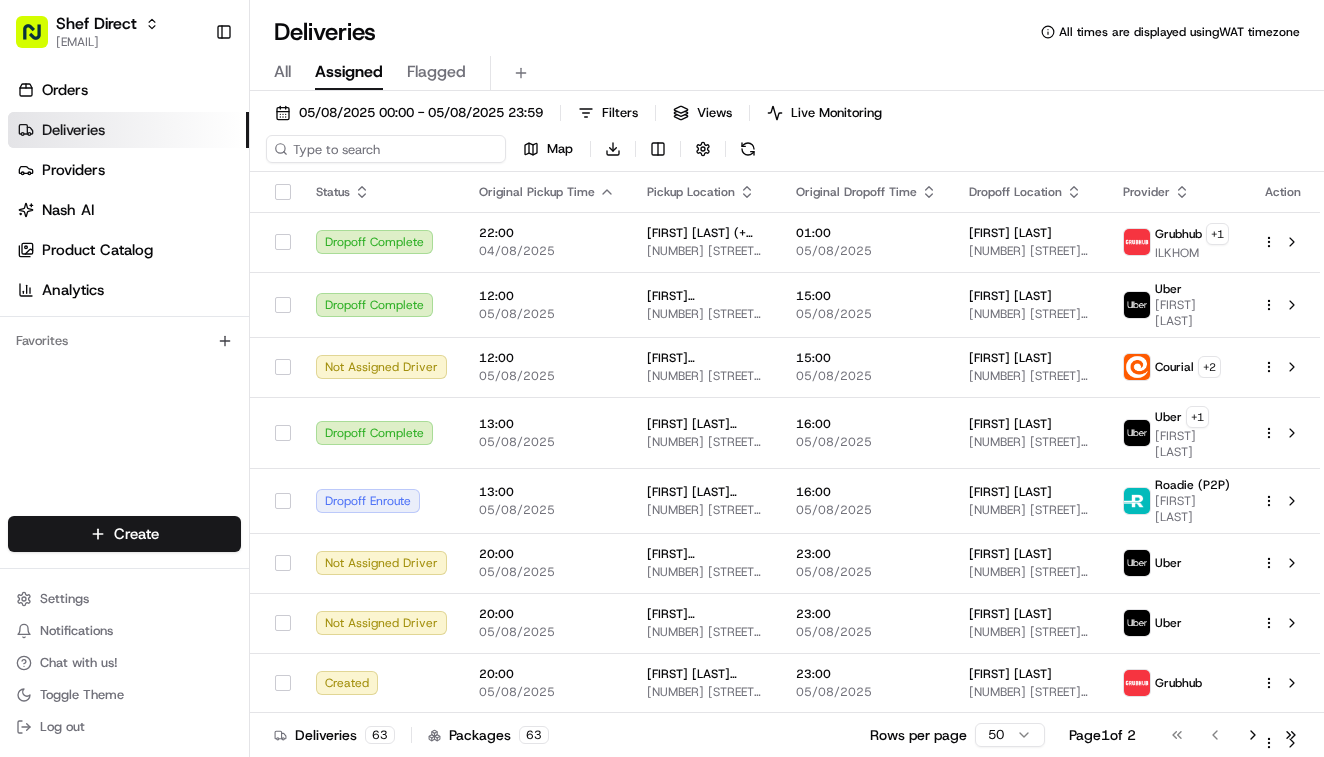 click at bounding box center (386, 149) 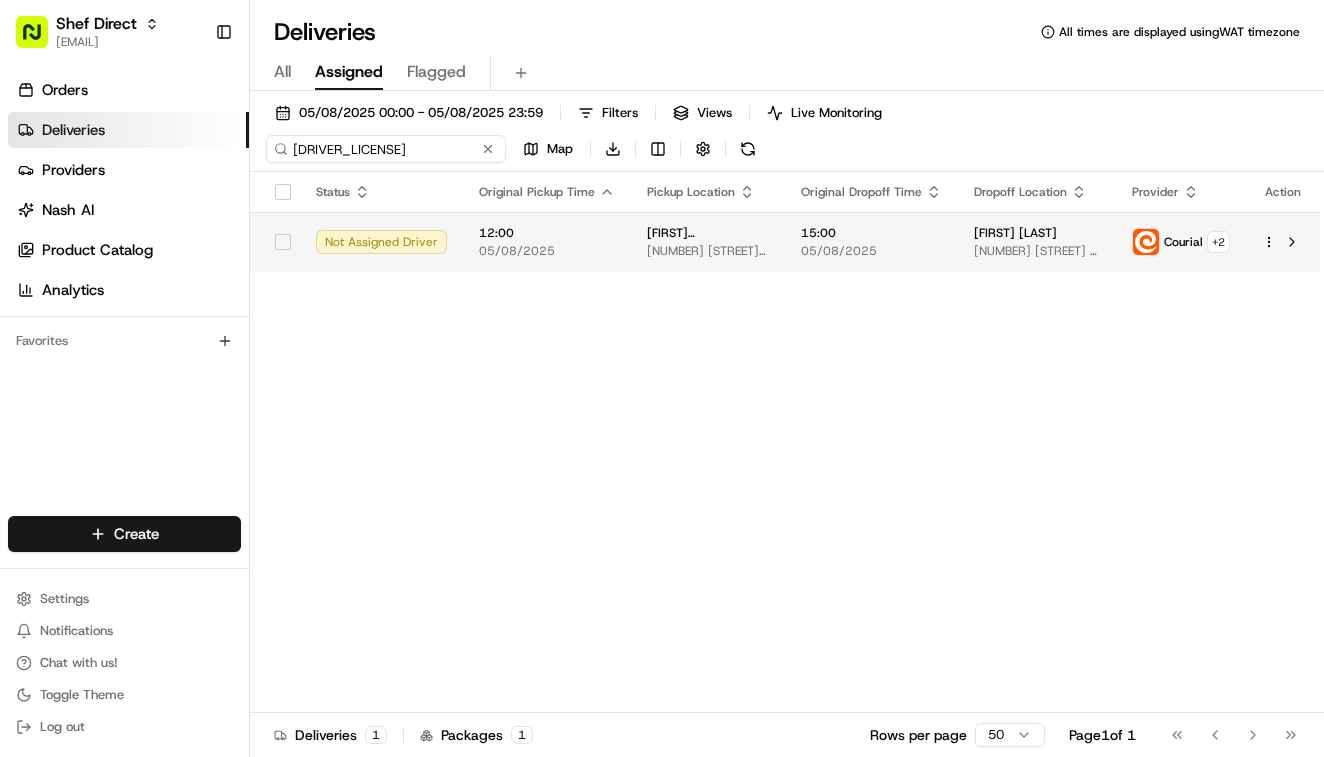type on "[DRIVER_LICENSE]" 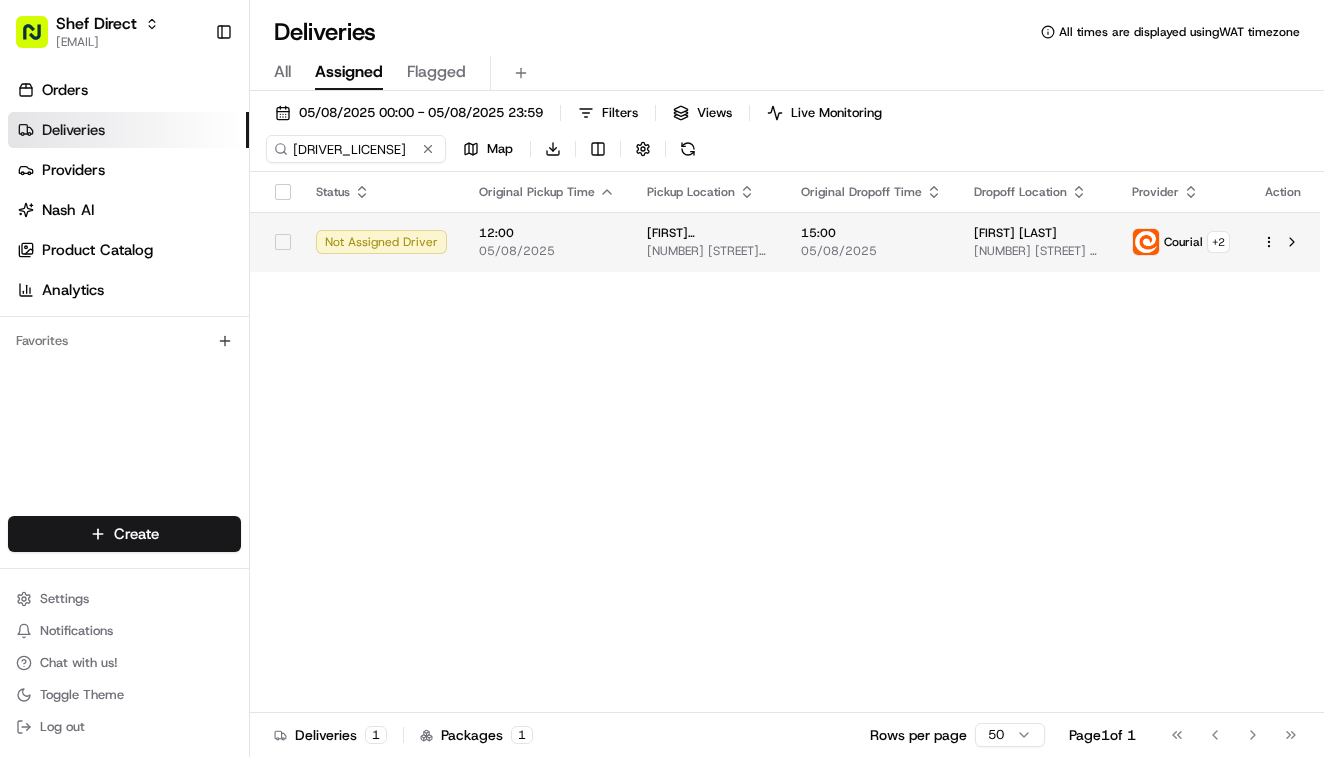 click on "[FIRST] [LAST] (+[PHONE]) [NUMBER] [STREET] #[NUMBER], [CITY], [STATE] [POSTAL_CODE], [COUNTRY]" at bounding box center (708, 242) 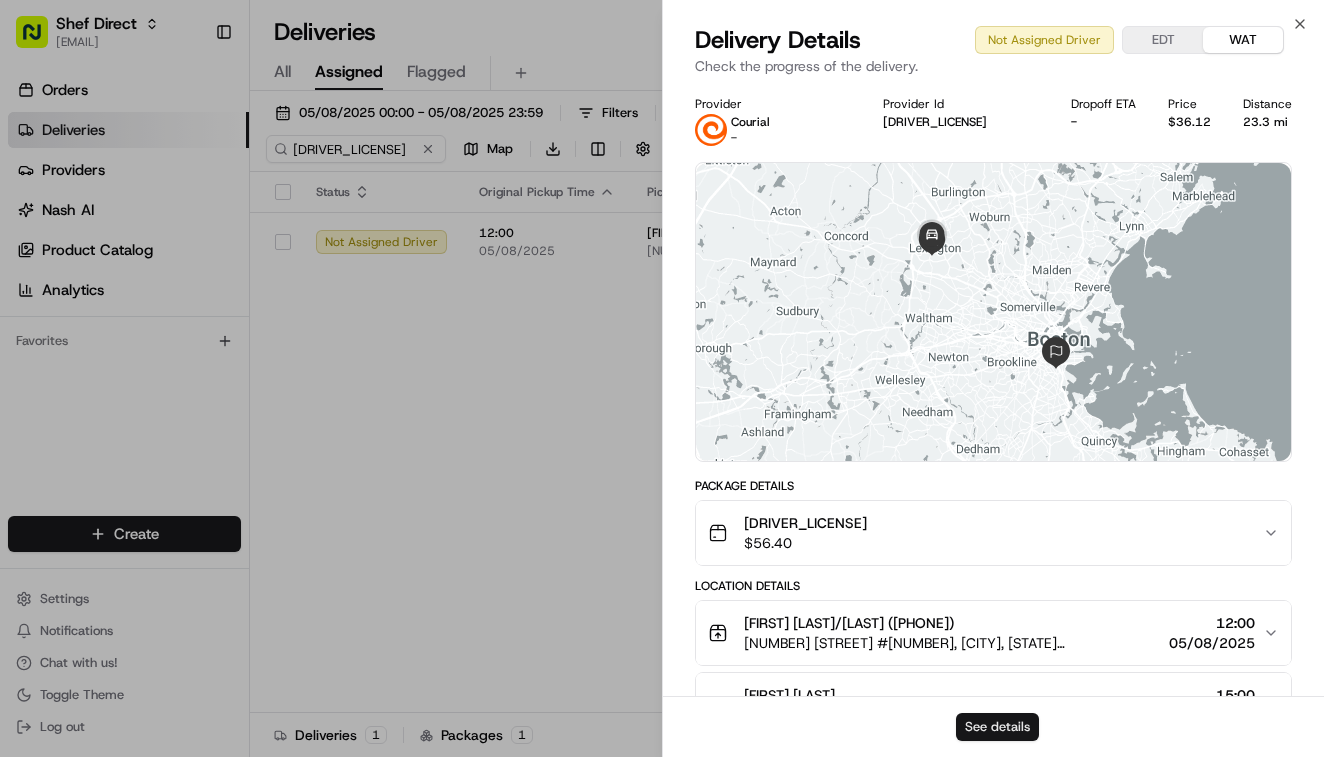 click on "See details" at bounding box center (997, 727) 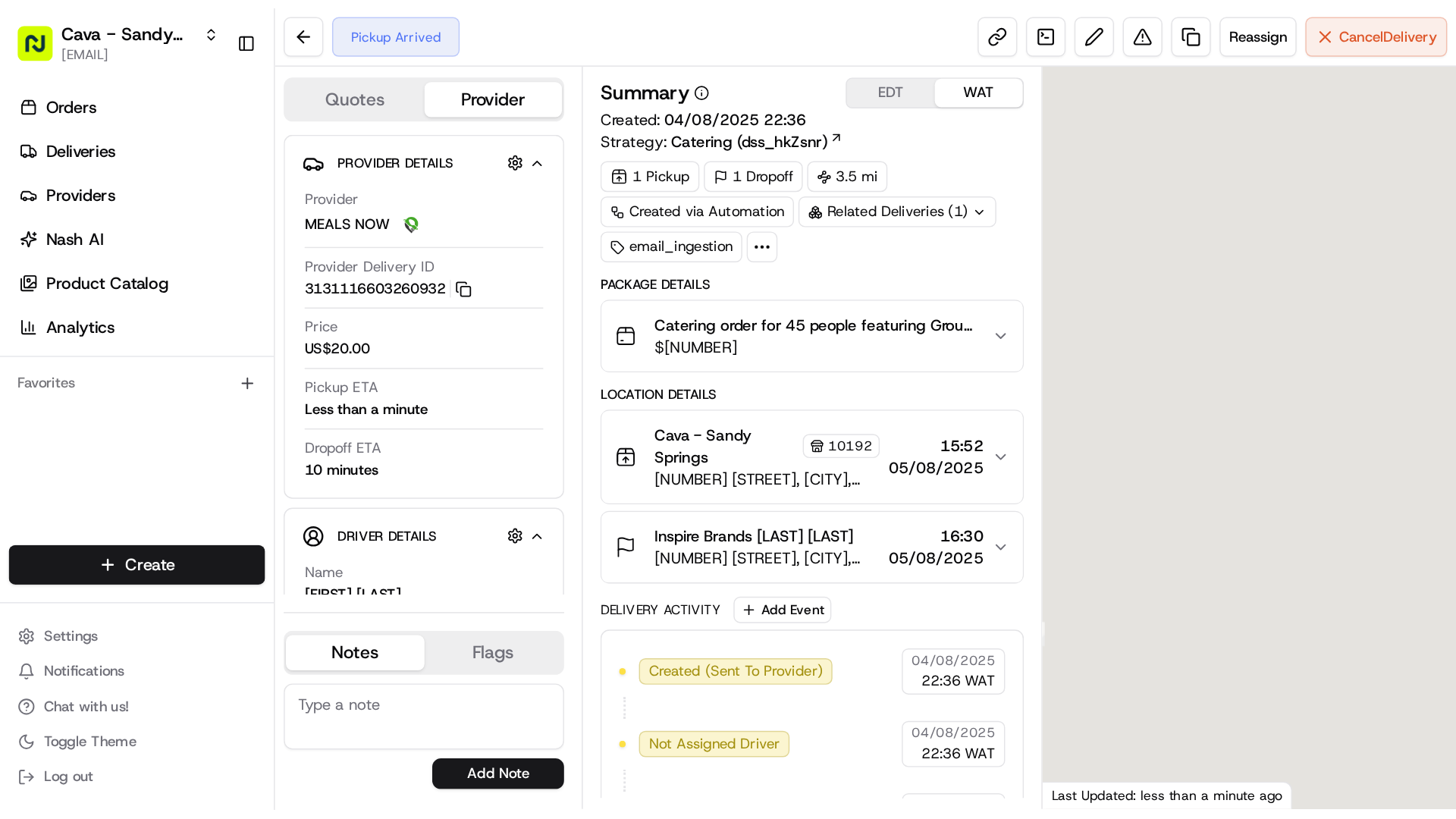scroll, scrollTop: 0, scrollLeft: 0, axis: both 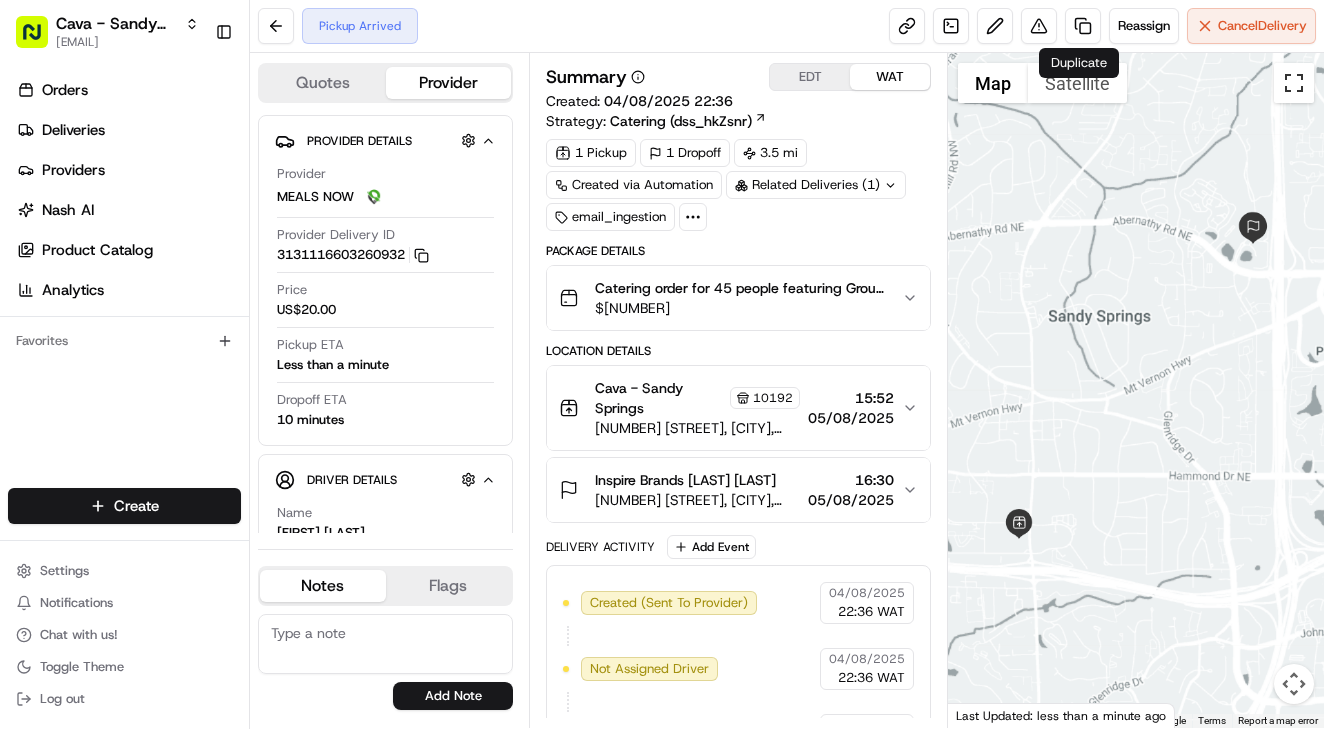 click at bounding box center (1294, 83) 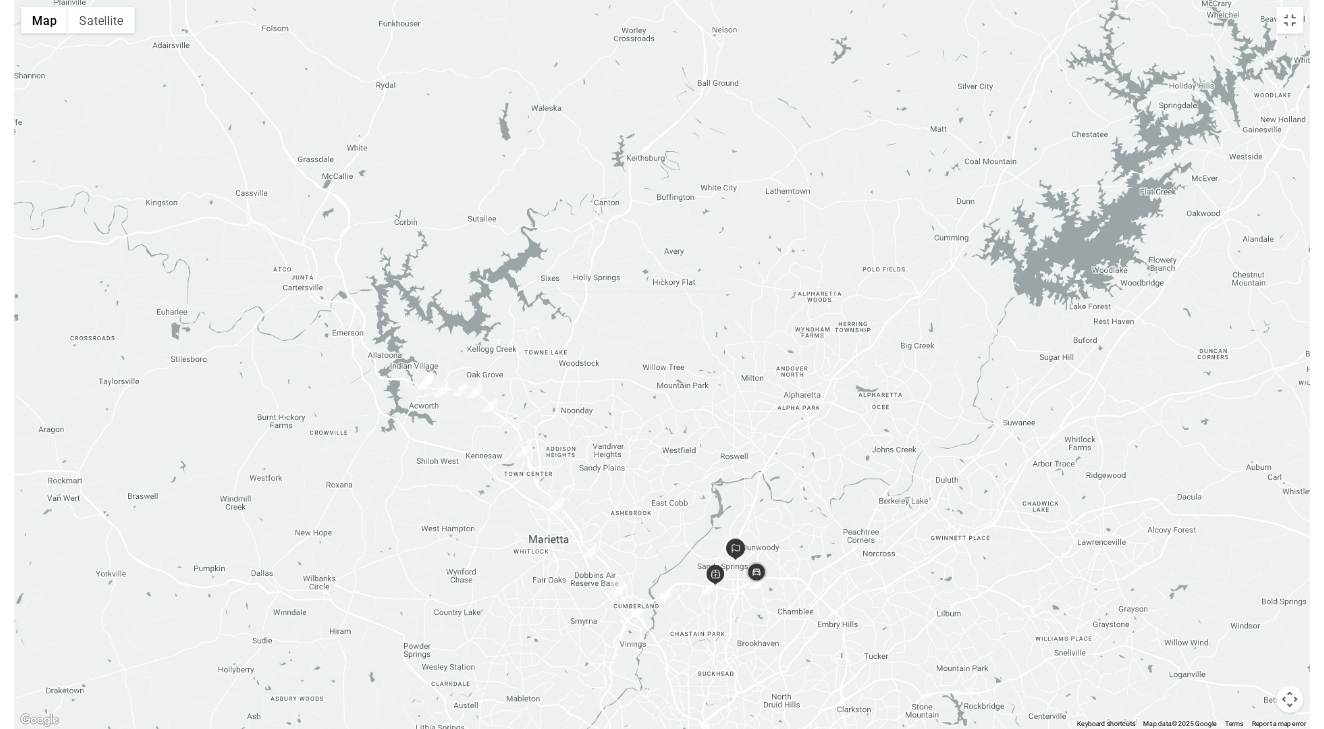 scroll, scrollTop: 0, scrollLeft: 0, axis: both 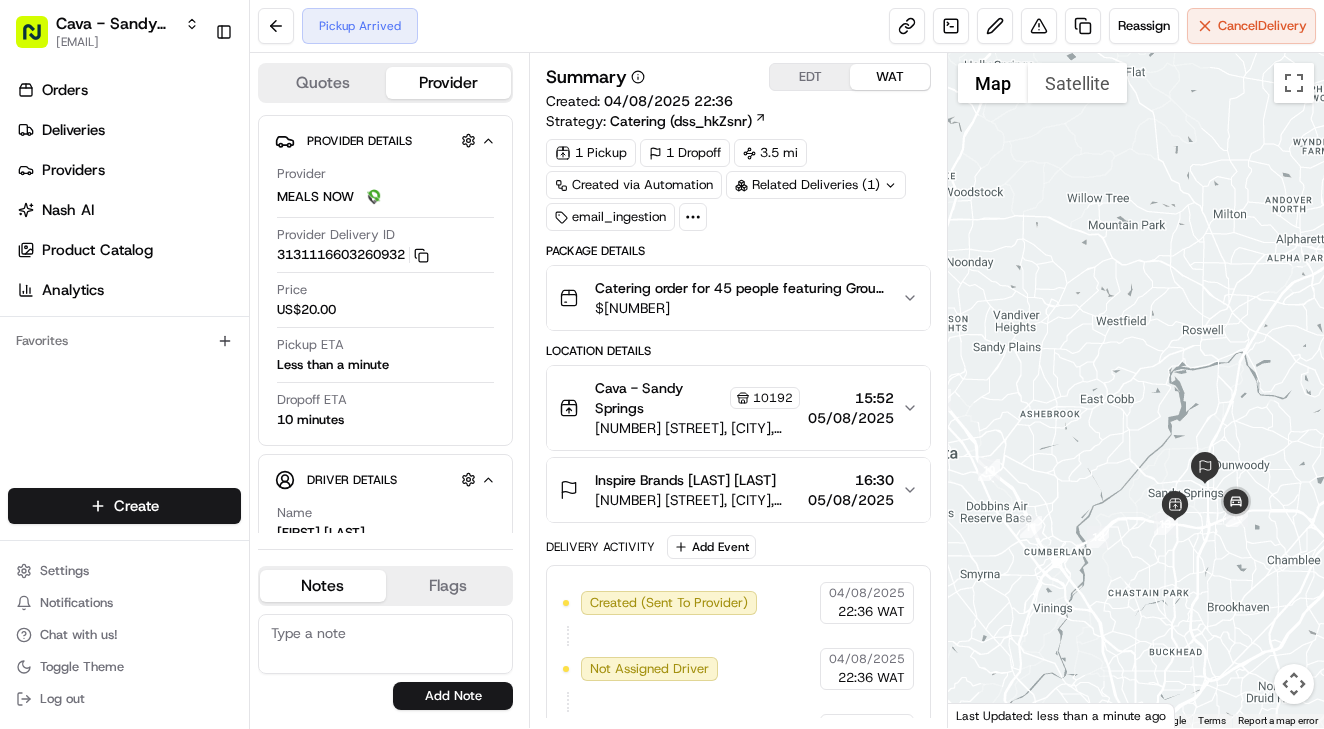 drag, startPoint x: 1097, startPoint y: 500, endPoint x: 1055, endPoint y: 296, distance: 208.27866 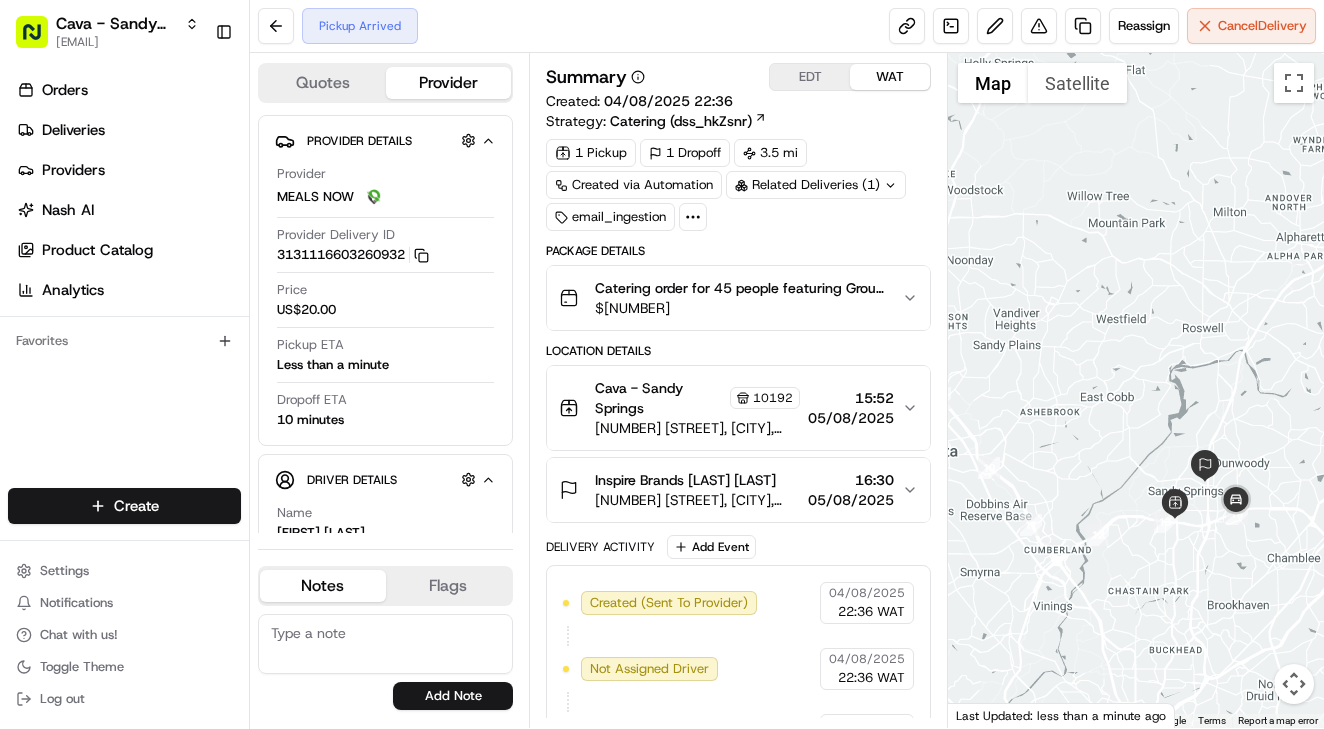 click at bounding box center [1136, 390] 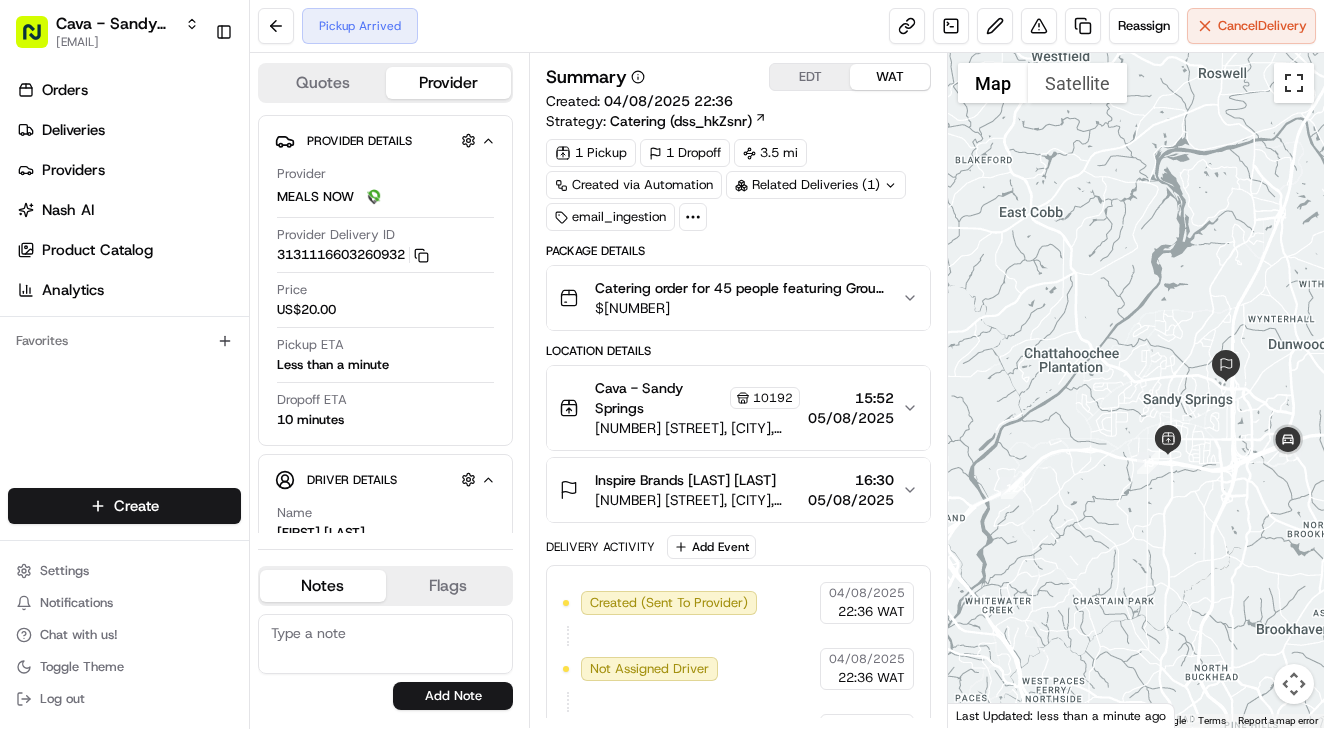 click at bounding box center [1294, 83] 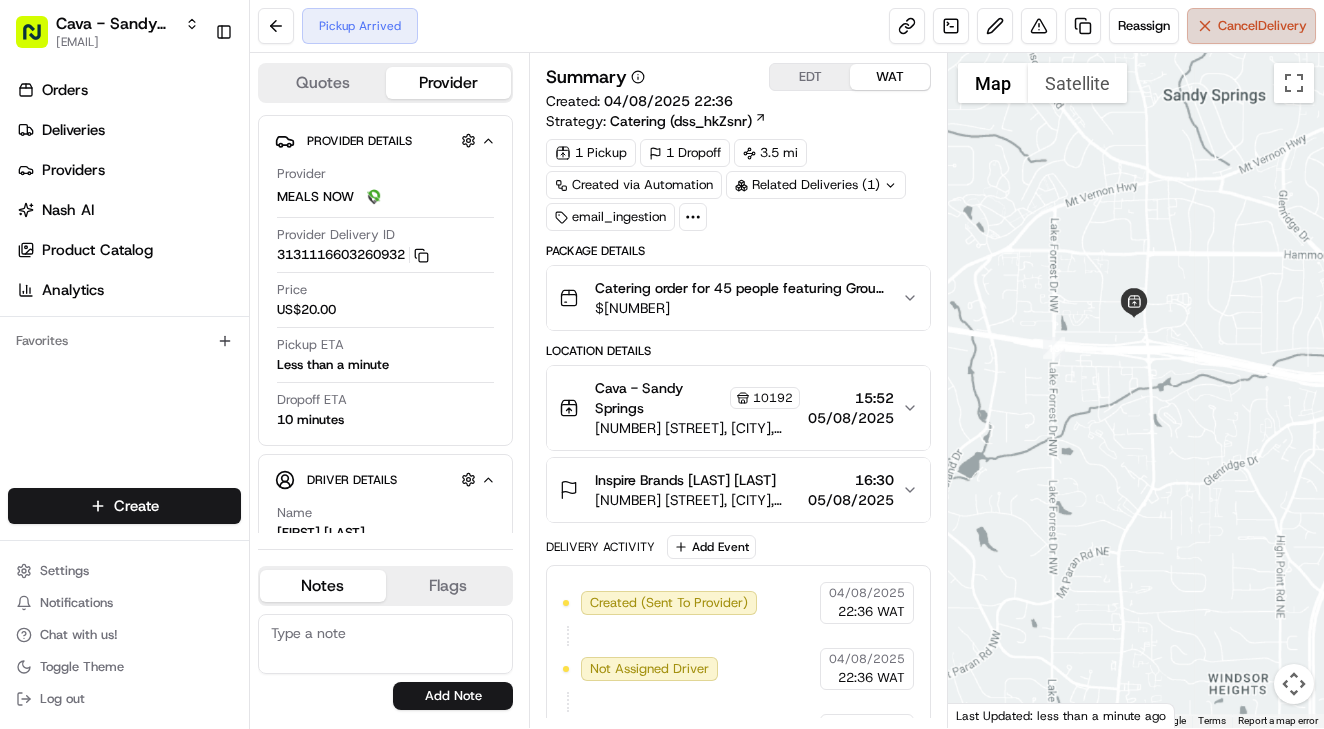 click on "Cancel  Delivery" at bounding box center (1262, 26) 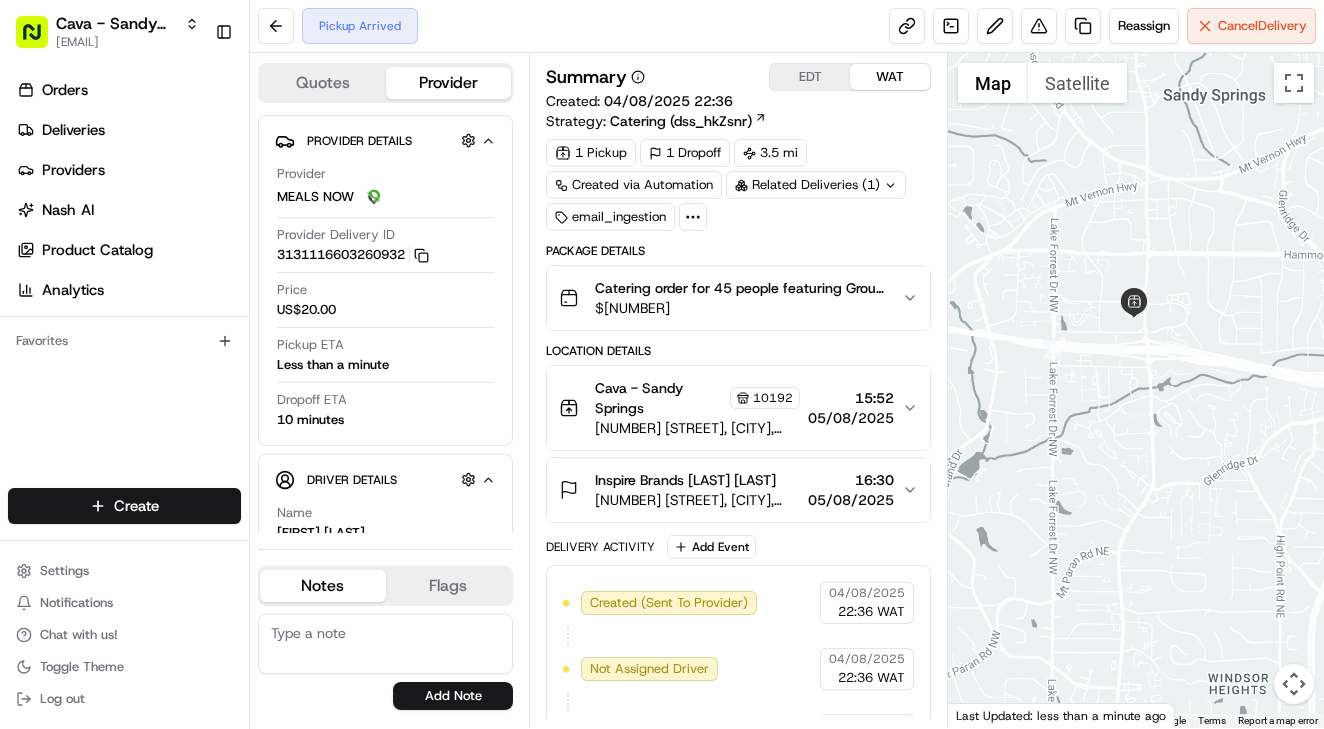 click on "Catering order for 45 people featuring Group Bowl Bars with Spicy Lamb Meatballs, Falafel, Grilled Chicken, and Harissa Honey Chicken, accompanied by various sides and toppings." at bounding box center (740, 288) 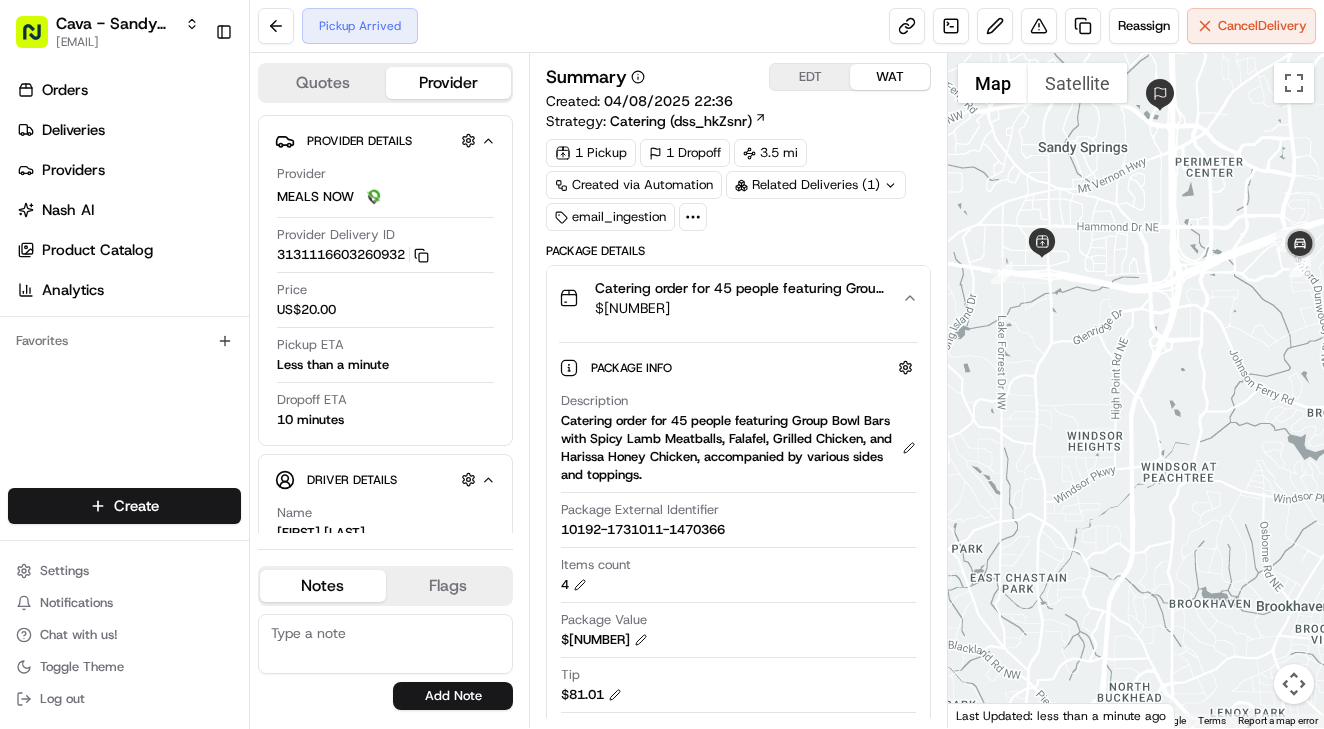 drag, startPoint x: 1187, startPoint y: 411, endPoint x: 1102, endPoint y: 319, distance: 125.25574 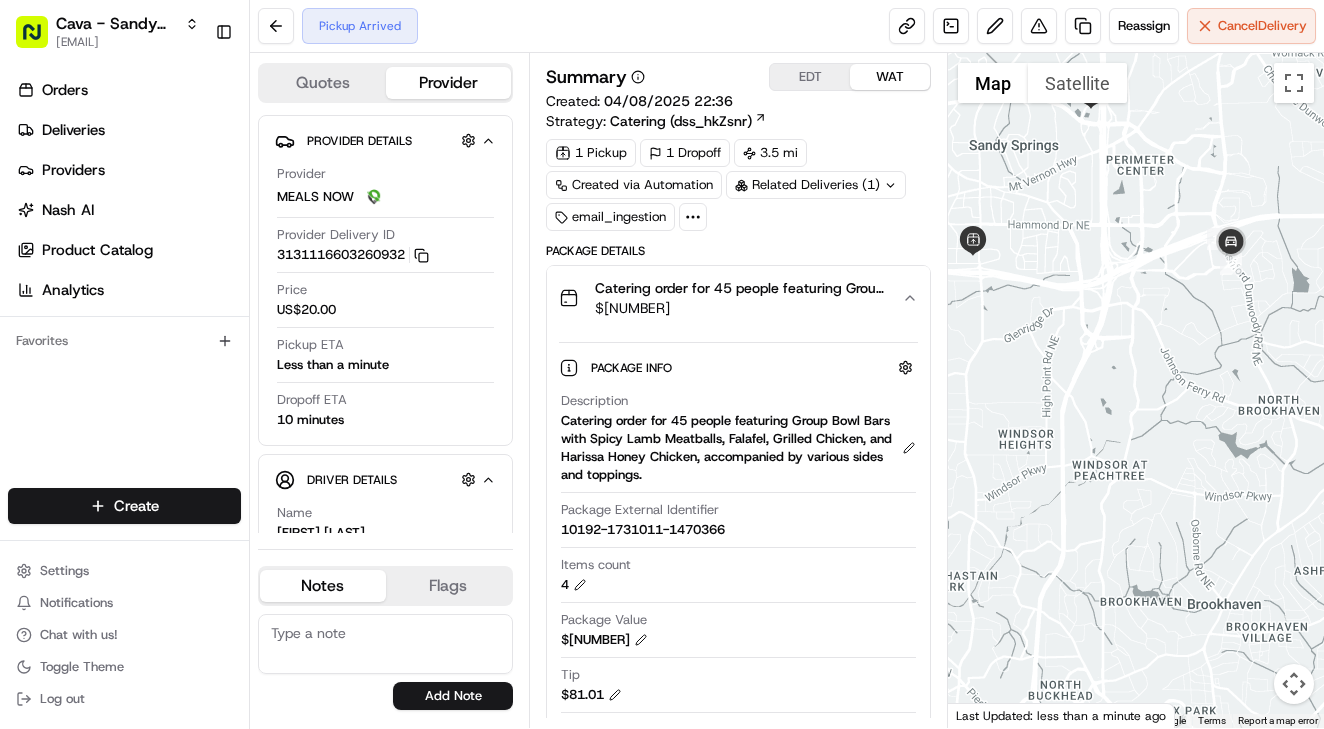 drag, startPoint x: 1312, startPoint y: 278, endPoint x: 1212, endPoint y: 274, distance: 100.07997 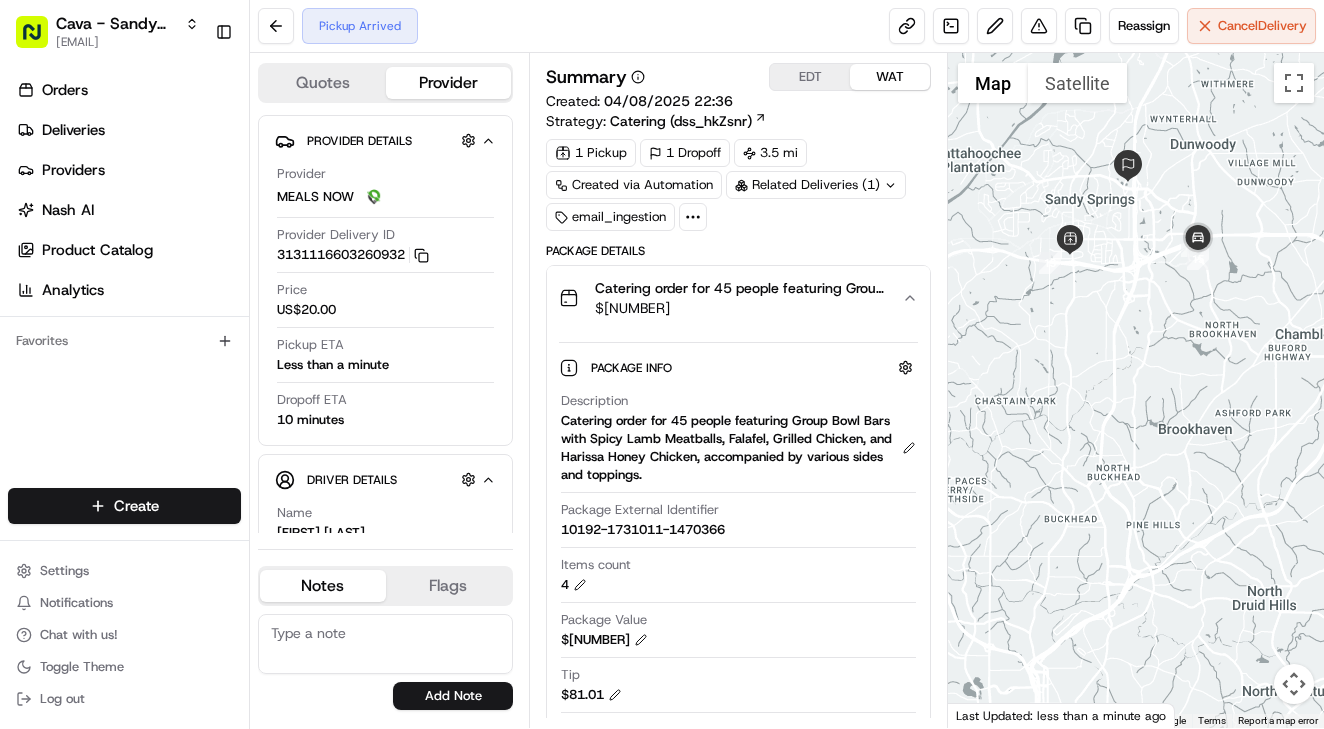 click on "10192-1731011-1470366" at bounding box center [643, 530] 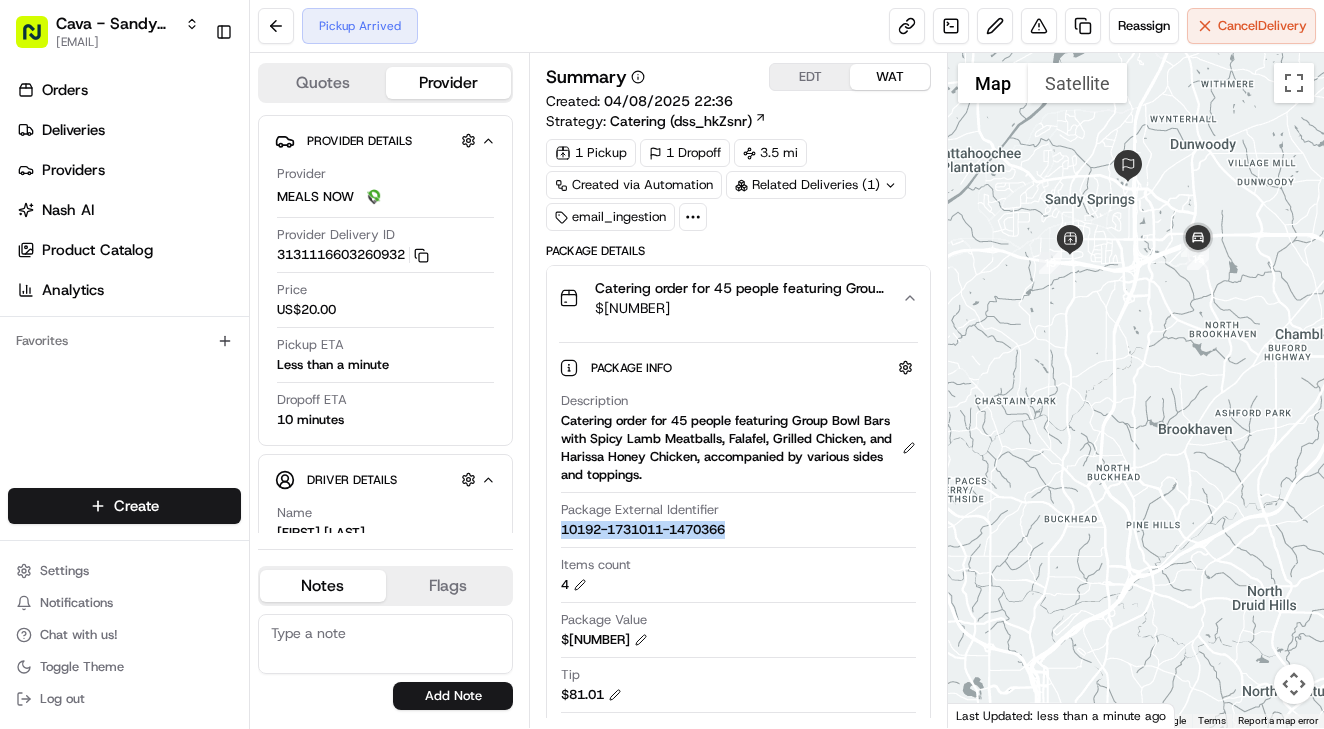 drag, startPoint x: 569, startPoint y: 525, endPoint x: 775, endPoint y: 535, distance: 206.24257 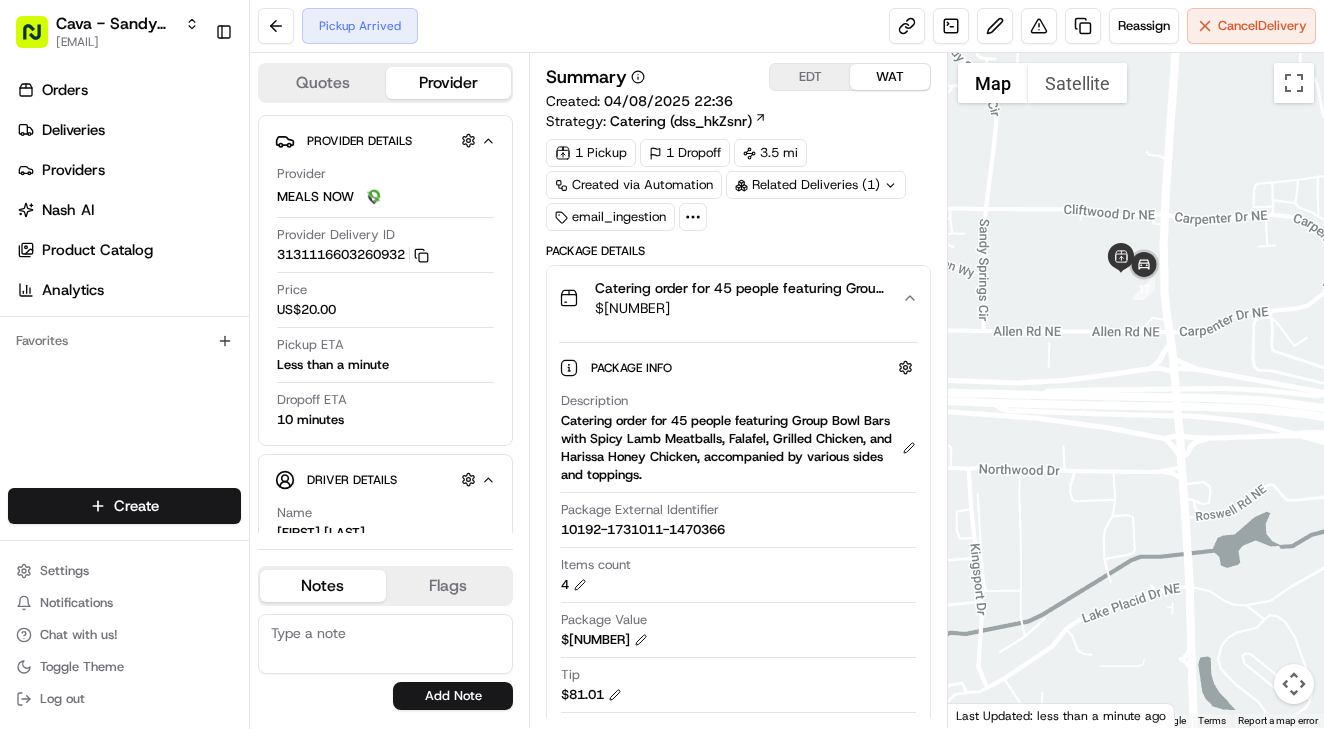 drag, startPoint x: 1025, startPoint y: 240, endPoint x: 1092, endPoint y: 308, distance: 95.462036 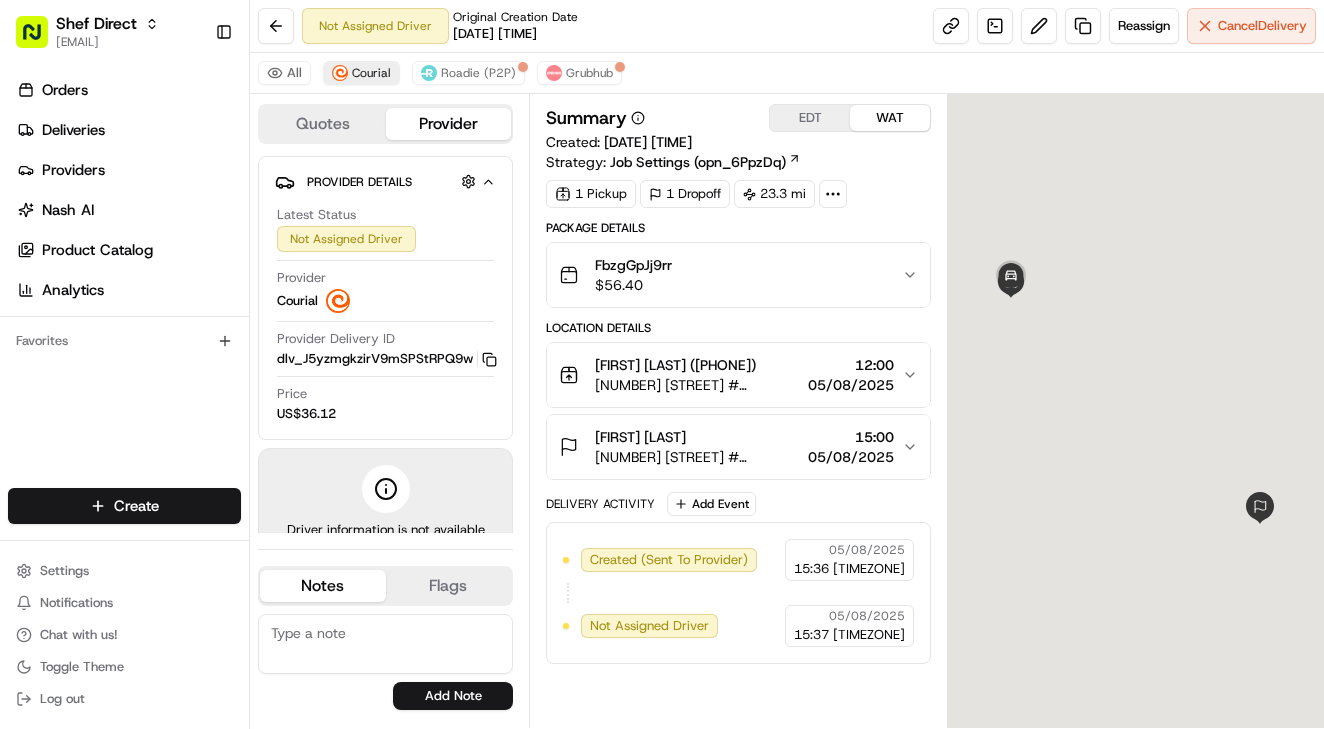 scroll, scrollTop: 0, scrollLeft: 0, axis: both 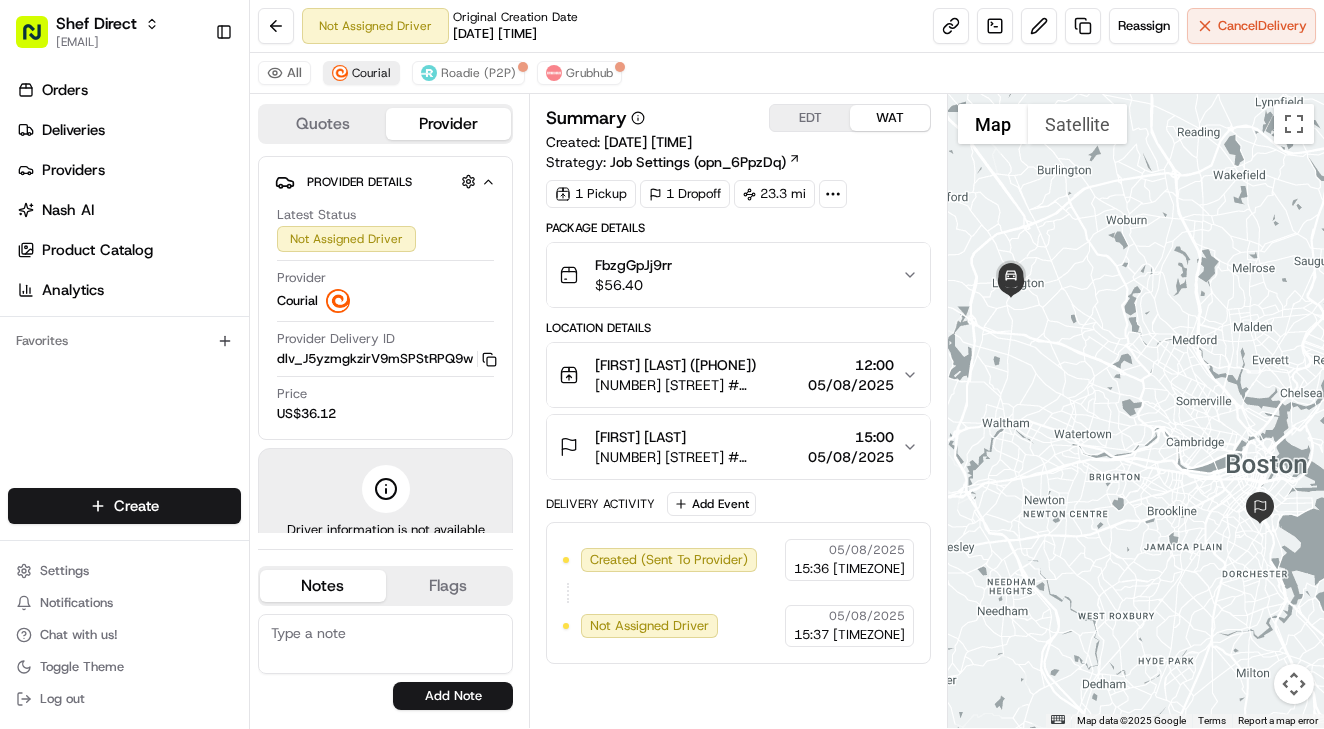 click on "Courial" at bounding box center [371, 73] 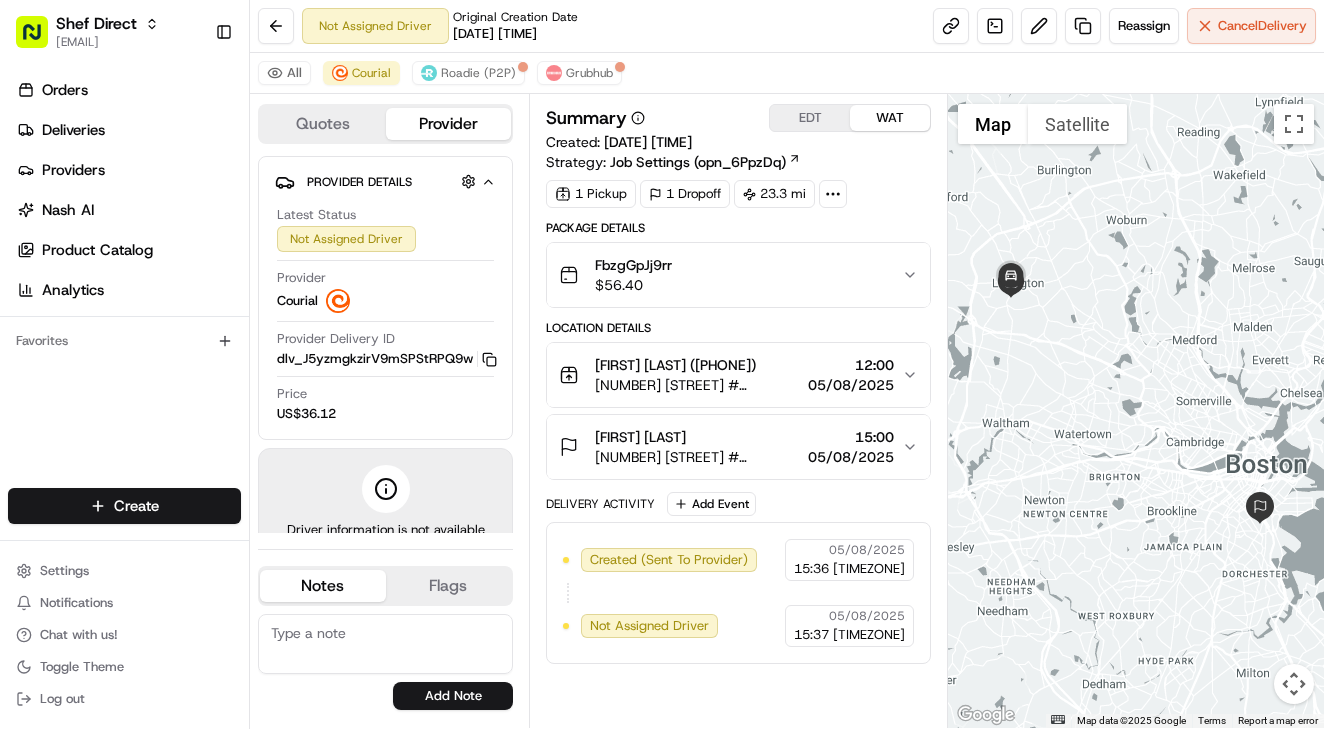 click on "Not Assigned Driver Original Creation Date 08/05/2025 08:47 AM Reassign Cancel  Delivery" at bounding box center (787, 26) 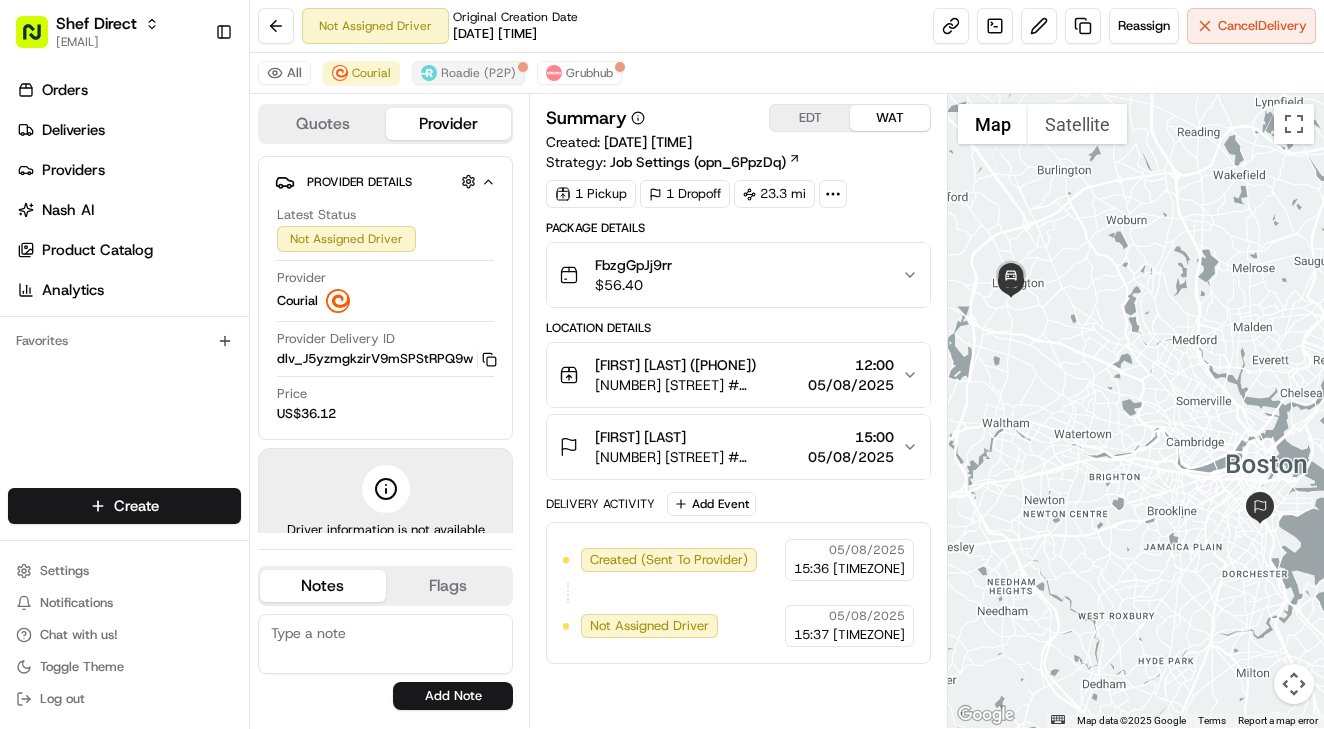 click on "Roadie (P2P)" at bounding box center [478, 73] 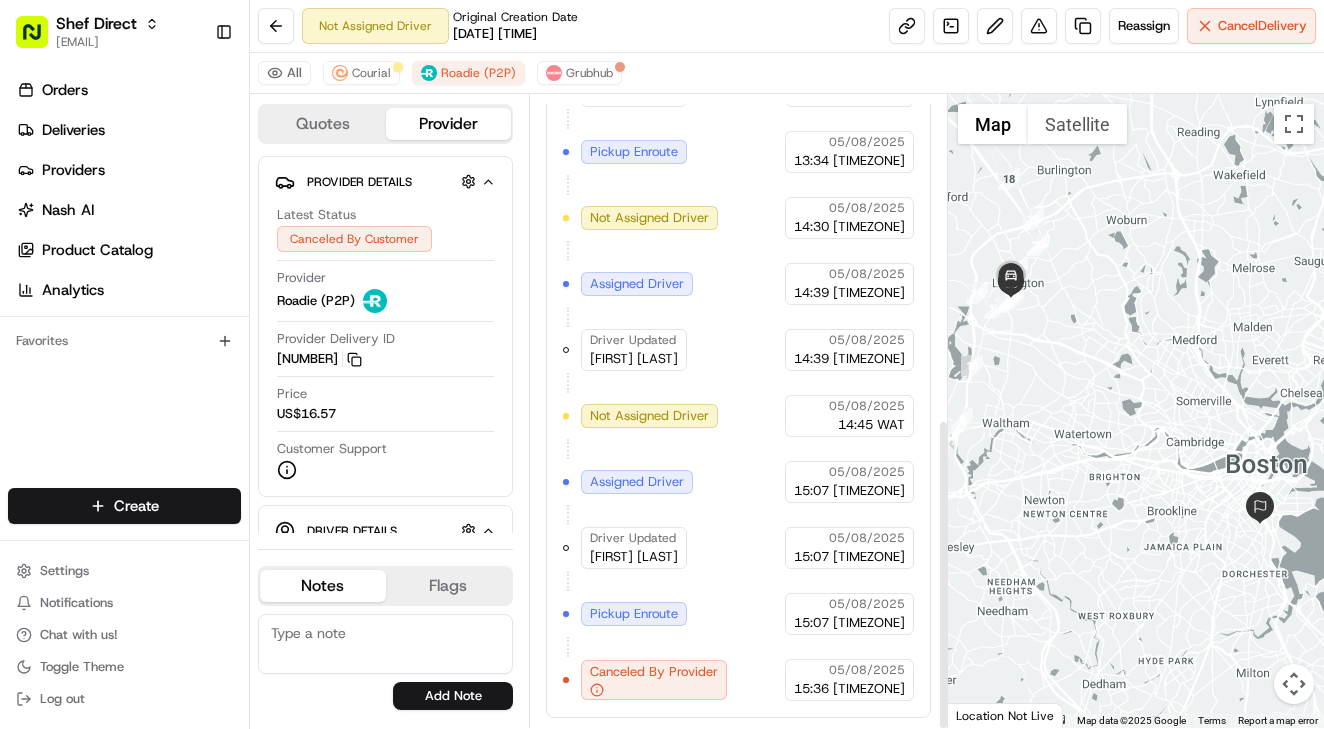 scroll, scrollTop: 658, scrollLeft: 0, axis: vertical 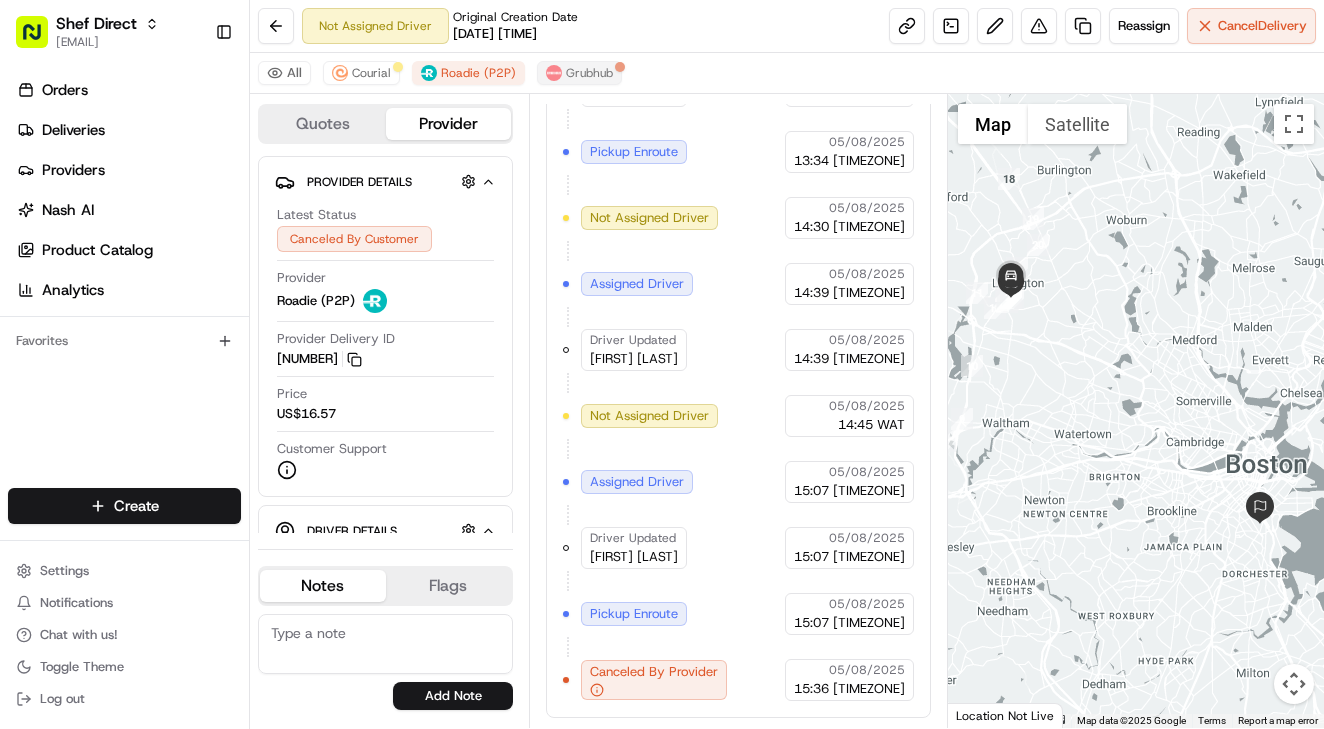 click on "Grubhub" at bounding box center (579, 73) 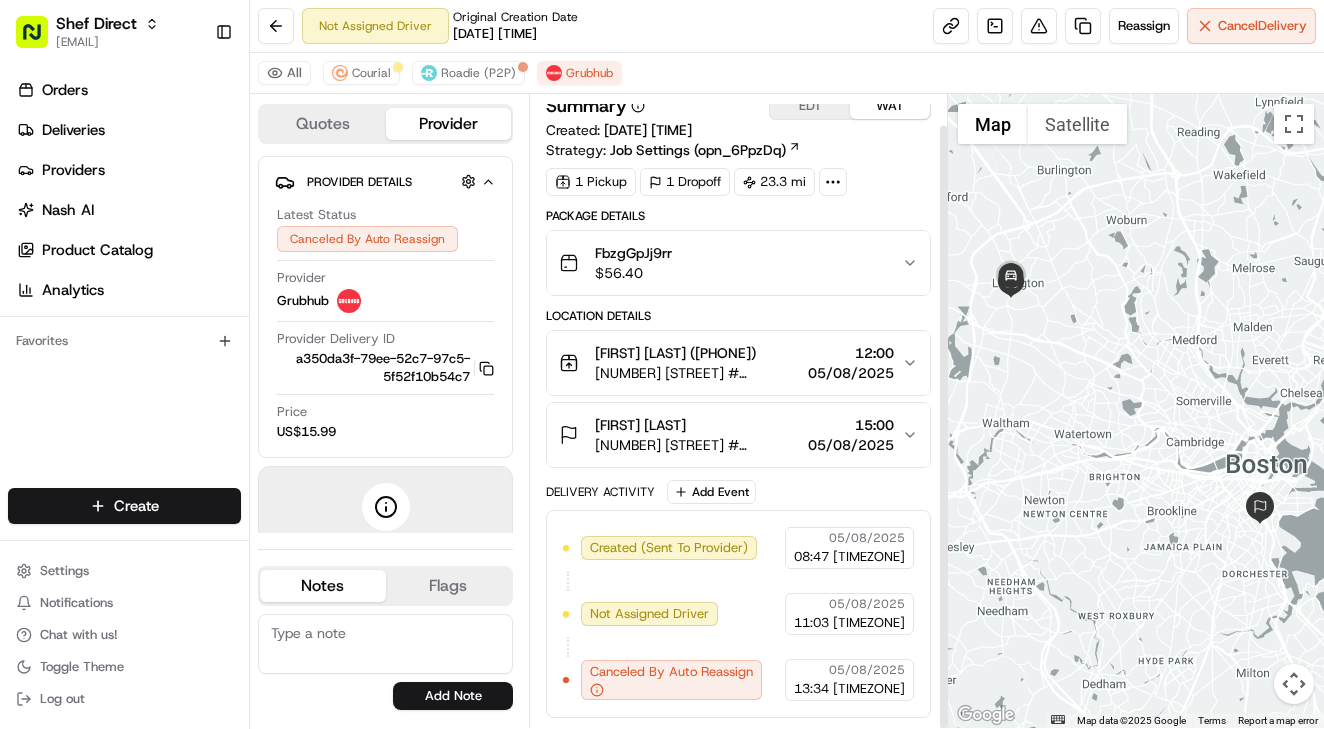 scroll, scrollTop: 32, scrollLeft: 0, axis: vertical 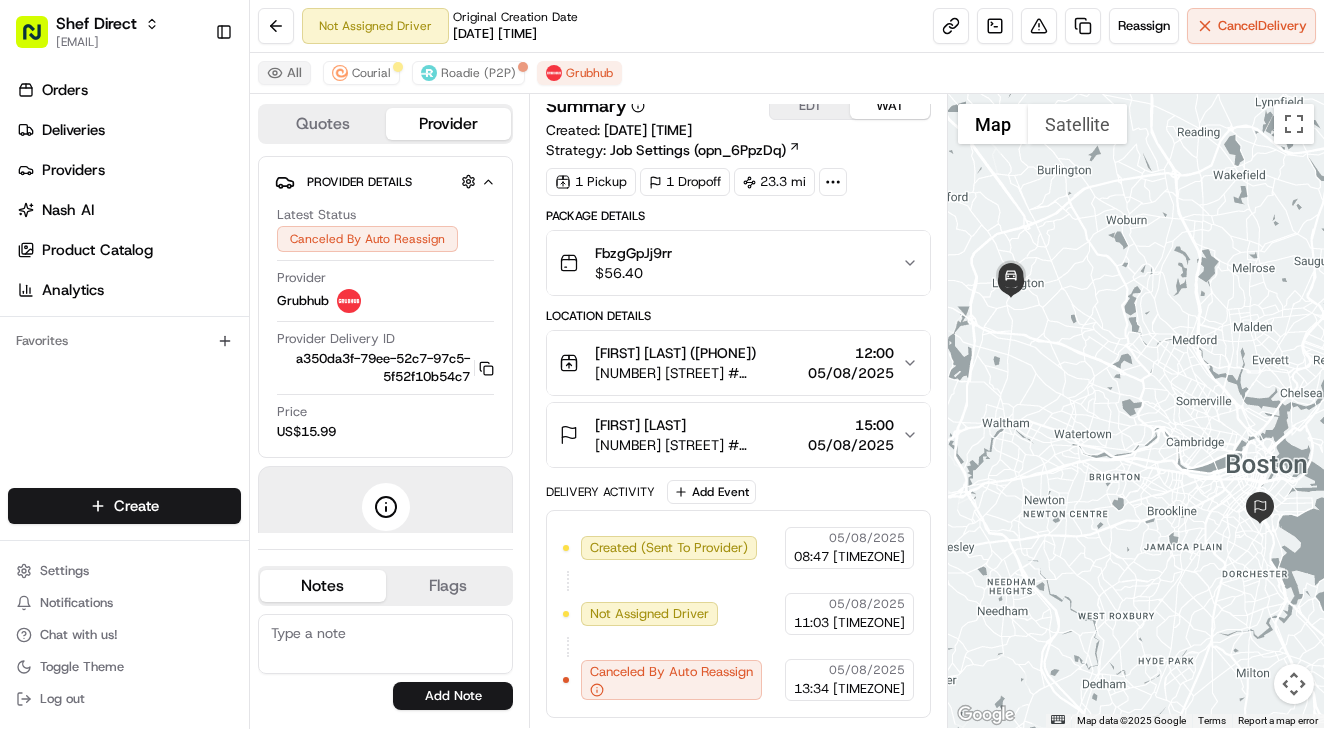 click on "All" at bounding box center [284, 73] 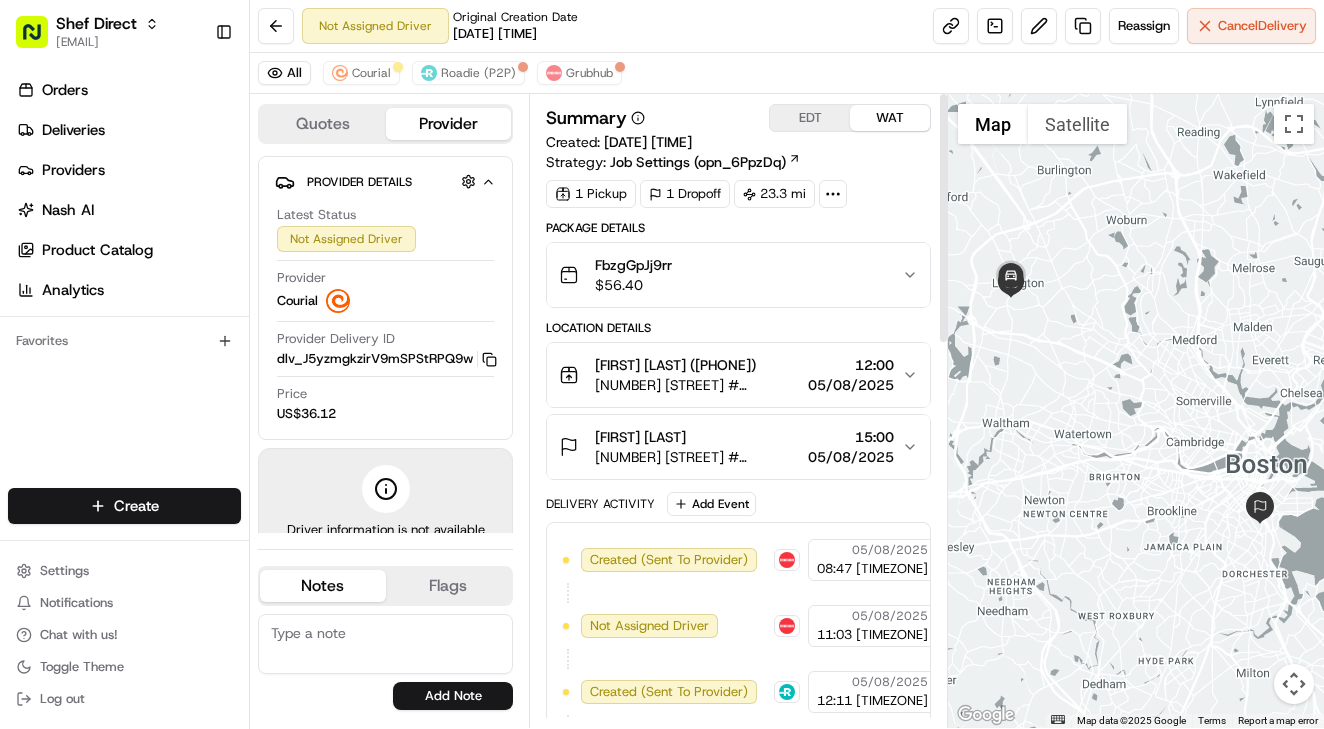 click on "Quotes" at bounding box center (323, 124) 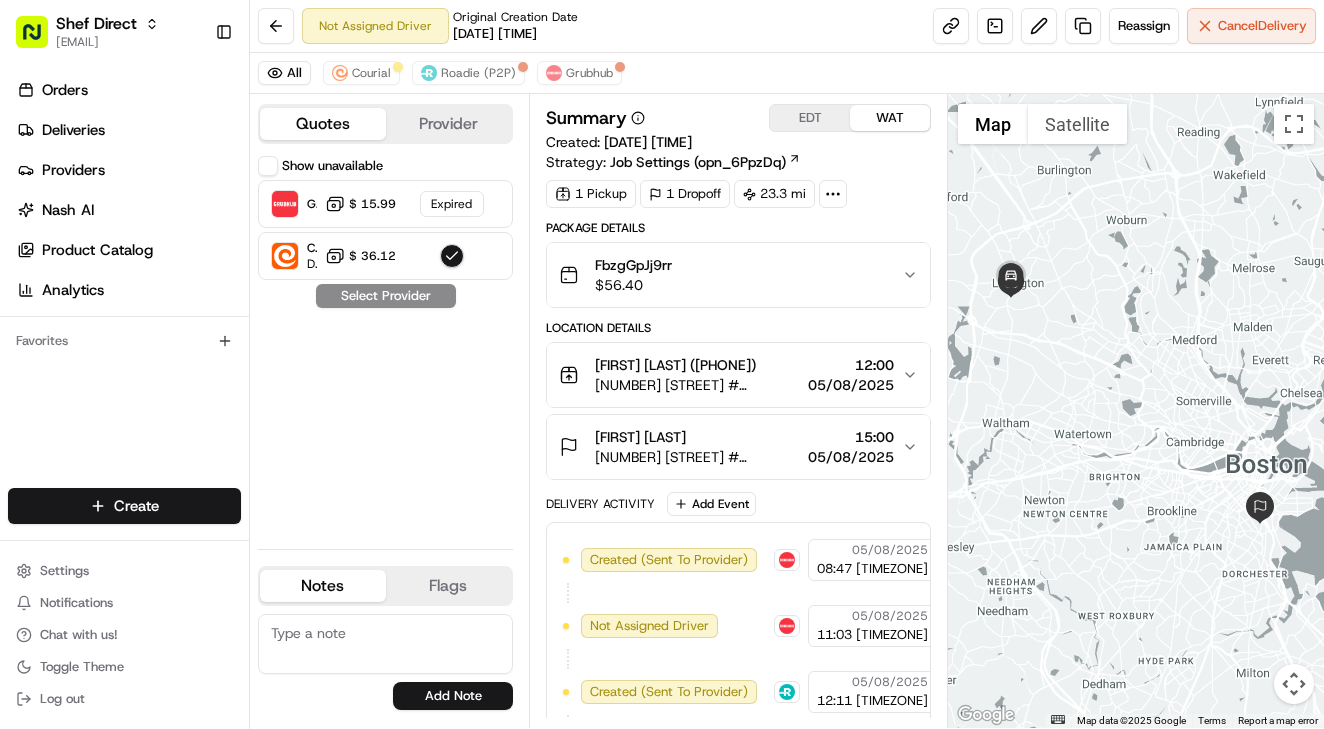 click on "Show unavailable" at bounding box center [268, 166] 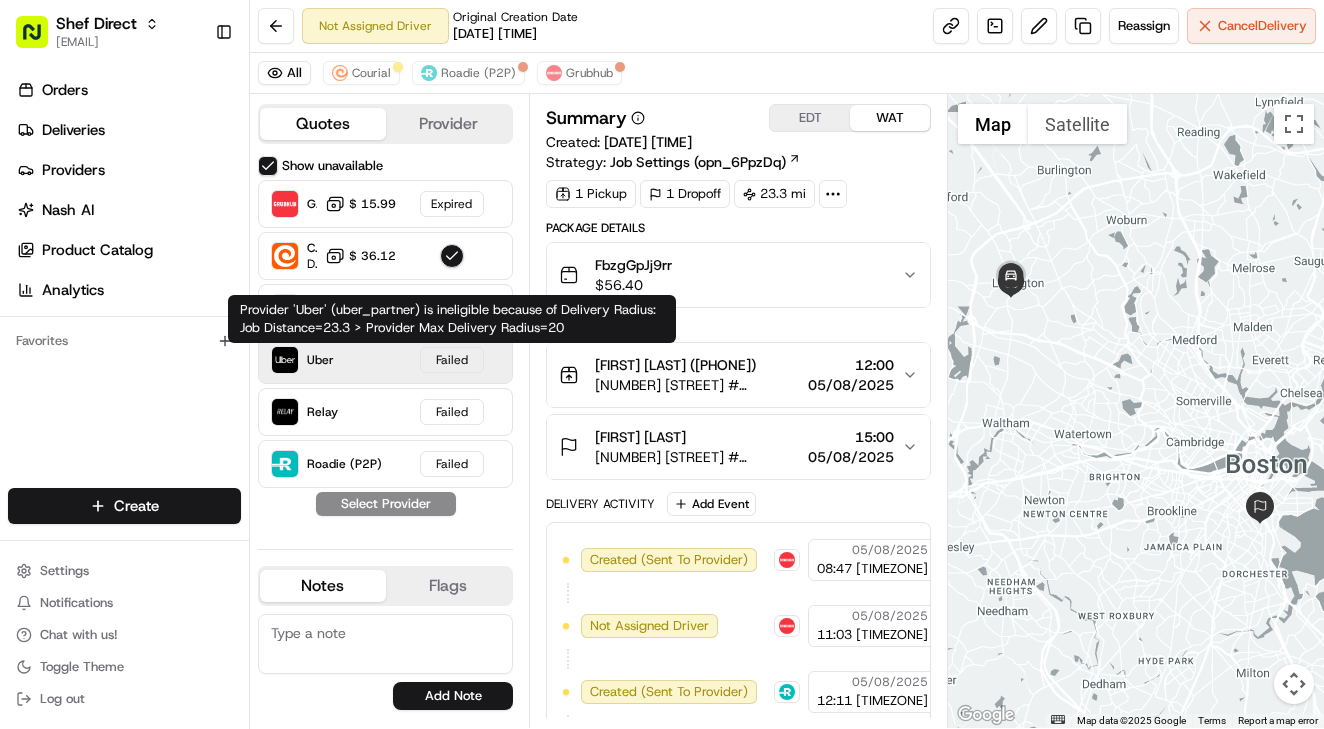scroll, scrollTop: 0, scrollLeft: 0, axis: both 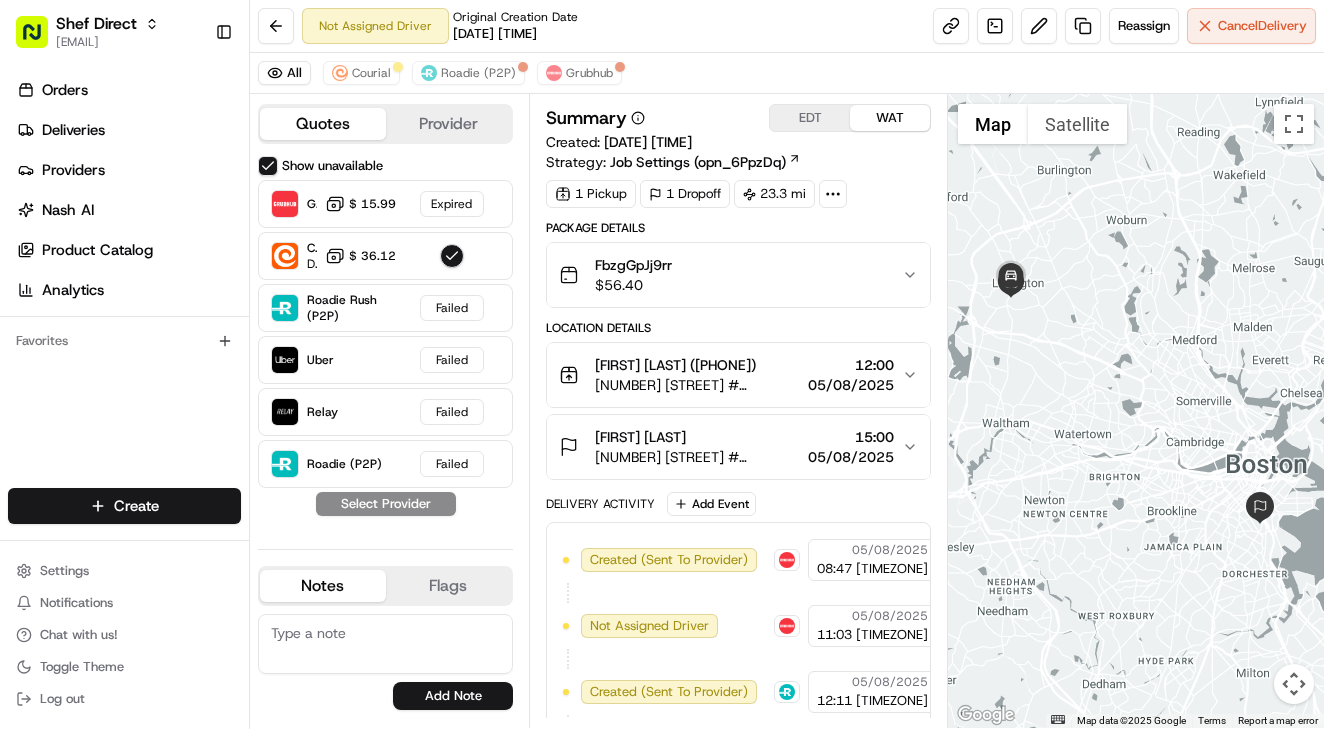 click on "Not Assigned Driver Original Creation Date 08/05/2025 08:47 AM Reassign Cancel  Delivery" at bounding box center [787, 26] 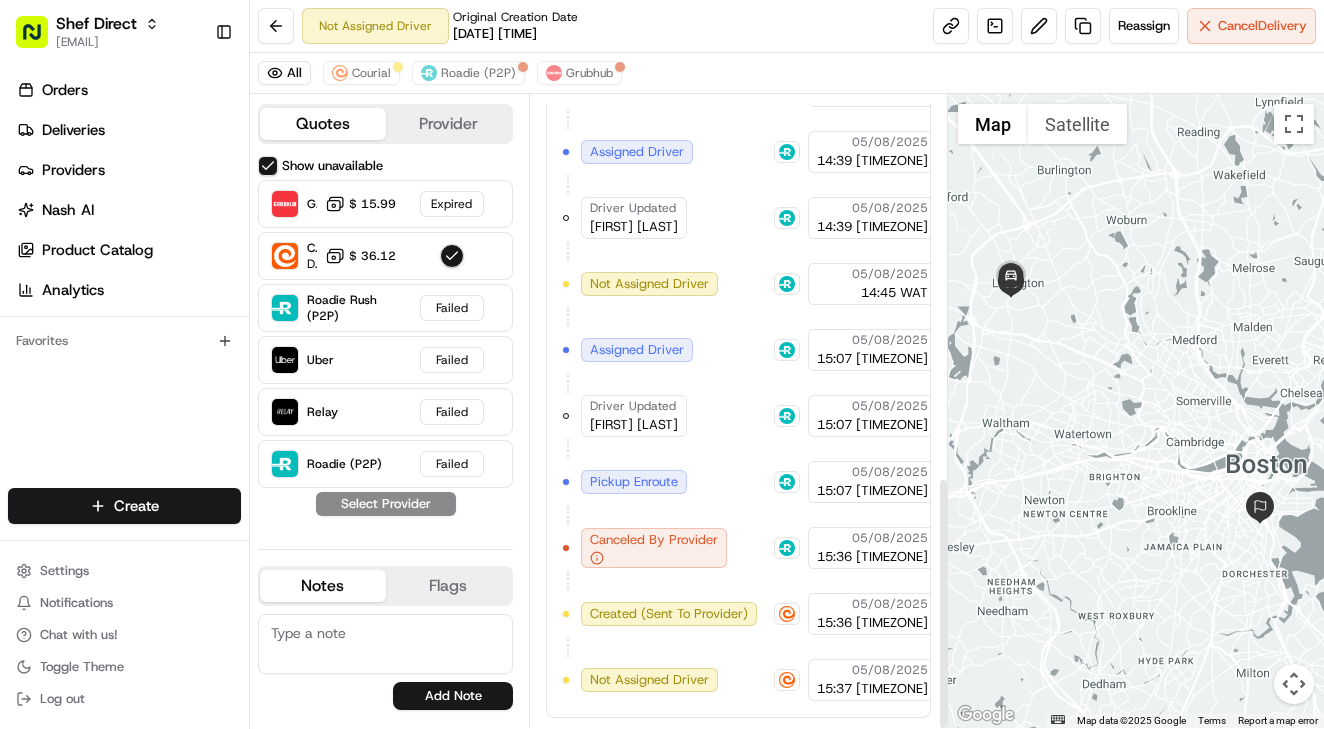 scroll, scrollTop: 956, scrollLeft: 0, axis: vertical 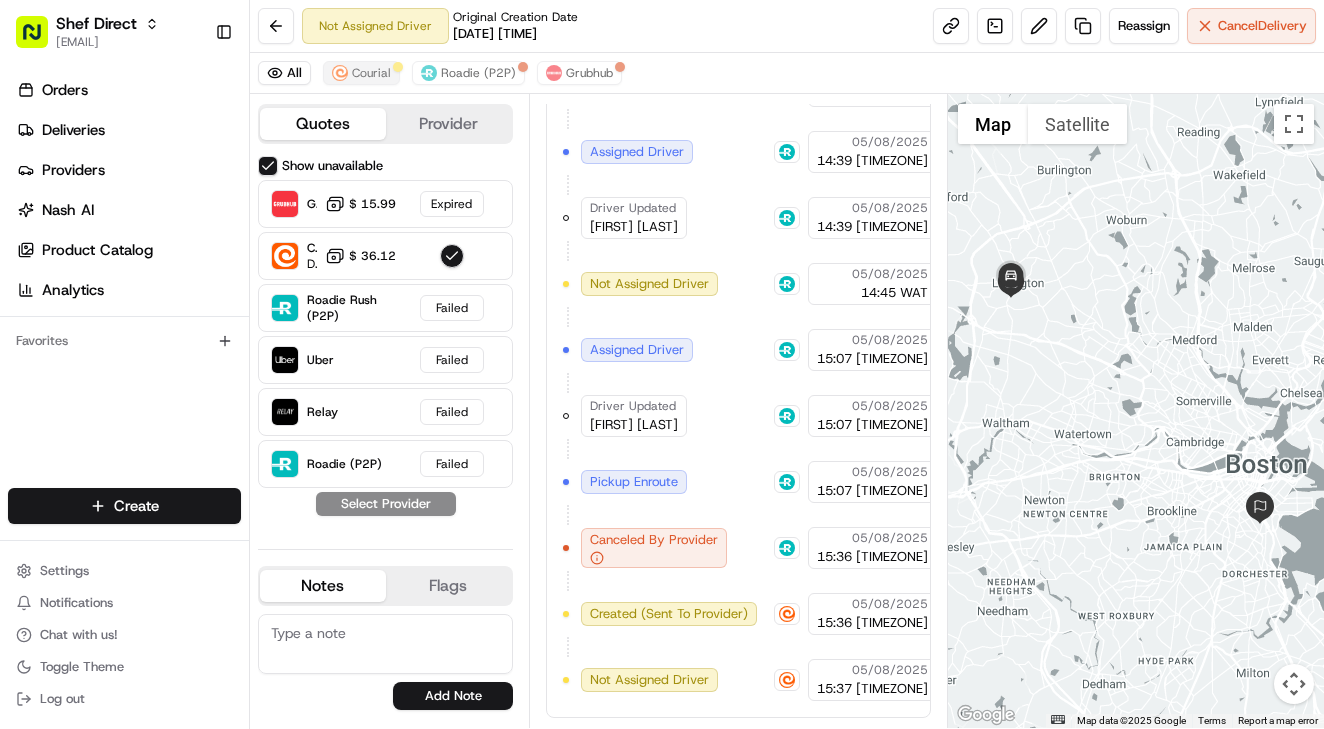 click on "Courial" at bounding box center (371, 73) 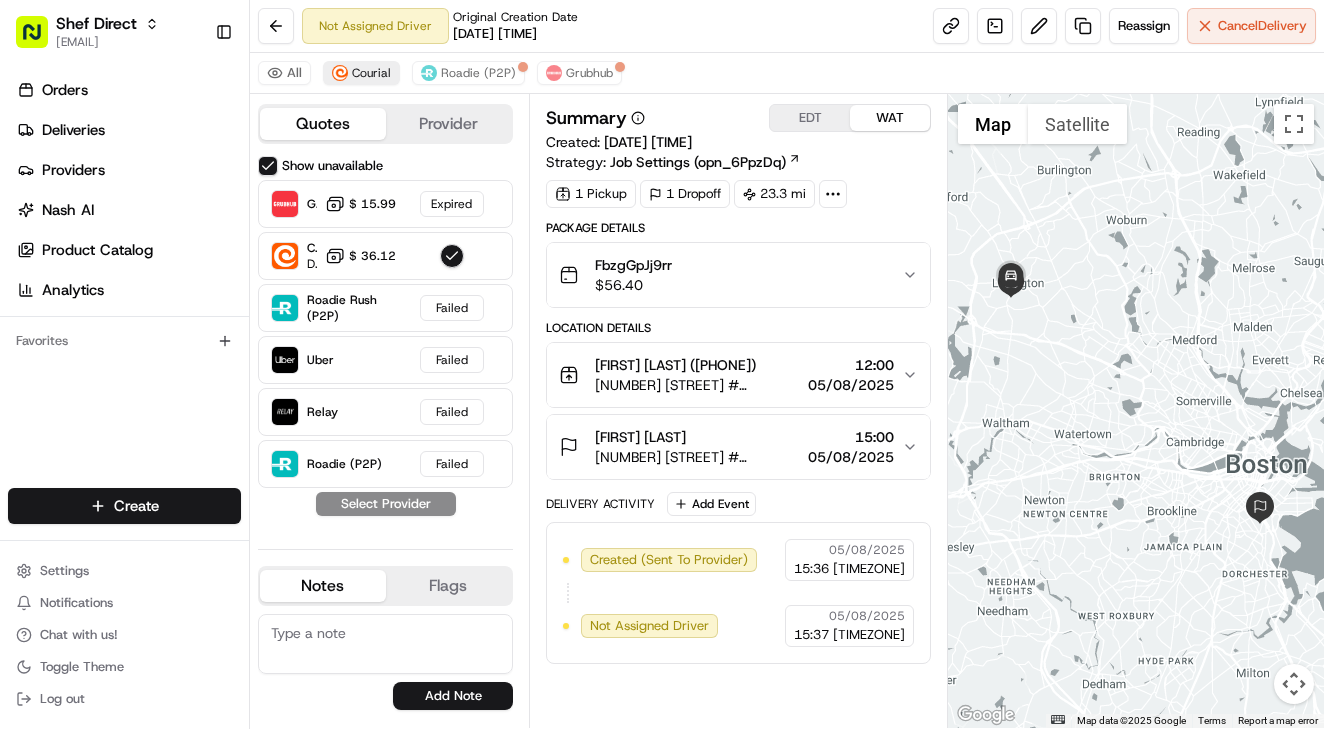 scroll, scrollTop: 0, scrollLeft: 0, axis: both 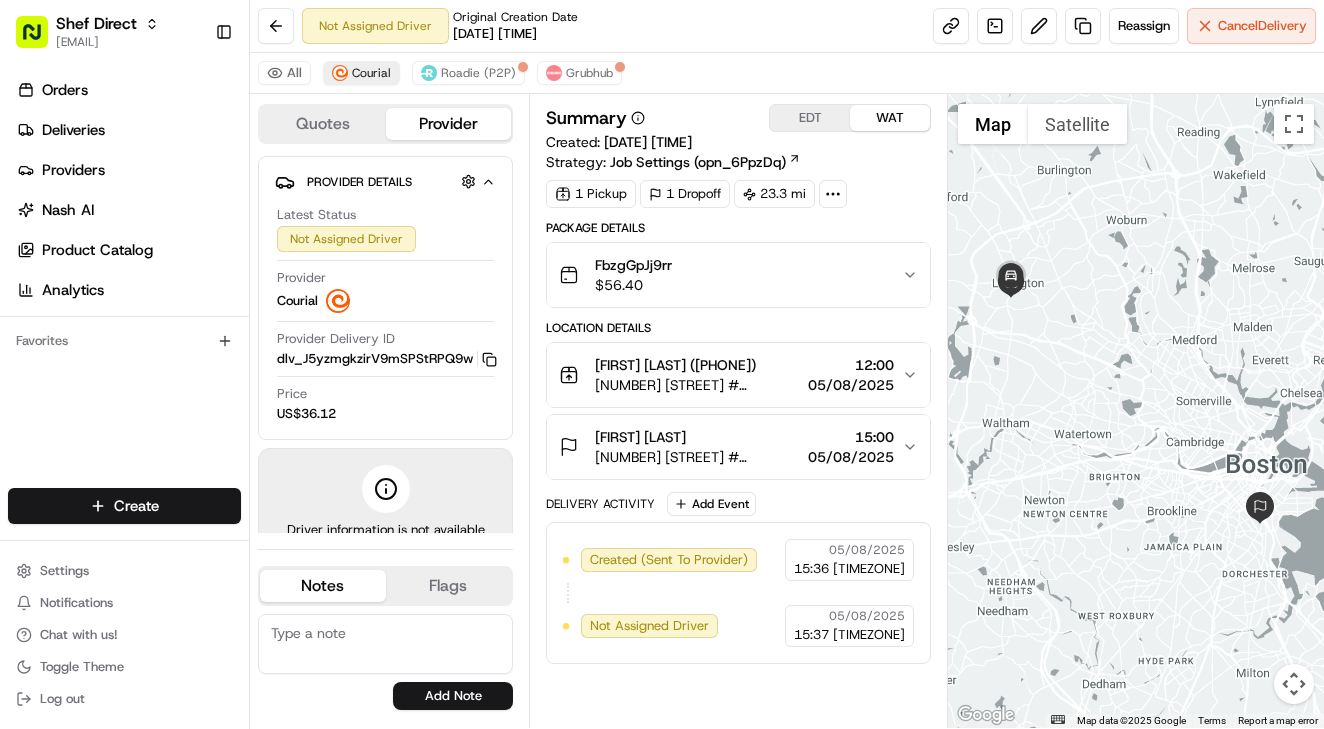 click at bounding box center [340, 73] 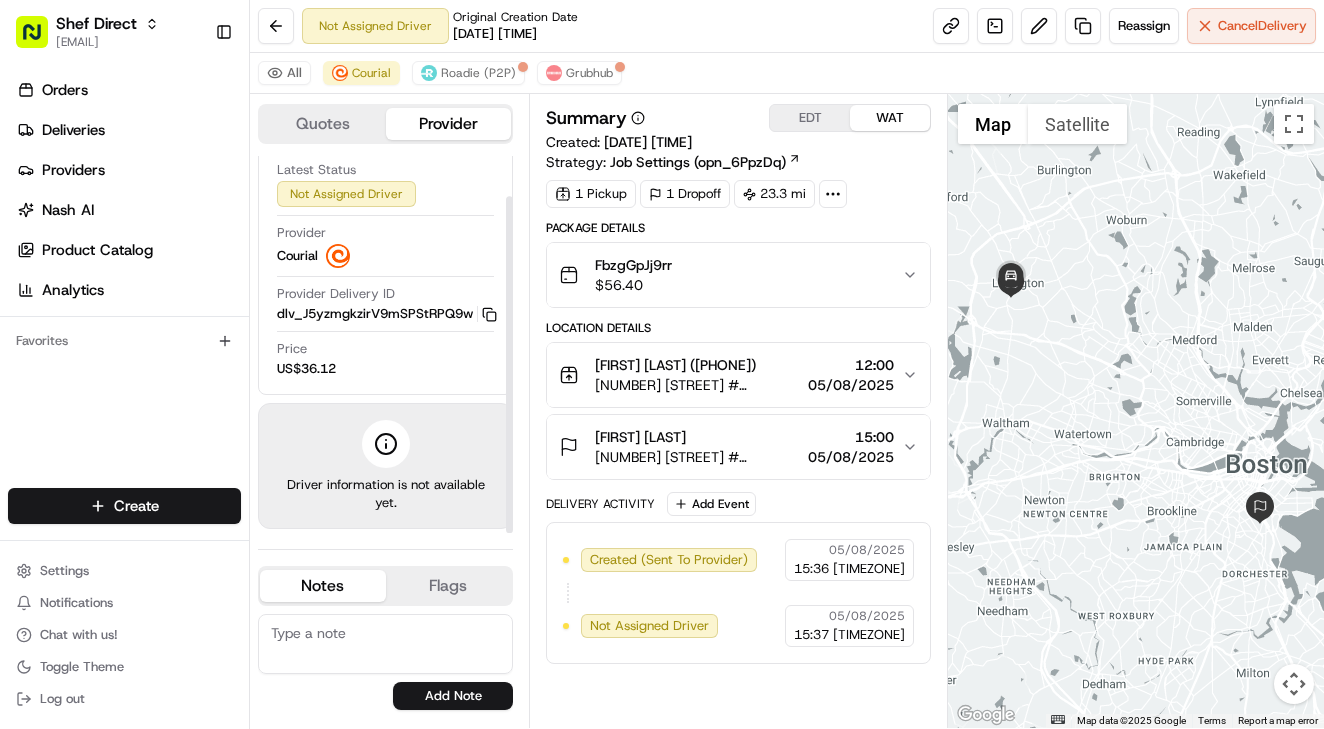 scroll, scrollTop: 45, scrollLeft: 0, axis: vertical 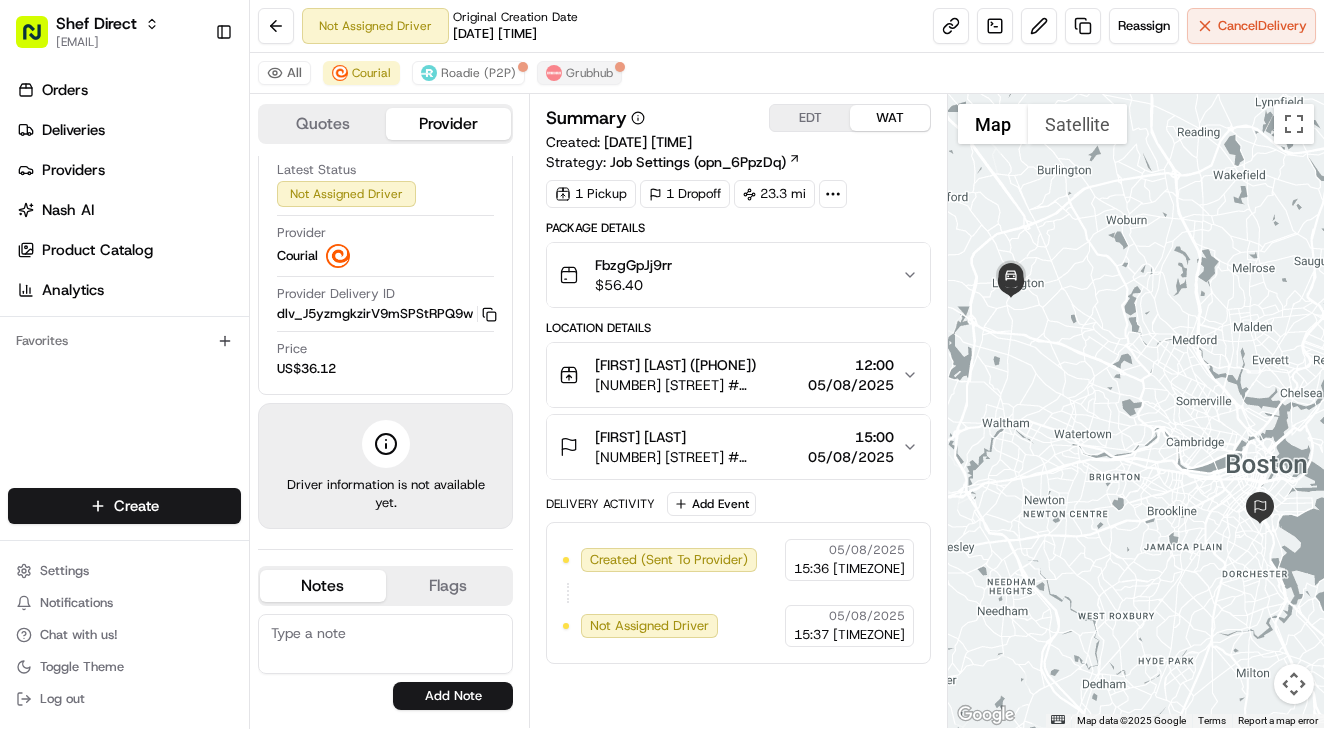 click on "Grubhub" at bounding box center (589, 73) 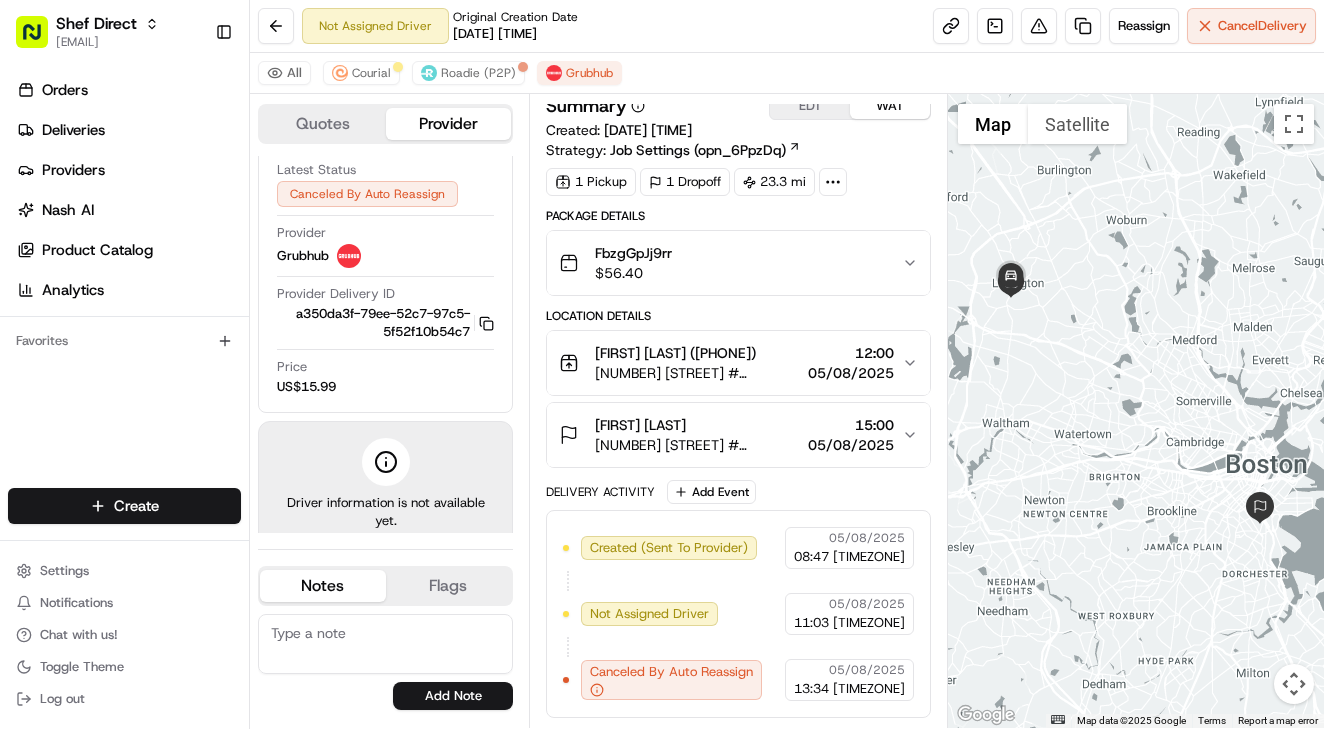 scroll, scrollTop: 32, scrollLeft: 0, axis: vertical 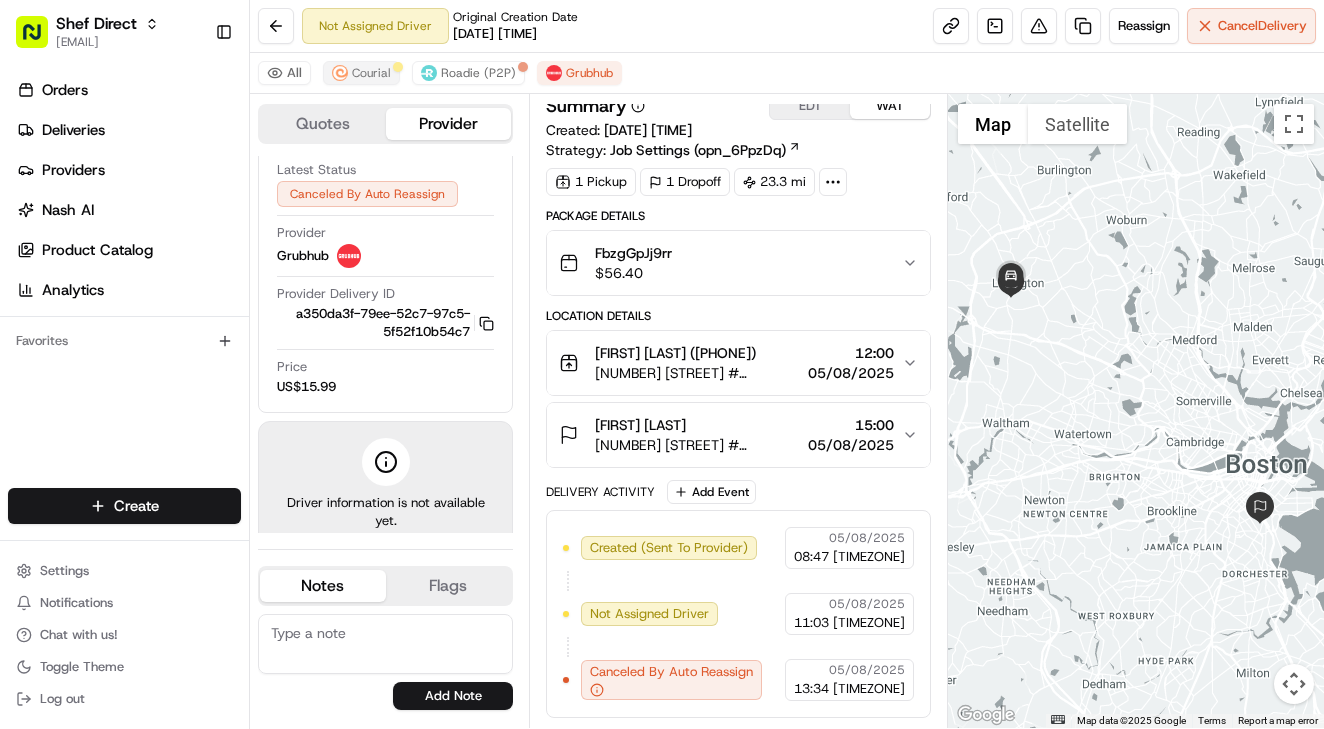click on "Courial" at bounding box center (371, 73) 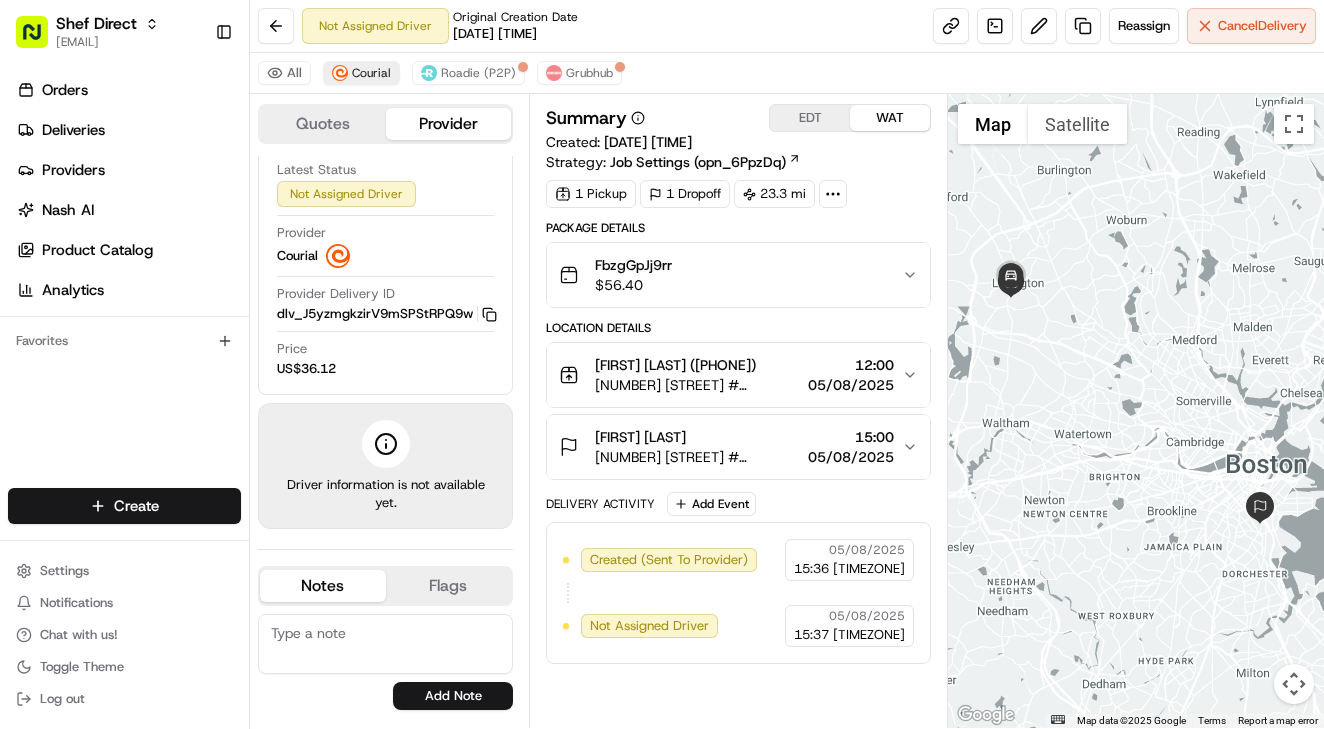 scroll, scrollTop: 0, scrollLeft: 0, axis: both 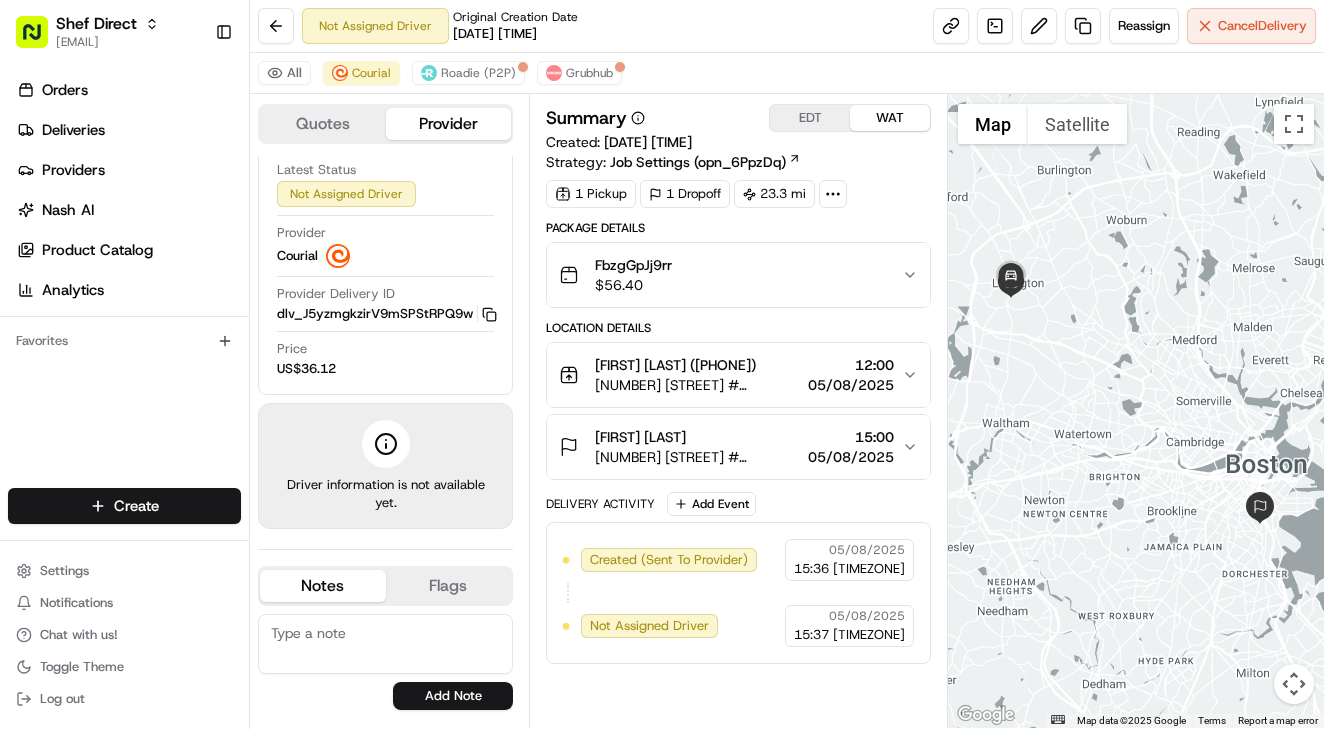 click on "Location Details" at bounding box center [738, 328] 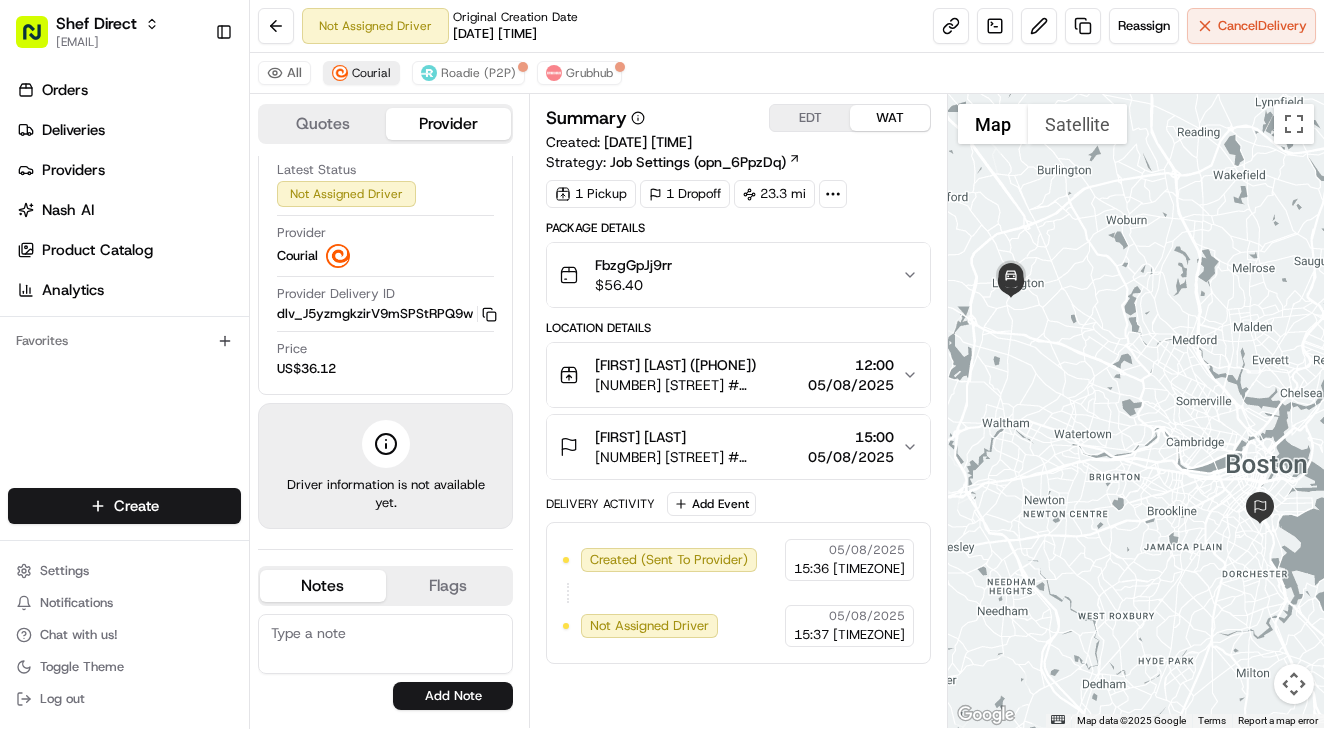 click on "Courial" at bounding box center [371, 73] 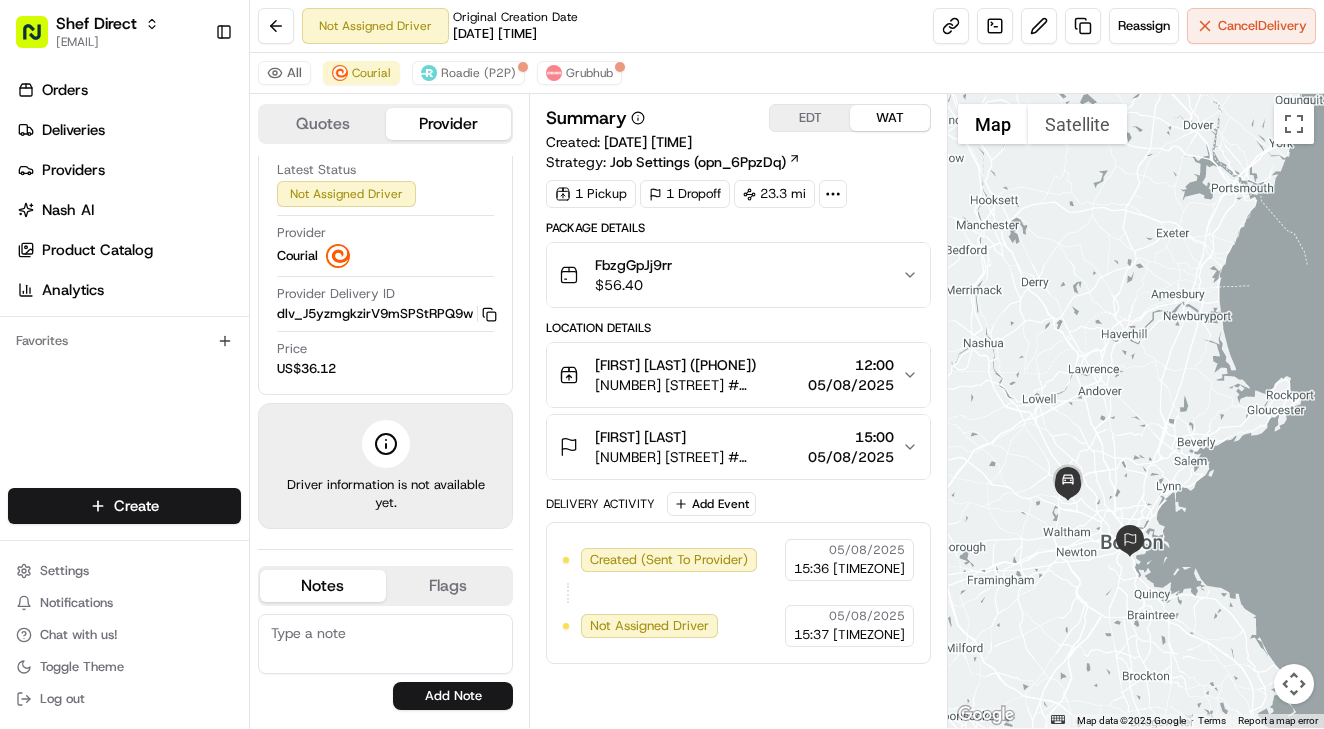drag, startPoint x: 1004, startPoint y: 477, endPoint x: 1078, endPoint y: 533, distance: 92.800865 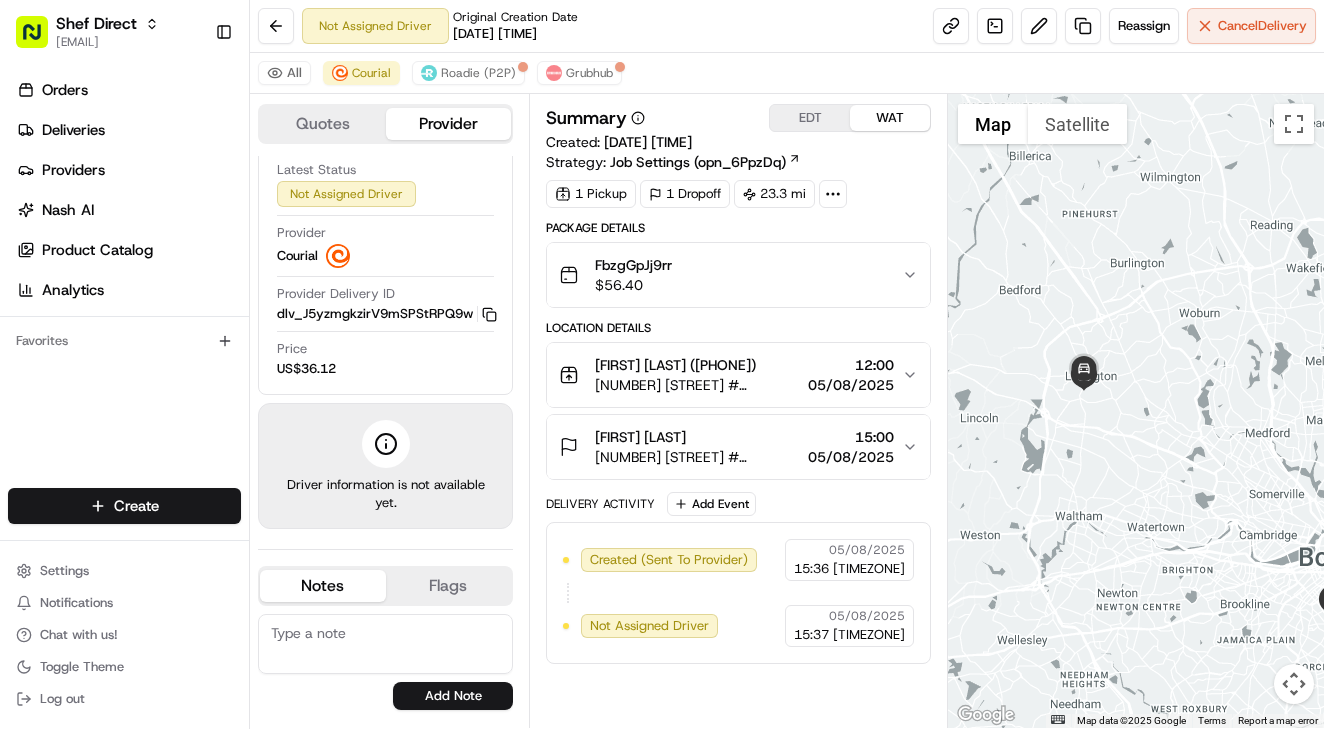 drag, startPoint x: 1047, startPoint y: 522, endPoint x: 1120, endPoint y: 444, distance: 106.83164 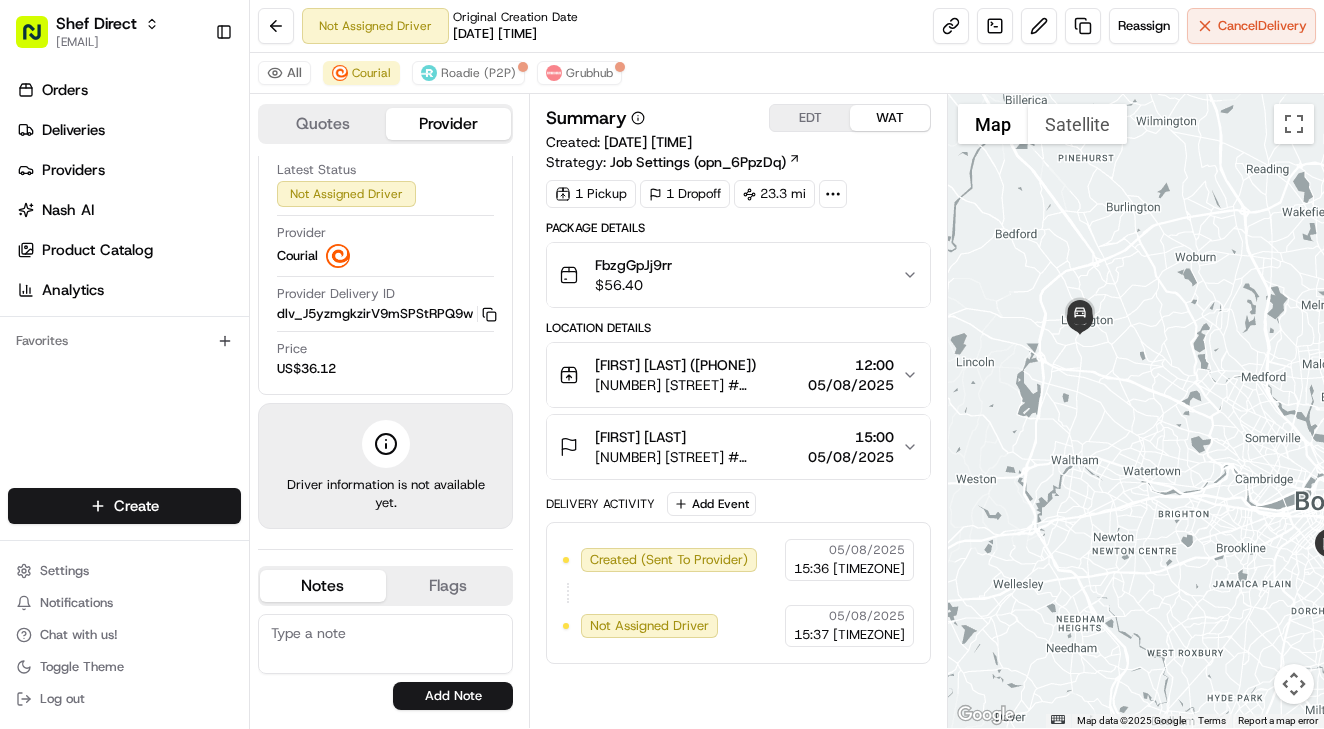 drag, startPoint x: 1138, startPoint y: 486, endPoint x: 1134, endPoint y: 424, distance: 62.1289 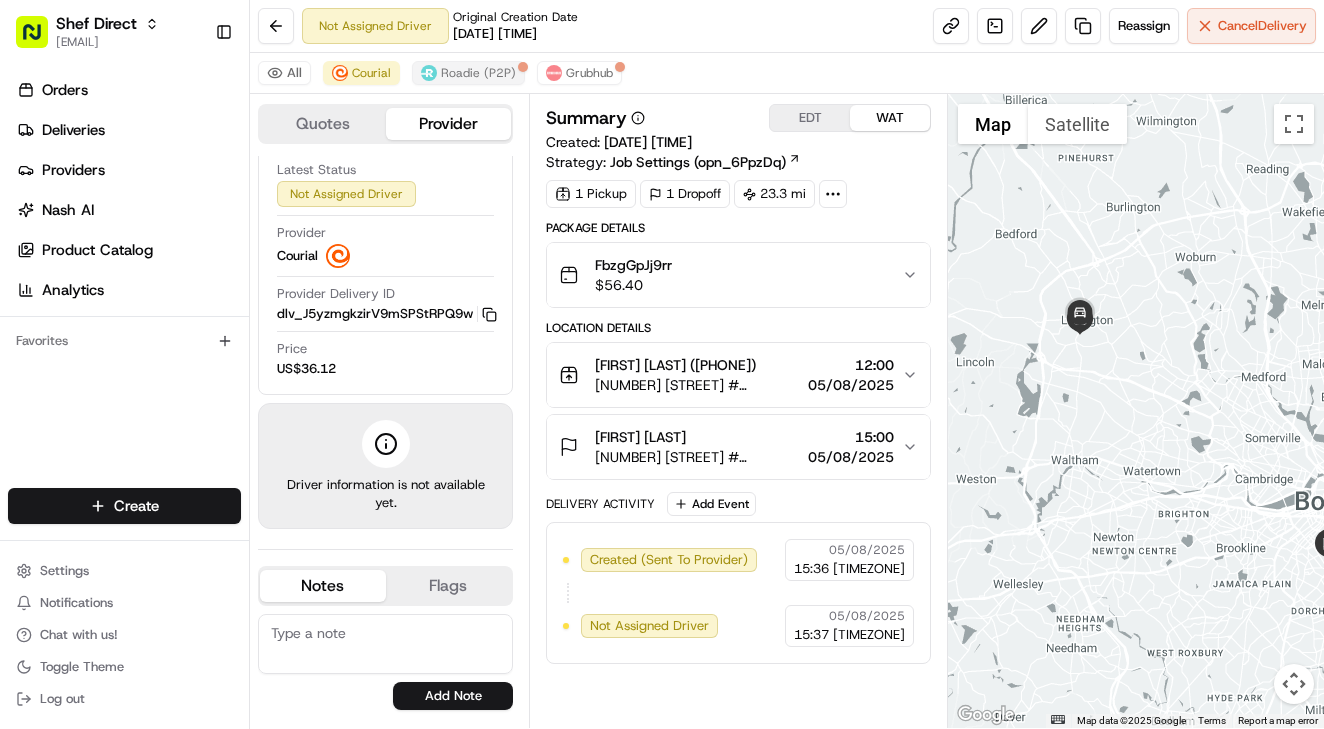 click on "Roadie (P2P)" at bounding box center (478, 73) 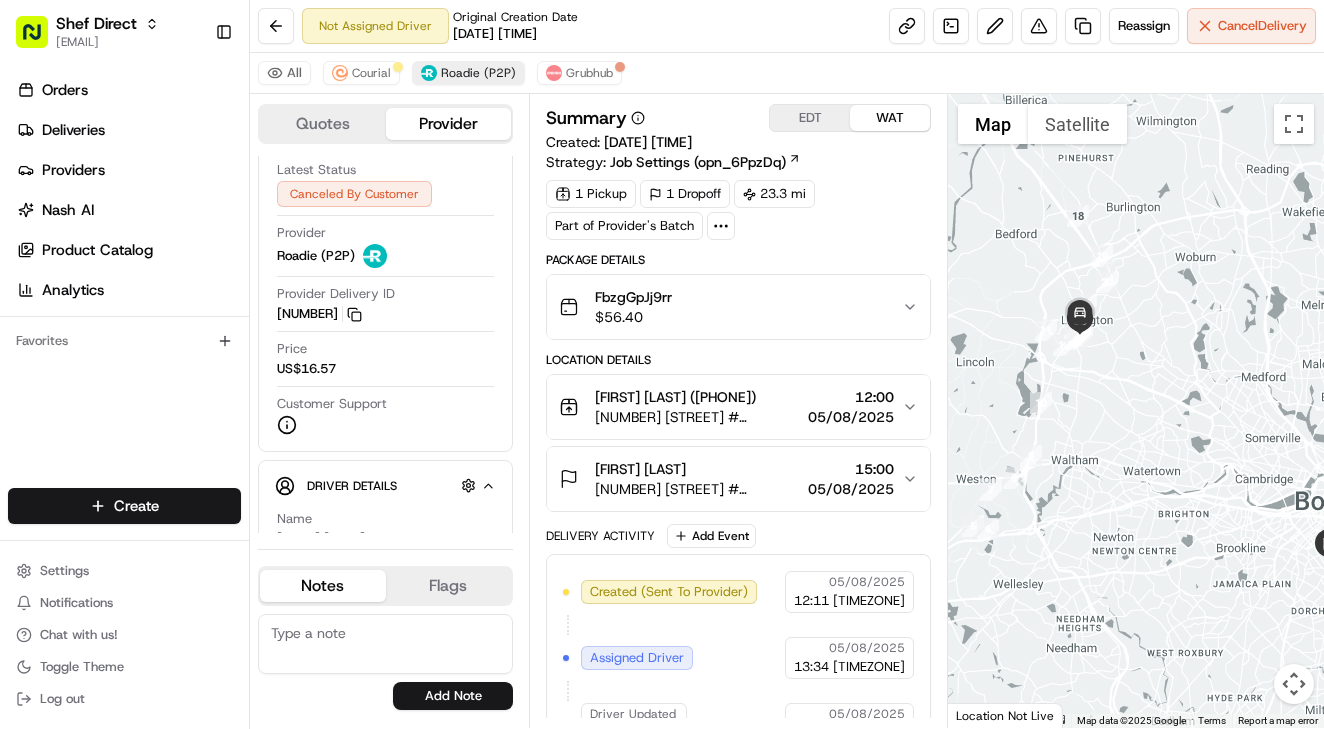 scroll, scrollTop: 0, scrollLeft: 0, axis: both 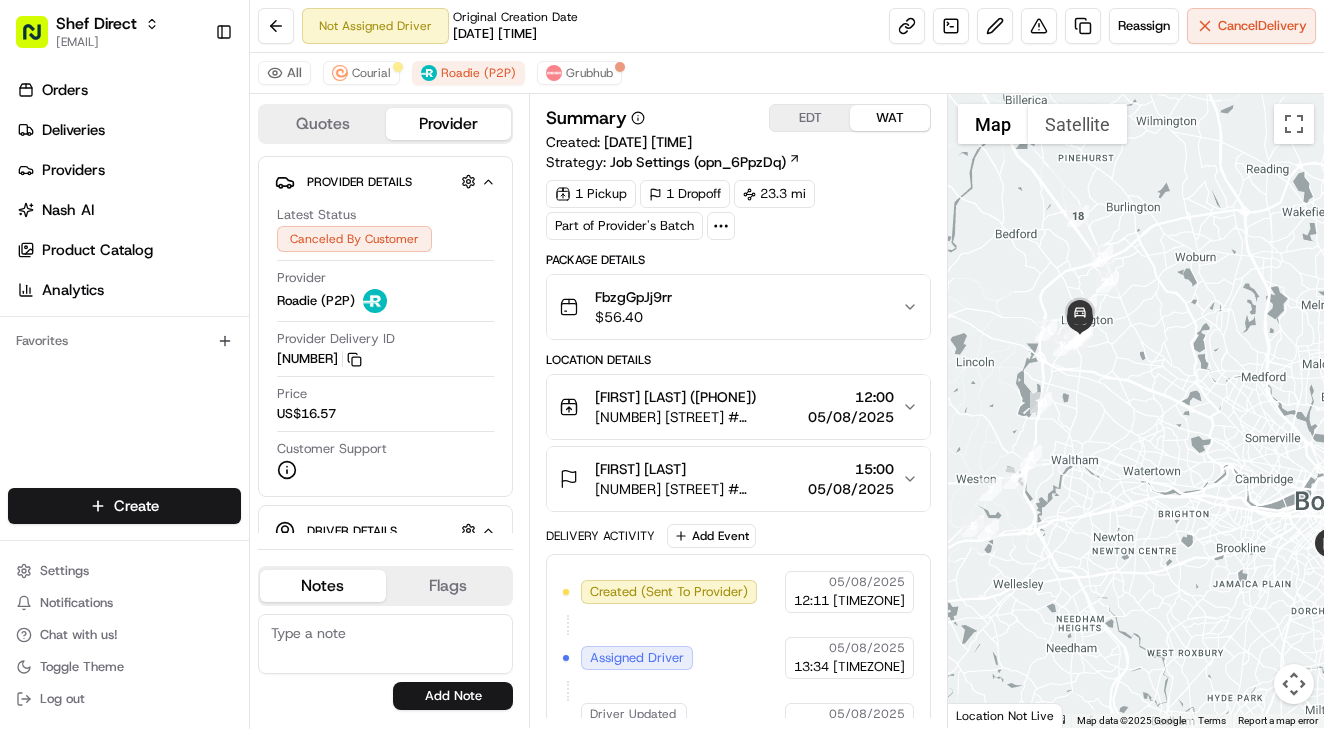 click on "Package Details" at bounding box center (738, 260) 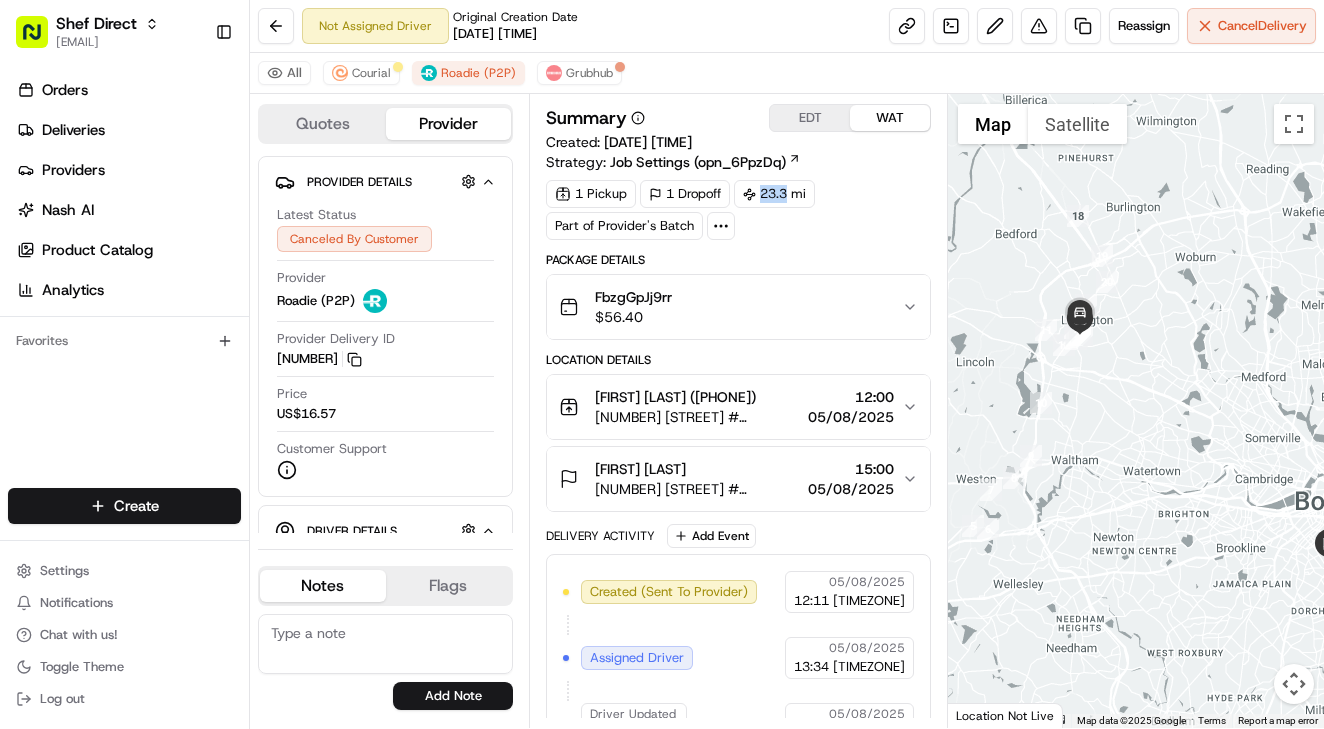 click on "23.3 mi" at bounding box center [774, 194] 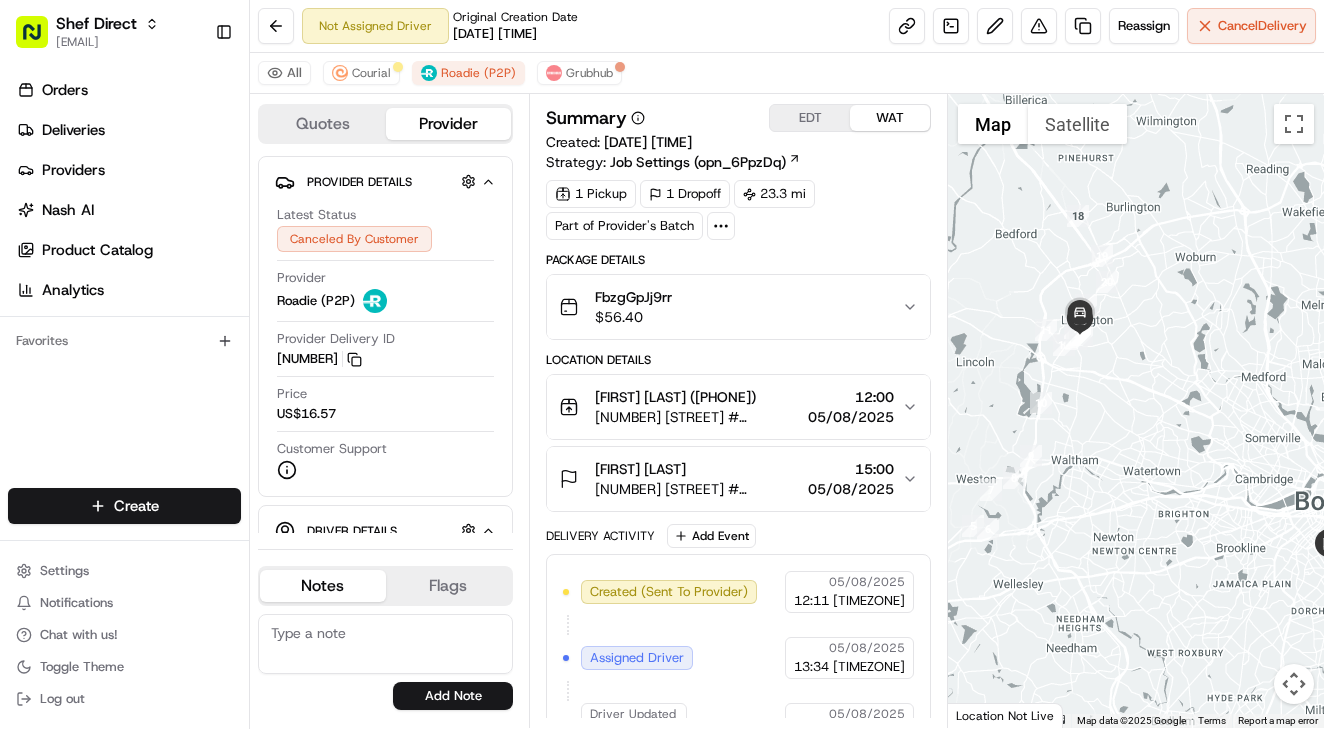 click on "Package Details" at bounding box center (738, 260) 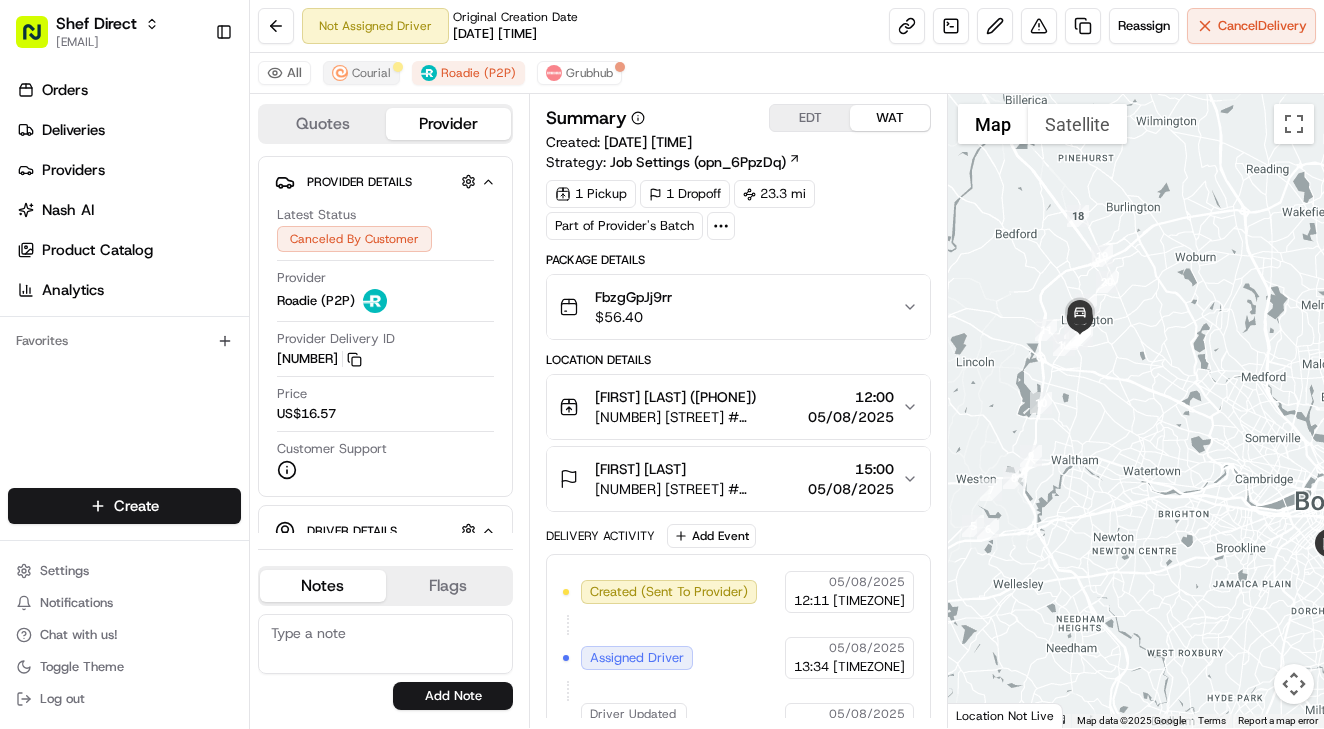 click on "Courial" at bounding box center [371, 73] 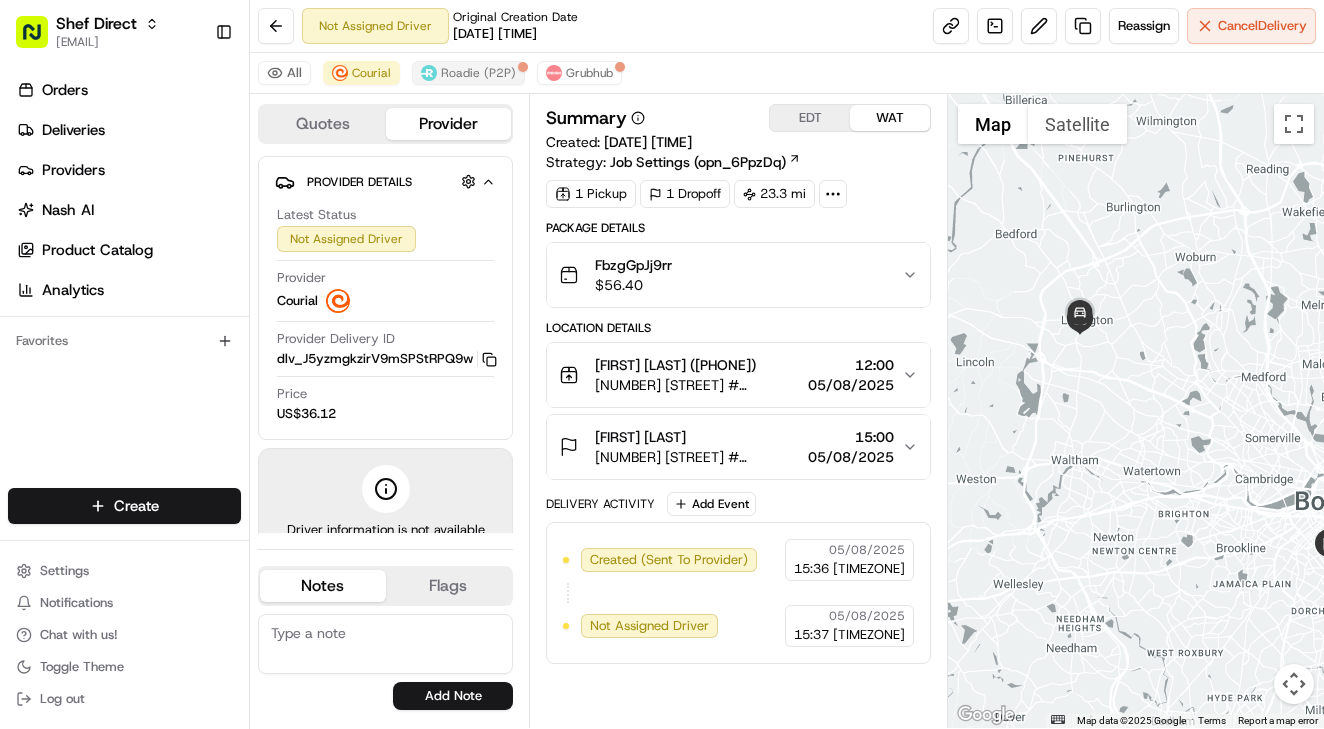 click on "Roadie (P2P)" at bounding box center [478, 73] 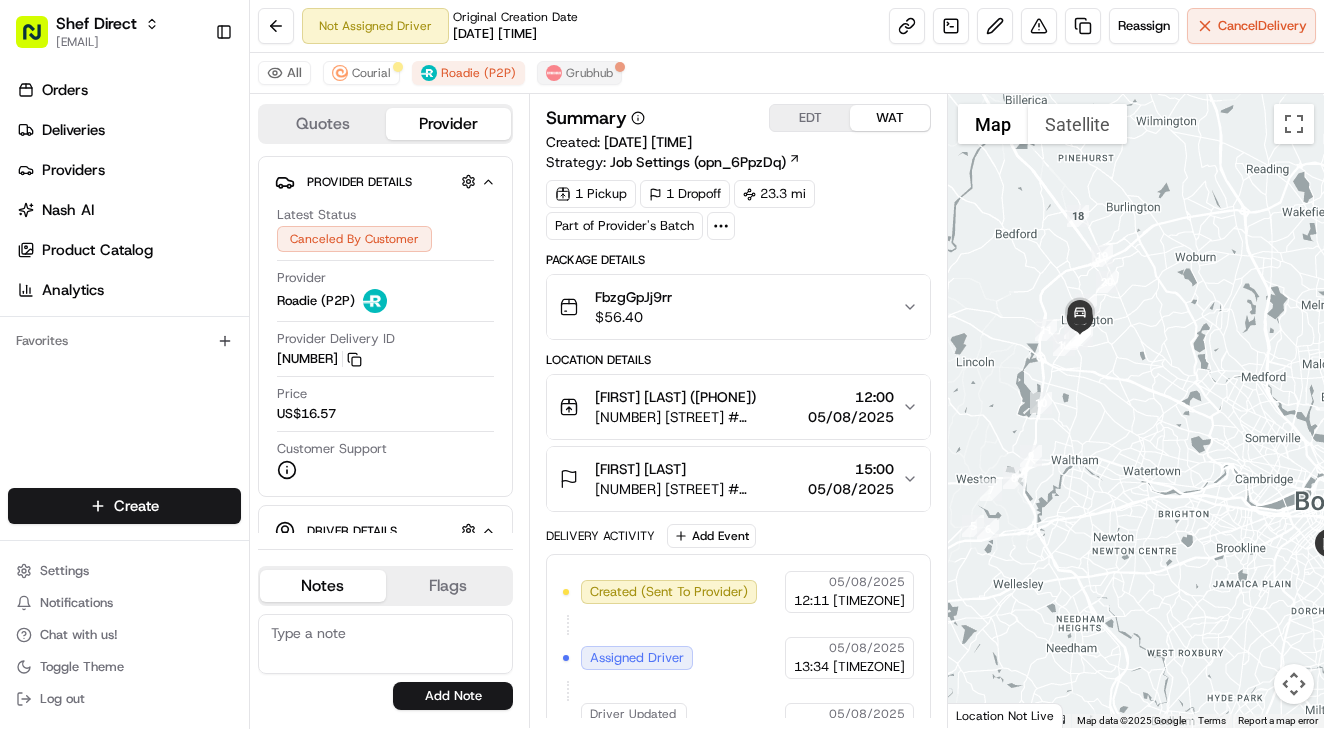 click on "Grubhub" at bounding box center [579, 73] 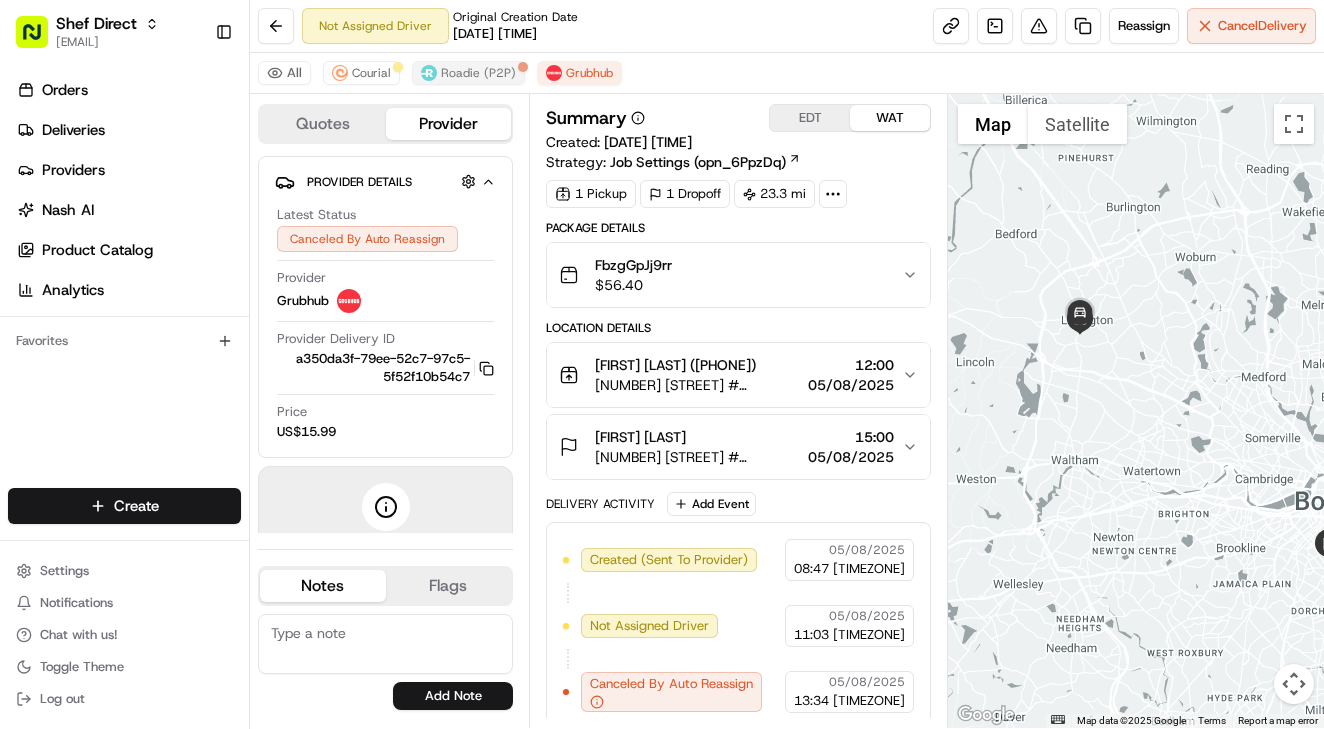 click on "Roadie (P2P)" at bounding box center [478, 73] 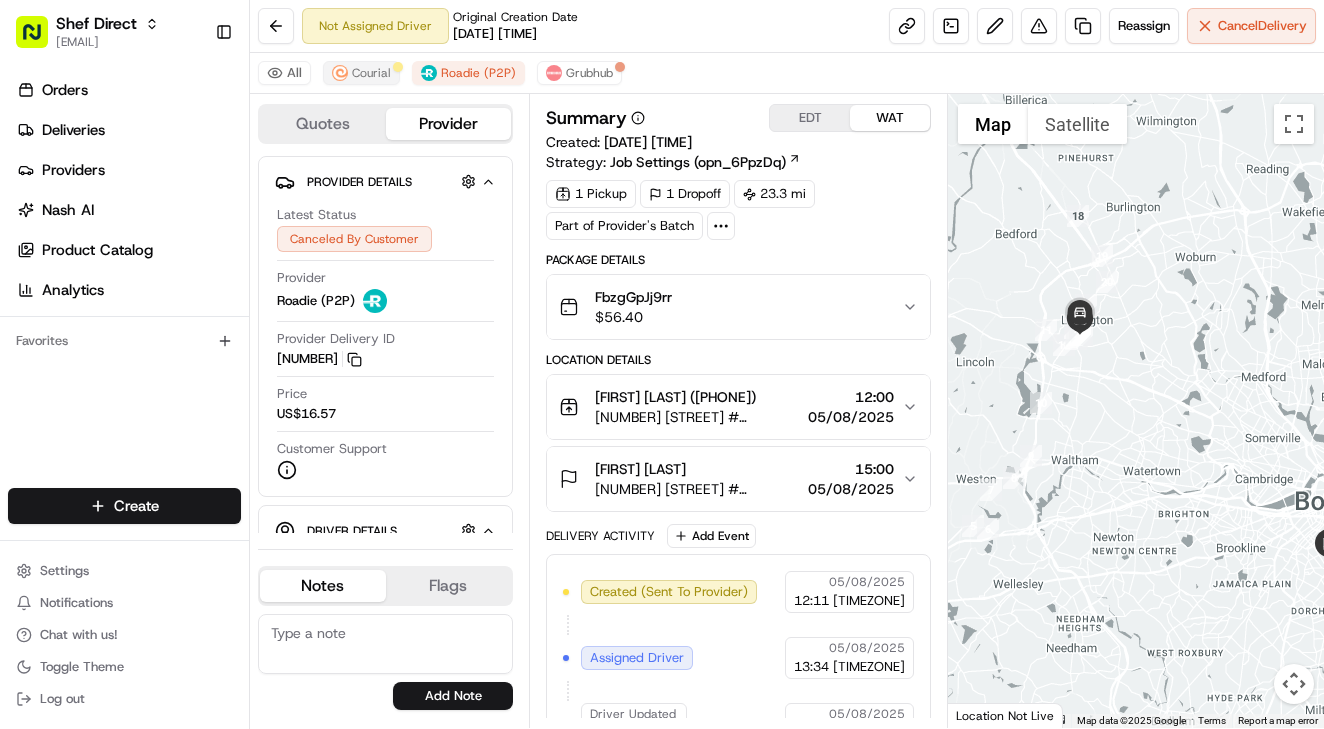click on "Courial" at bounding box center (371, 73) 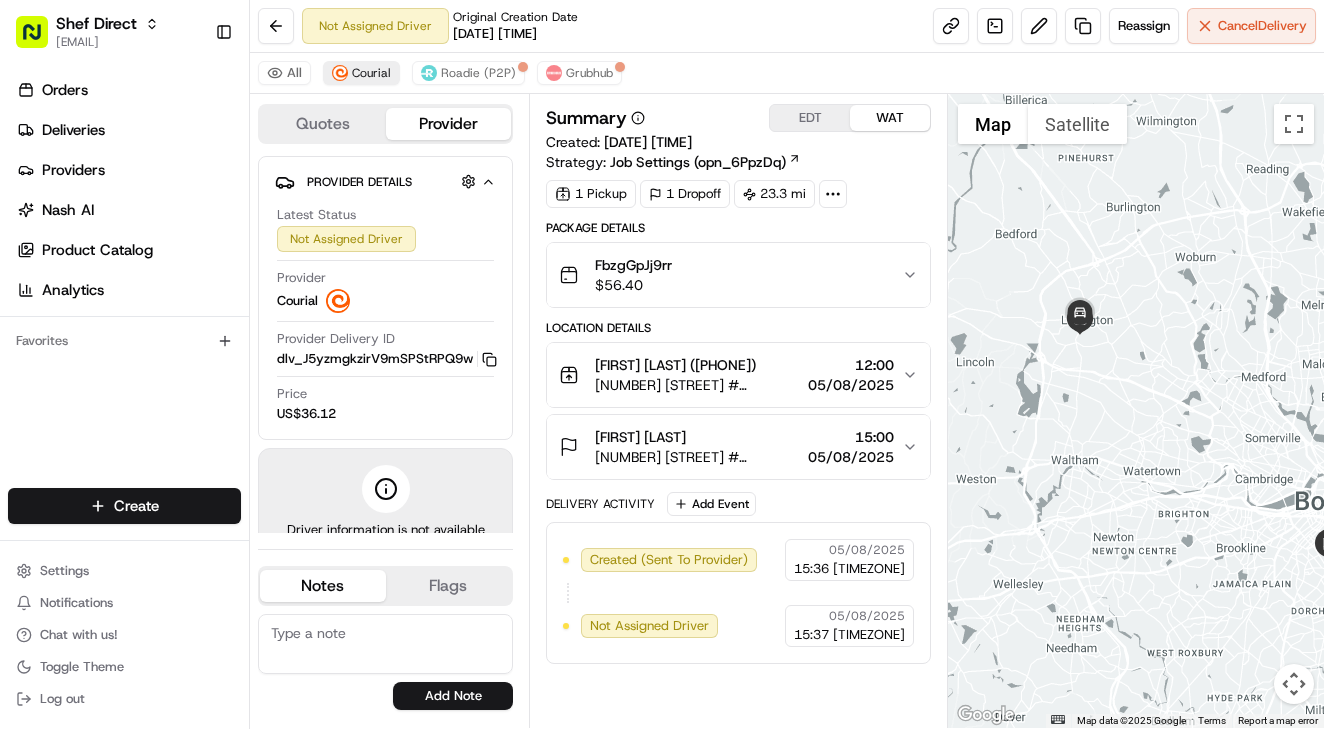click on "Courial" at bounding box center (371, 73) 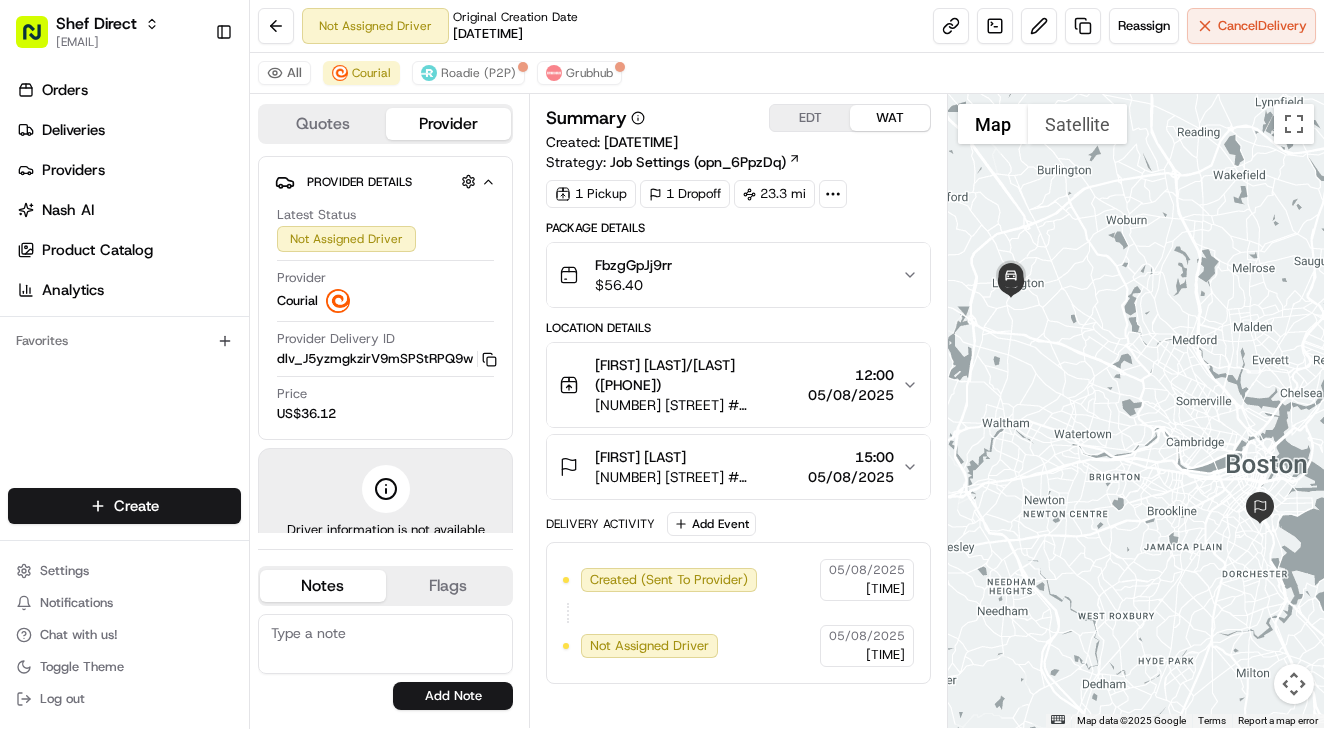 scroll, scrollTop: 0, scrollLeft: 0, axis: both 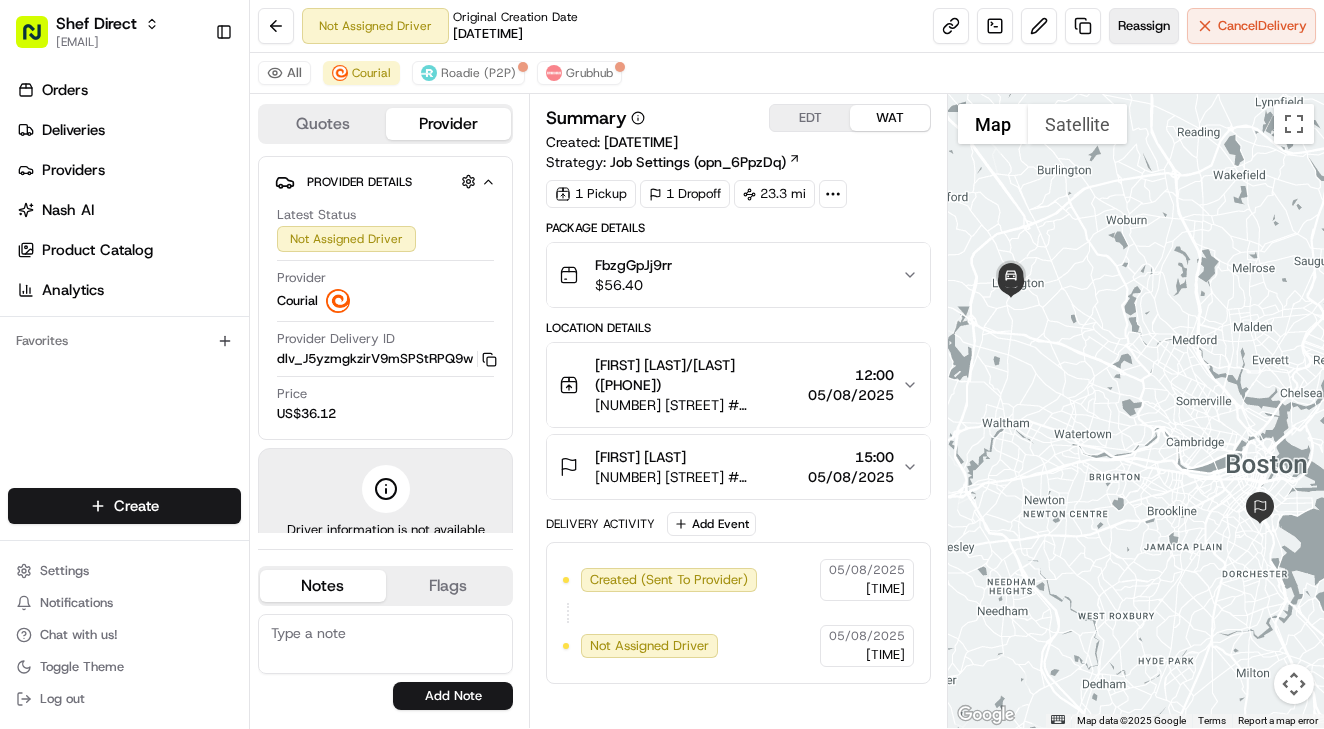 click on "Reassign" at bounding box center [1144, 26] 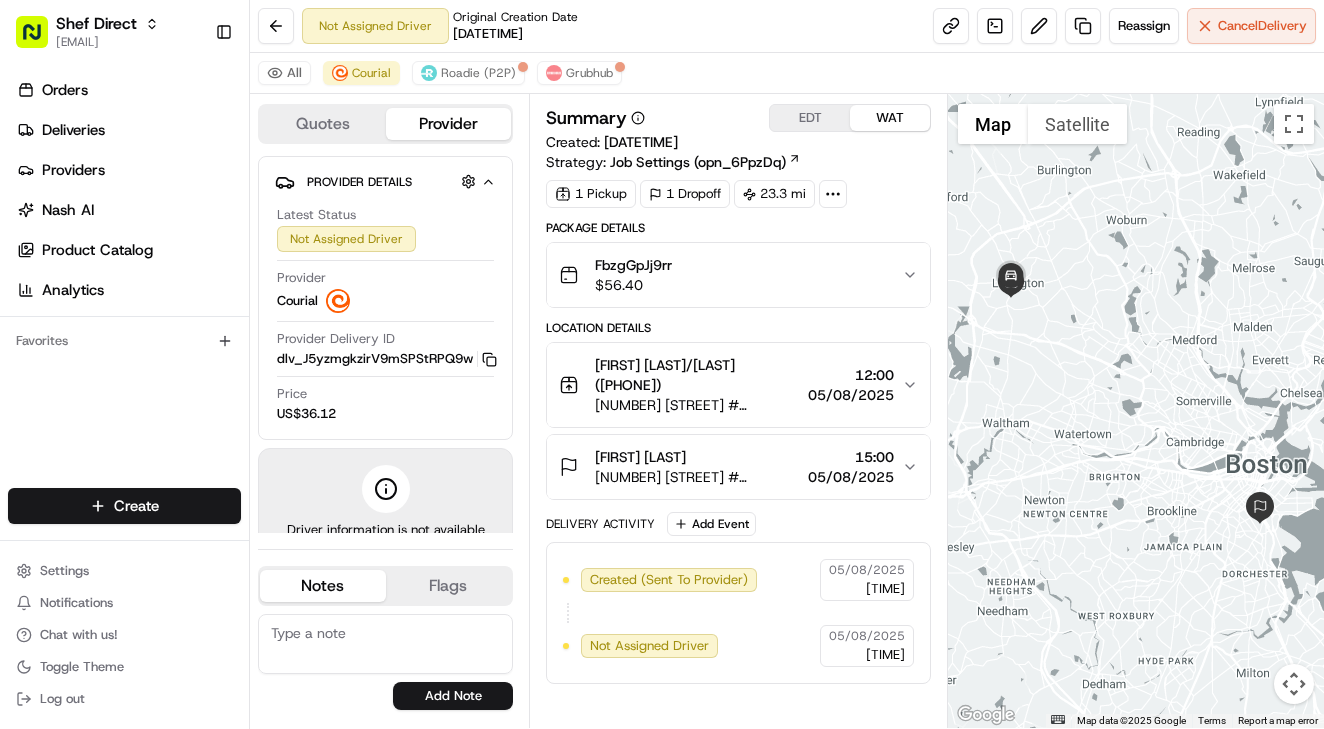 scroll, scrollTop: 0, scrollLeft: 0, axis: both 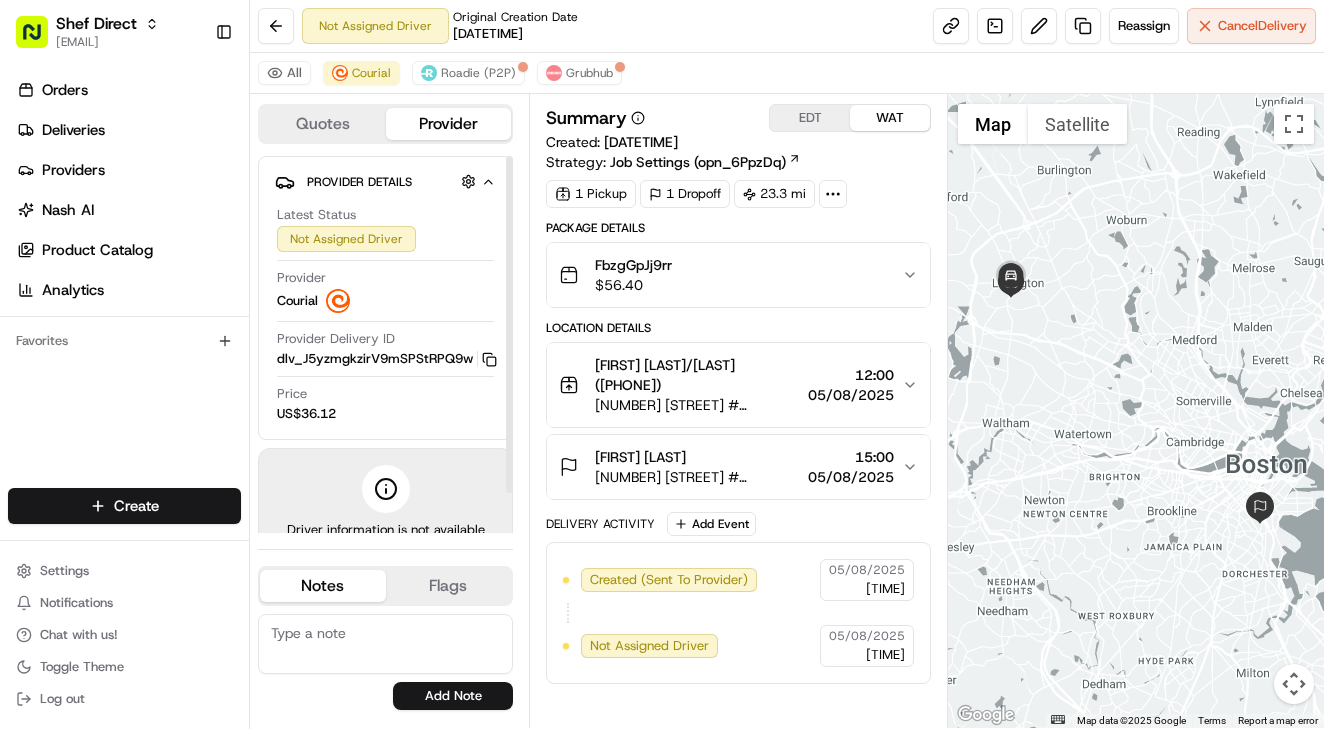 click on "Orders Deliveries Providers Nash AI Product Catalog Analytics Favorites" at bounding box center (124, 284) 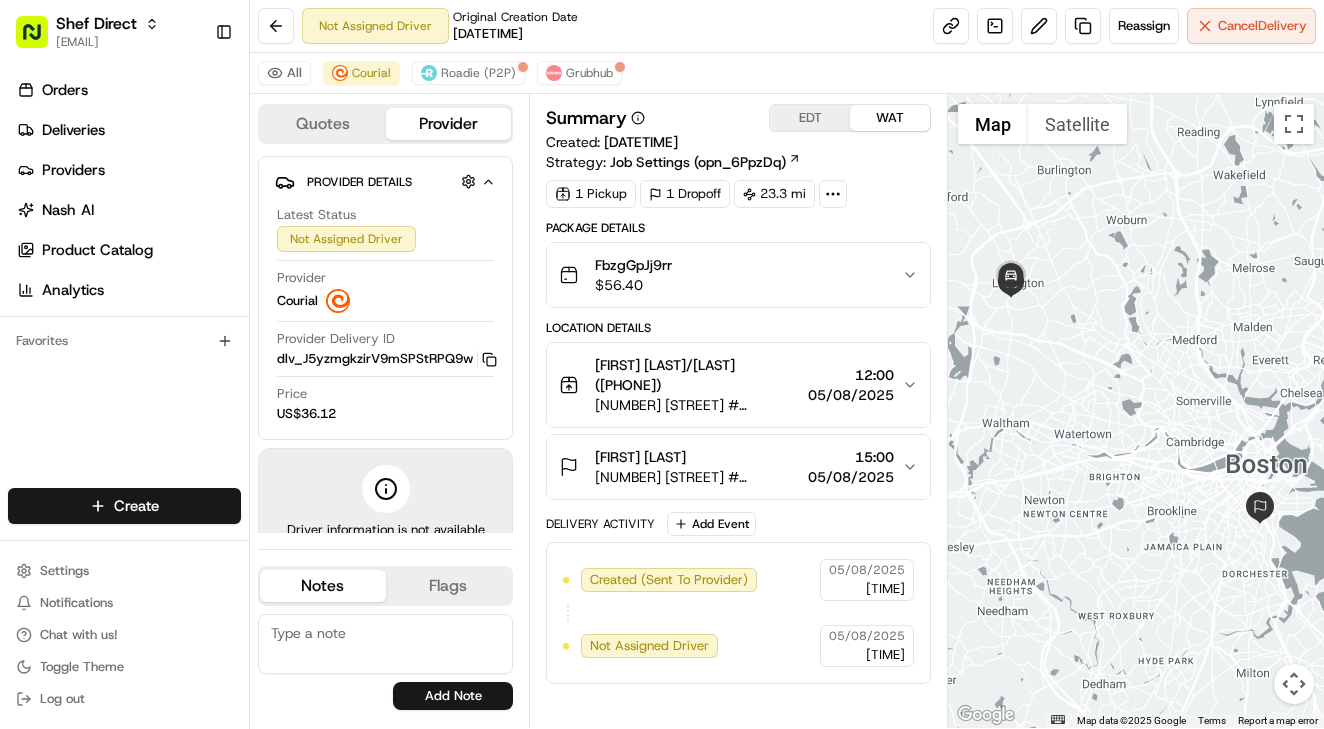 click on "All Courial Roadie (P2P) Grubhub" at bounding box center (787, 73) 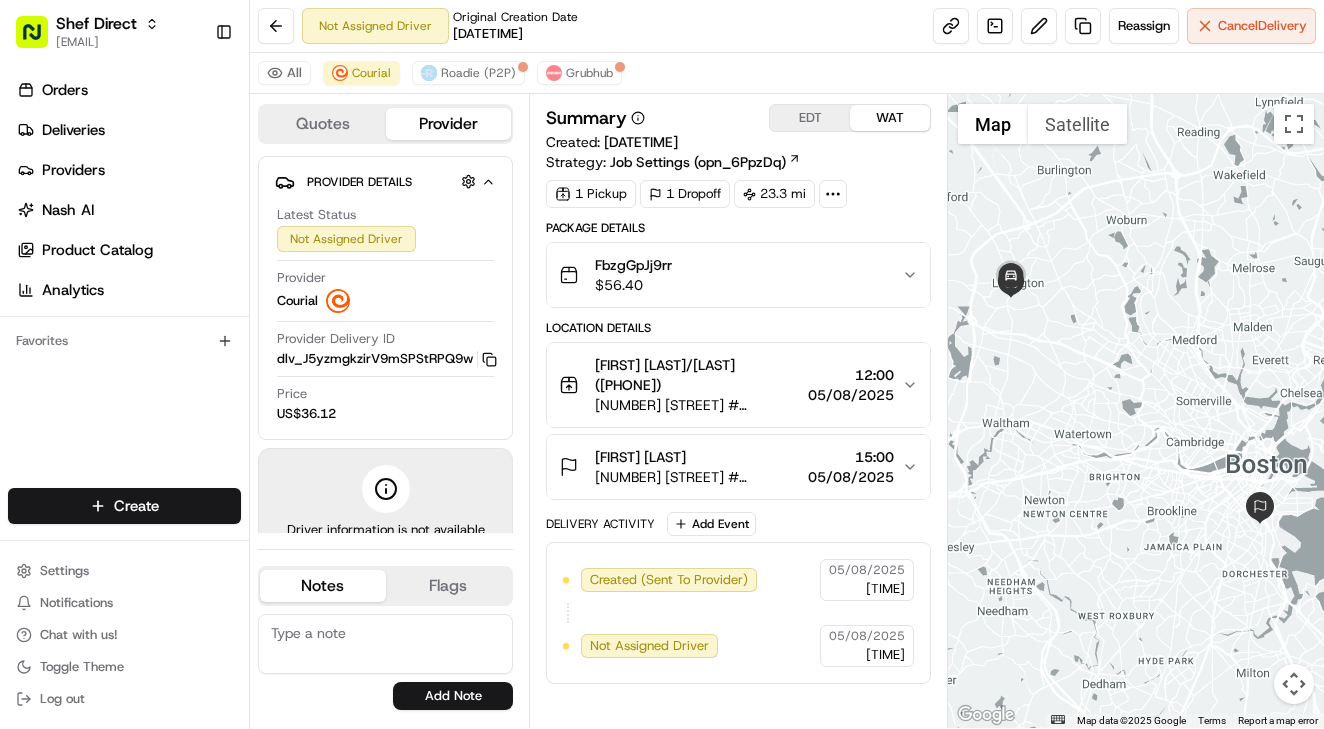 click on "All Courial Roadie (P2P) Grubhub" at bounding box center [787, 73] 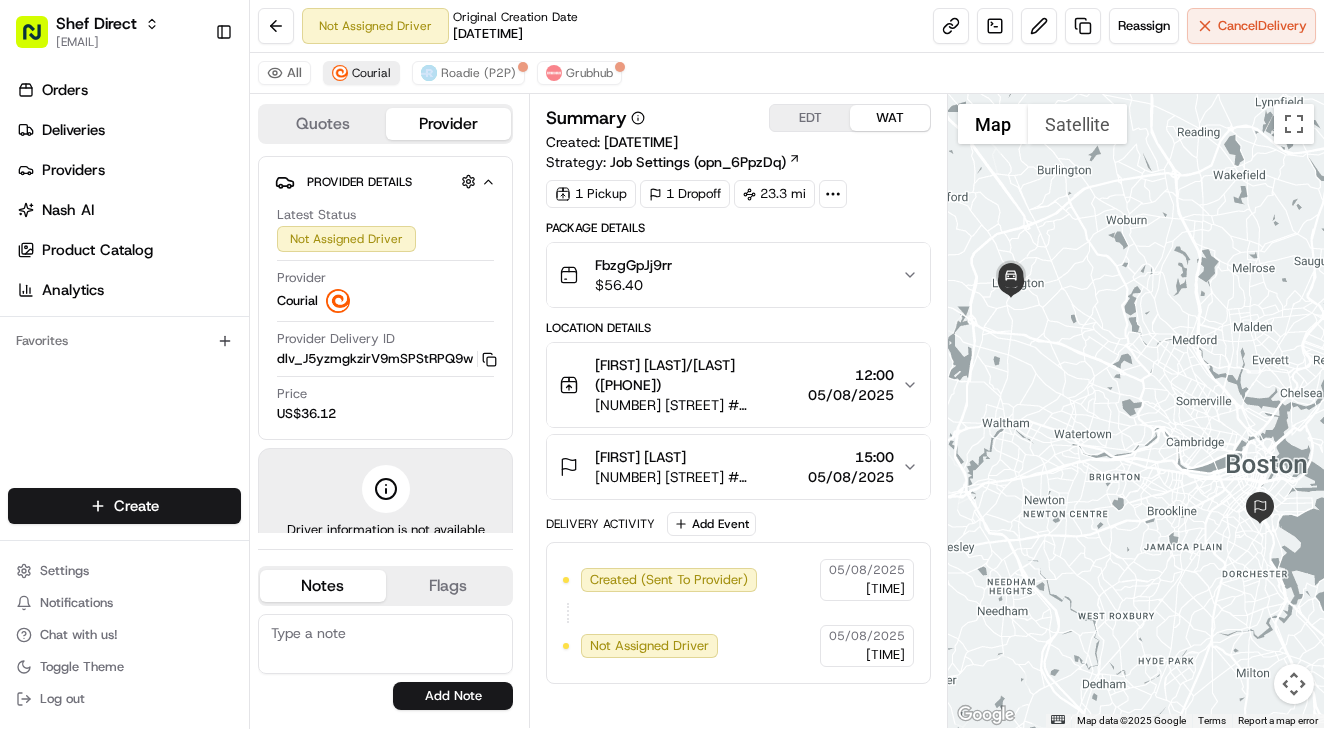 click on "Courial" at bounding box center (371, 73) 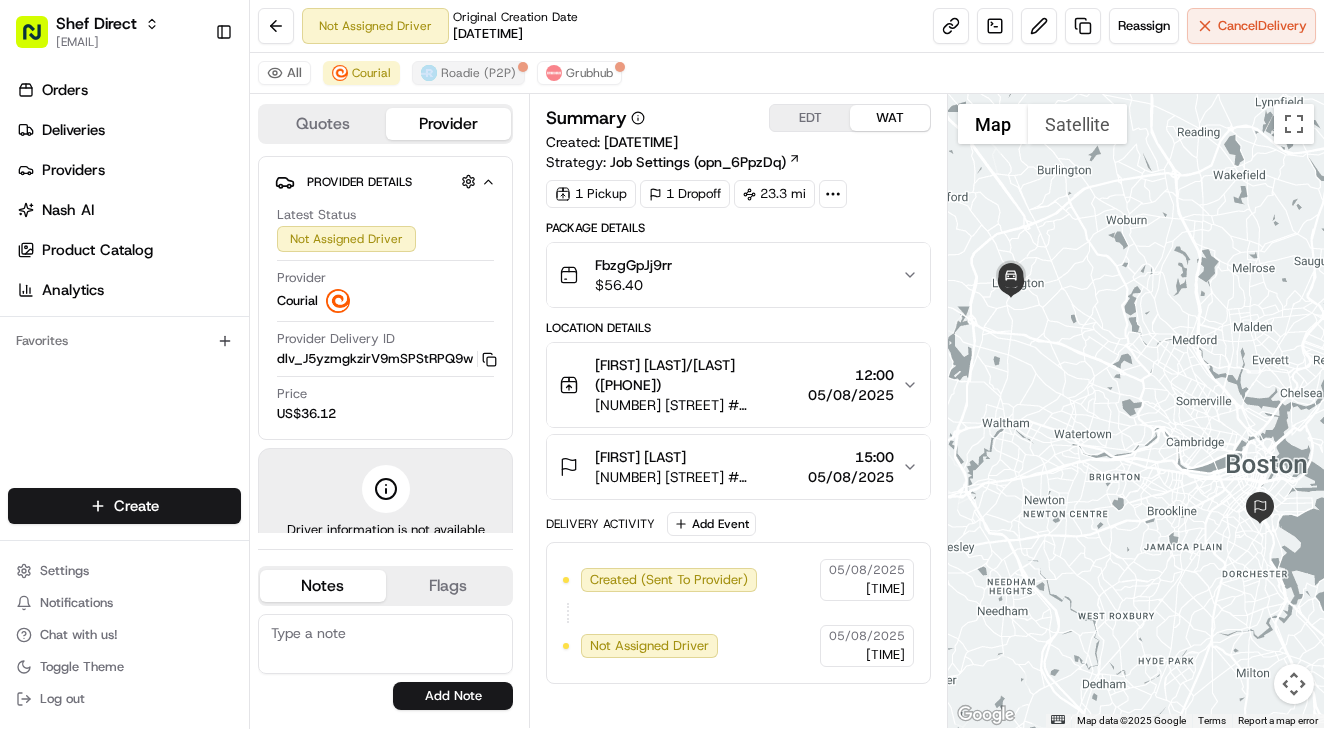 click on "Roadie (P2P)" at bounding box center [478, 73] 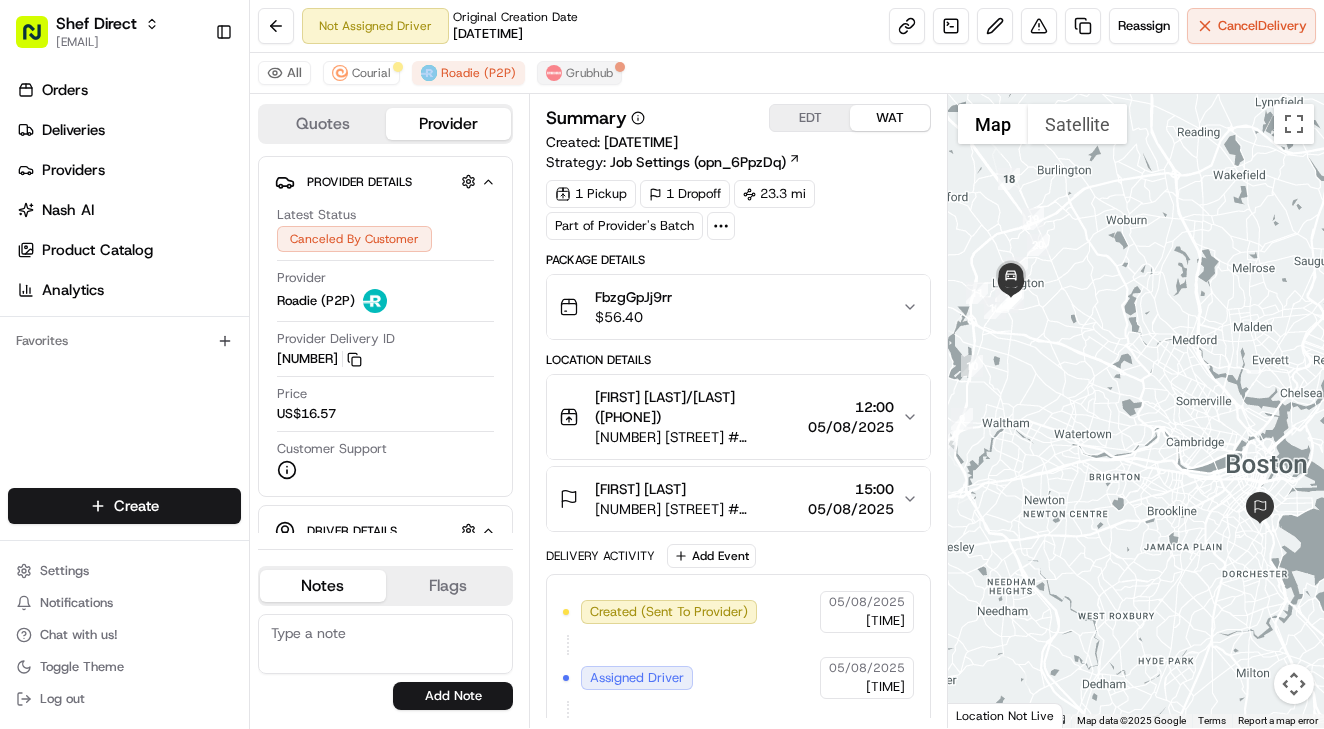 click on "Grubhub" at bounding box center (579, 73) 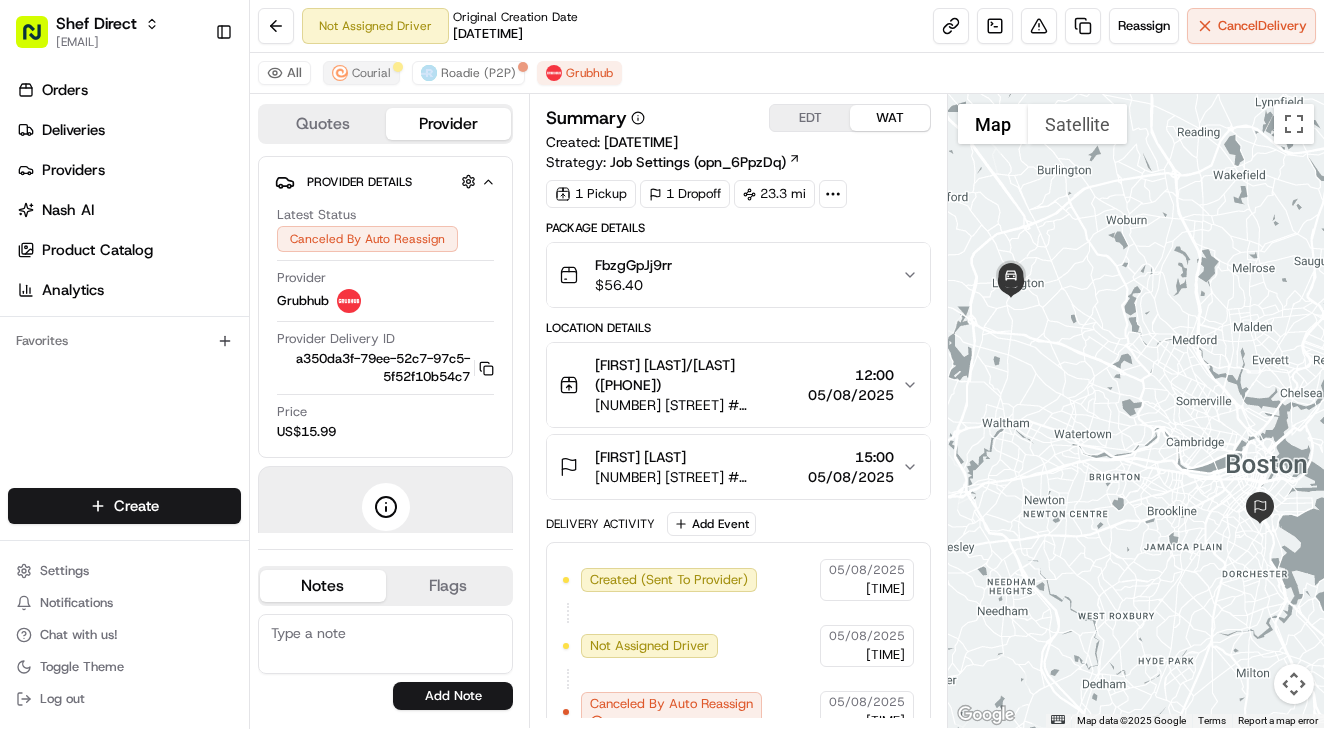 click on "Courial" at bounding box center [371, 73] 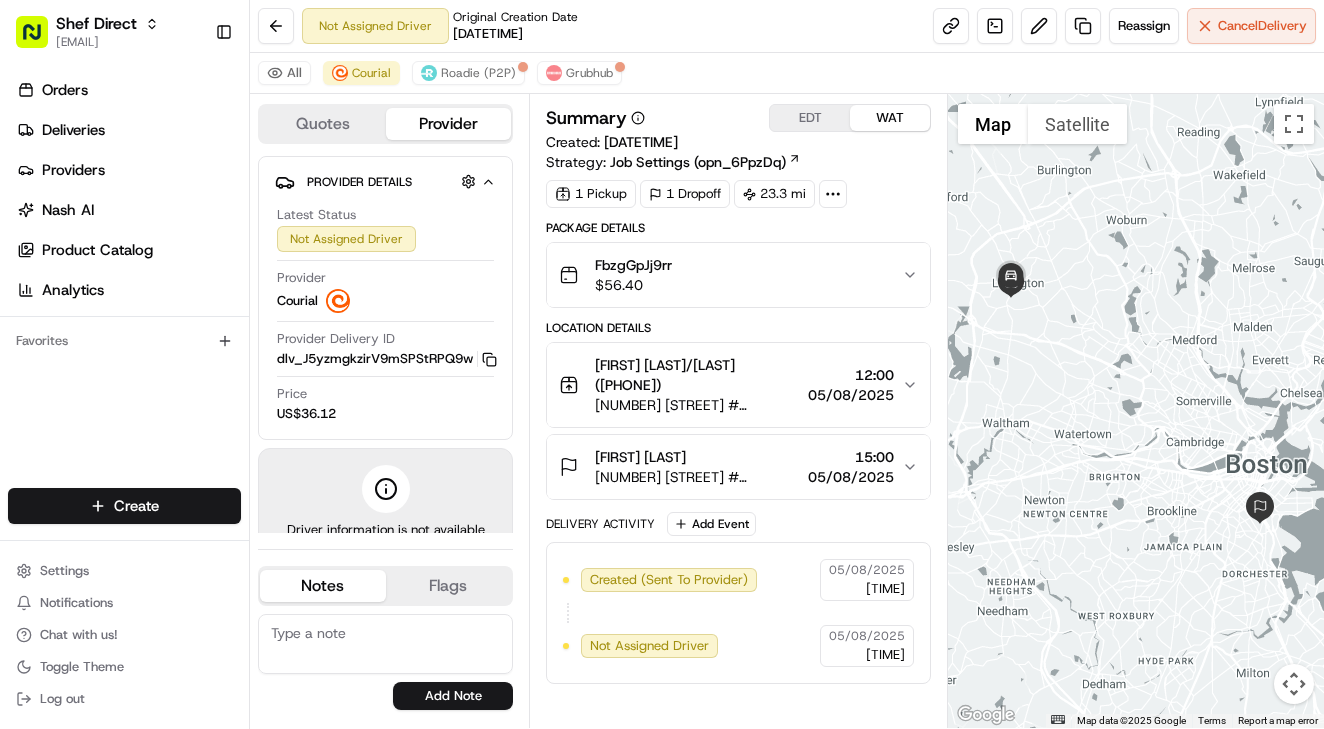 click on "All Courial Roadie (P2P) Grubhub" at bounding box center [787, 73] 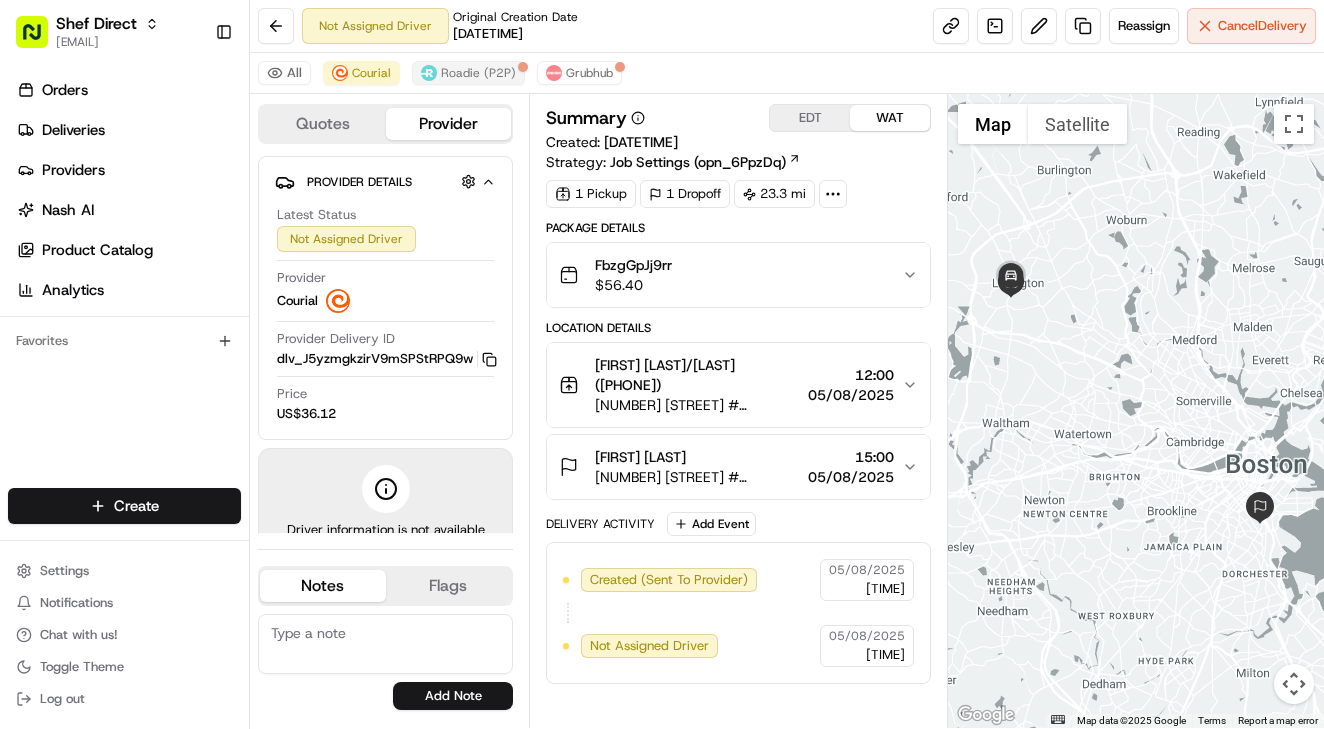 click on "Roadie (P2P)" at bounding box center (478, 73) 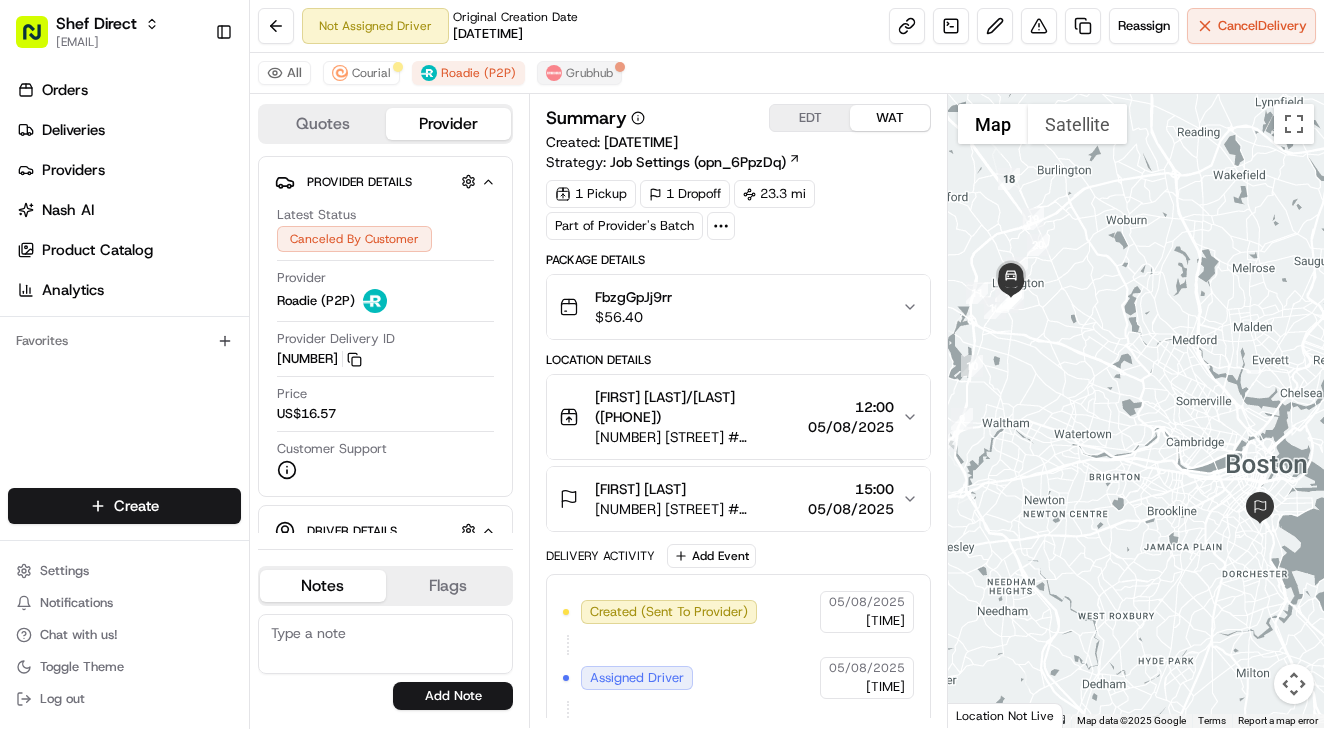 click on "Grubhub" at bounding box center (589, 73) 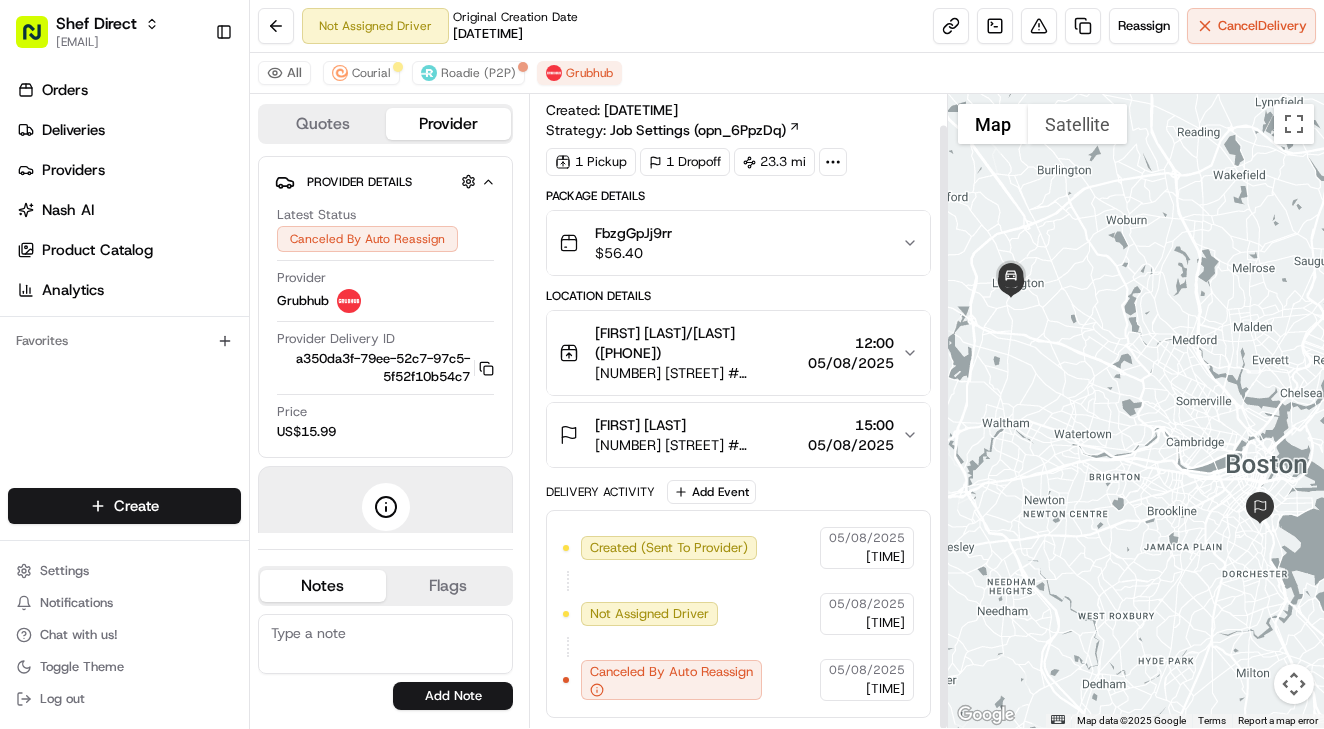 scroll, scrollTop: 32, scrollLeft: 0, axis: vertical 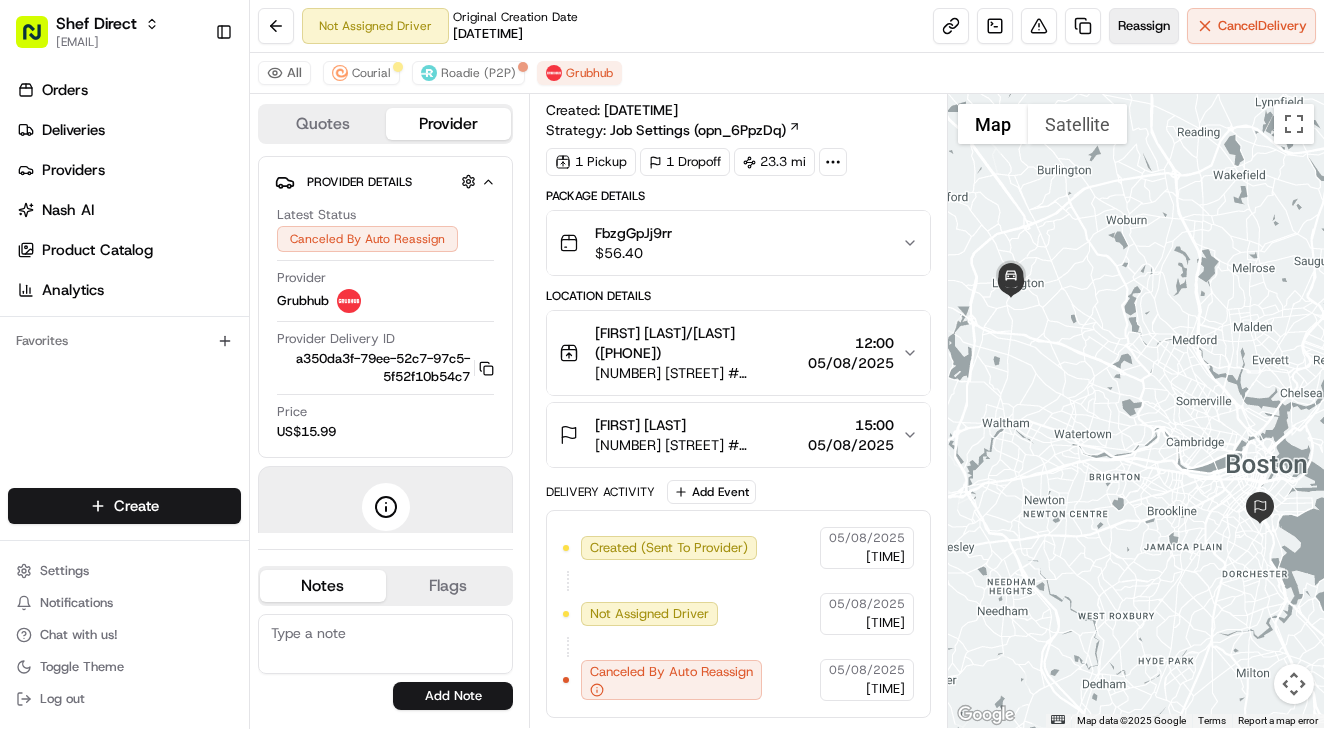 click on "Reassign" at bounding box center (1144, 26) 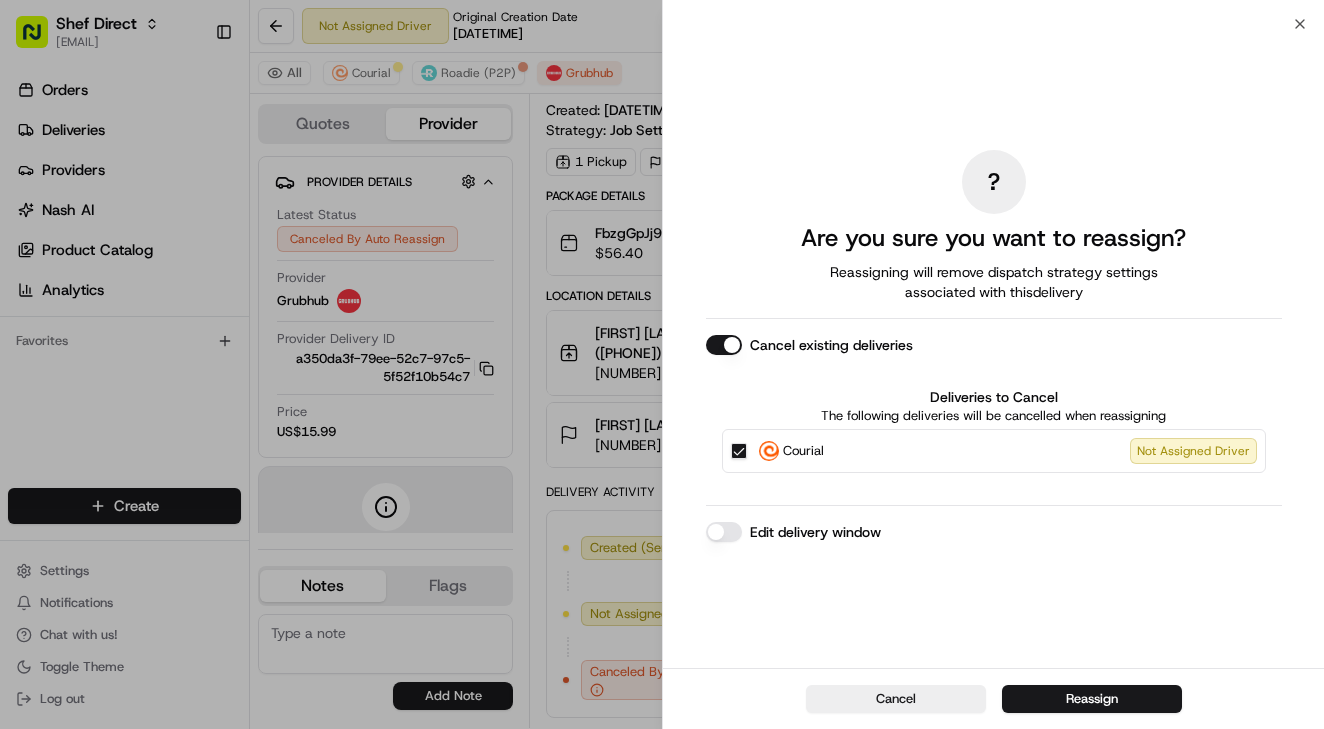click on "? Are you sure you want to reassign? Reassigning will remove dispatch strategy settings associated with this  delivery Cancel existing deliveries Deliveries to Cancel The following deliveries will be cancelled when reassigning Courial Not Assigned Driver Edit delivery window" at bounding box center (994, 346) 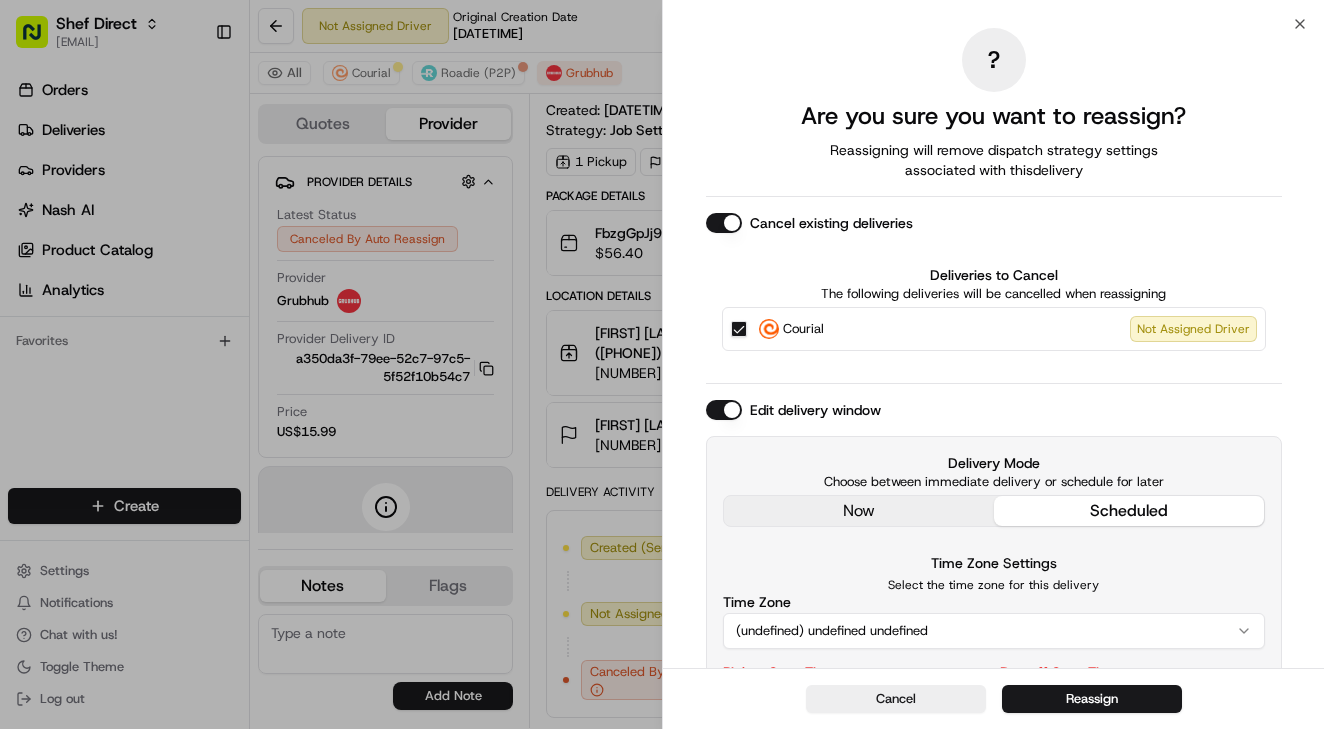 click on "Delivery Mode Choose between immediate delivery or schedule for later now scheduled" at bounding box center (994, 490) 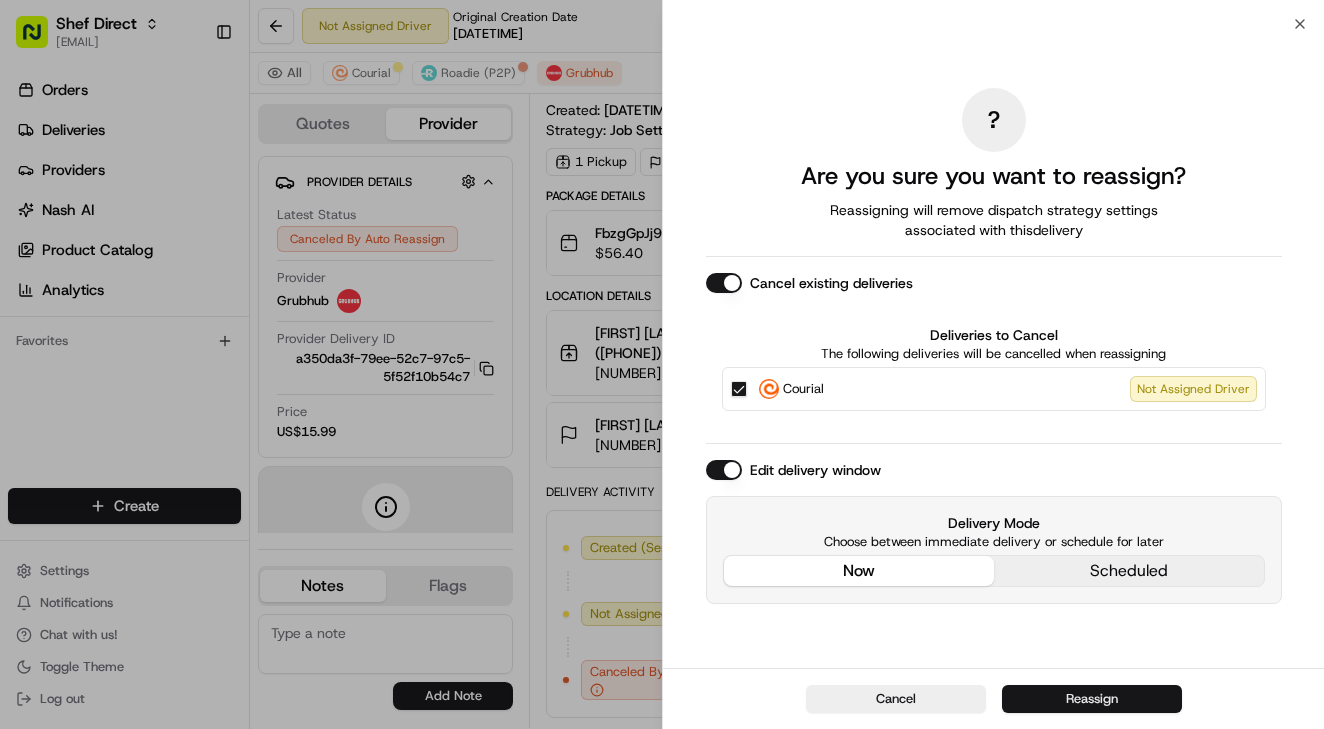 click on "Reassign" at bounding box center (1092, 699) 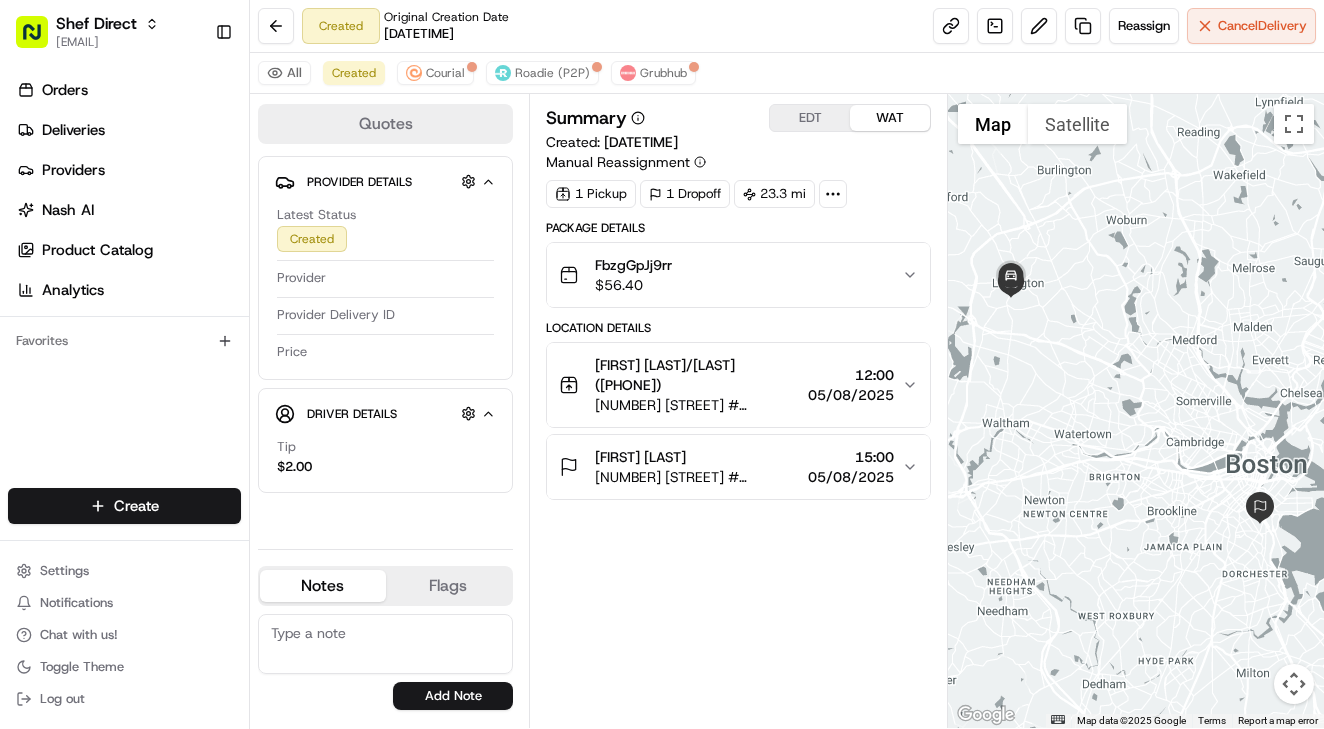 scroll, scrollTop: 0, scrollLeft: 0, axis: both 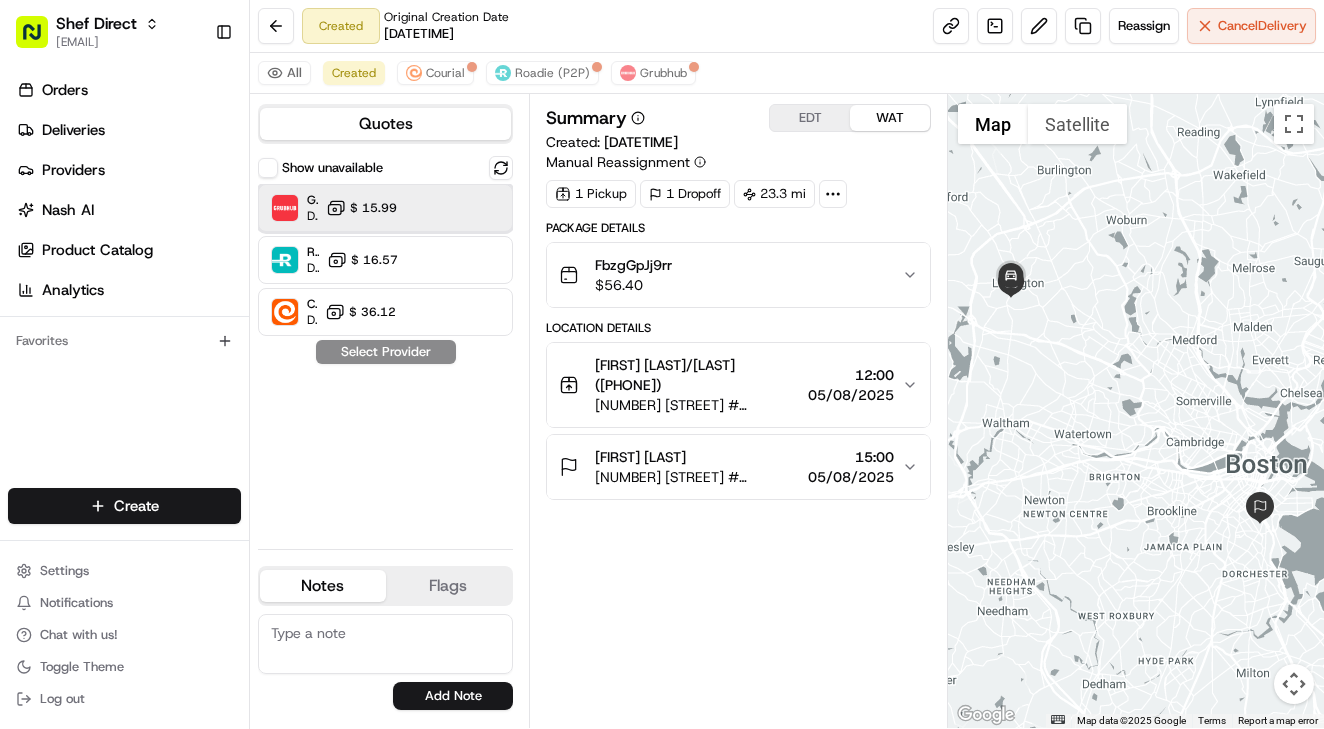 click on "Grubhub Dropoff ETA   59 minutes $   15.99" at bounding box center [385, 208] 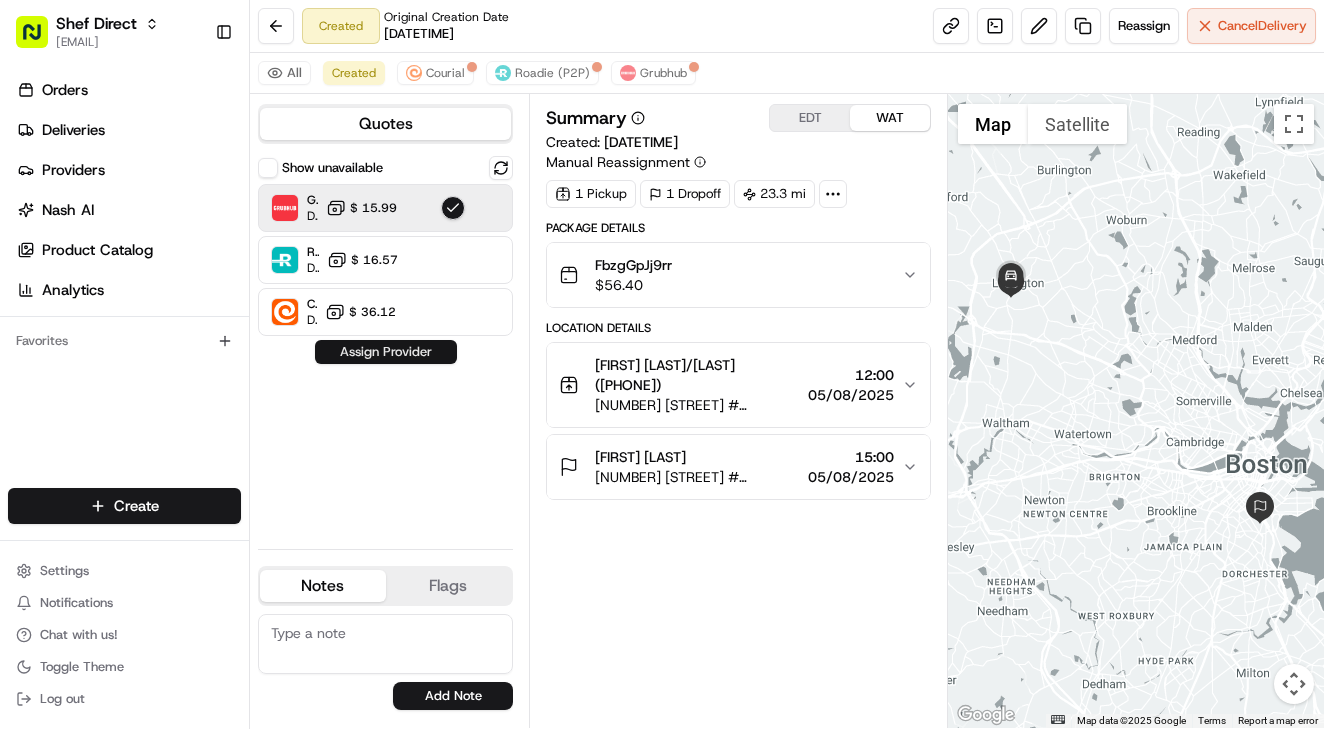 click on "Assign Provider" at bounding box center [386, 352] 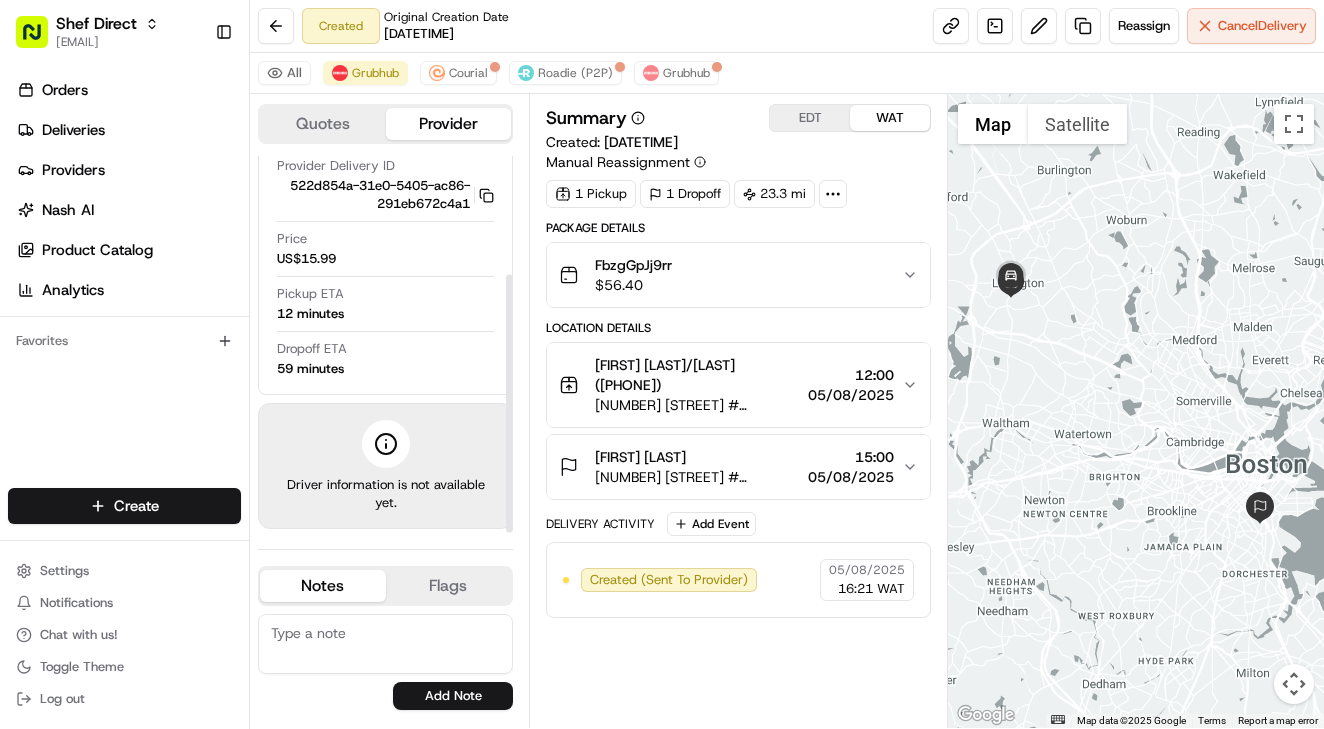 scroll, scrollTop: 173, scrollLeft: 0, axis: vertical 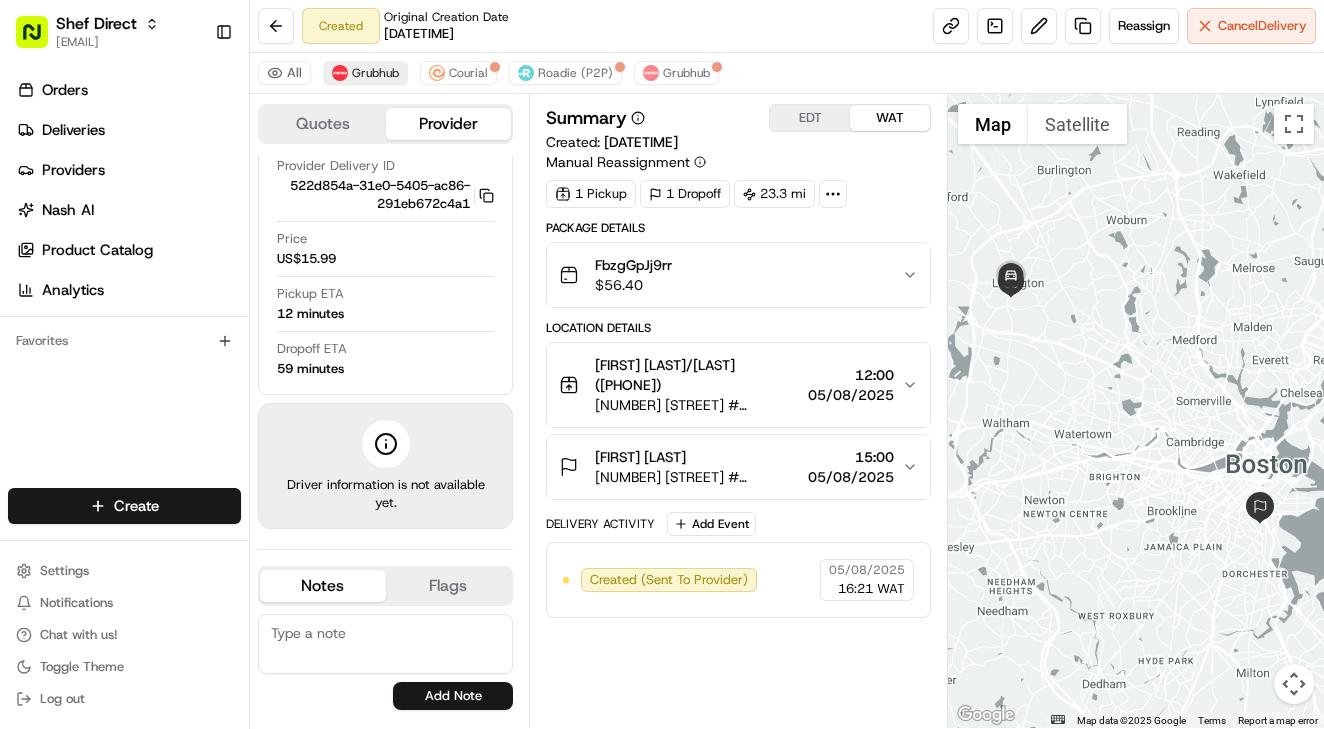 click on "Grubhub" at bounding box center [365, 73] 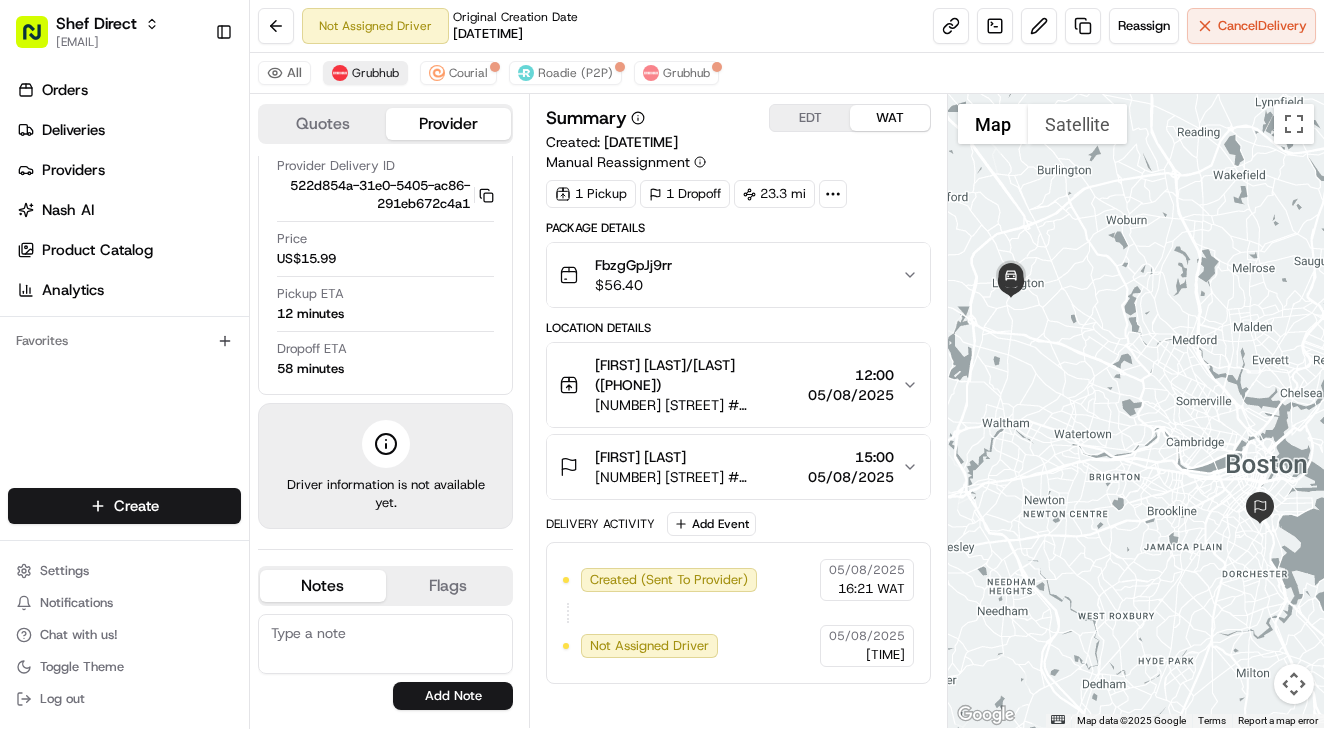 click on "Grubhub" at bounding box center (375, 73) 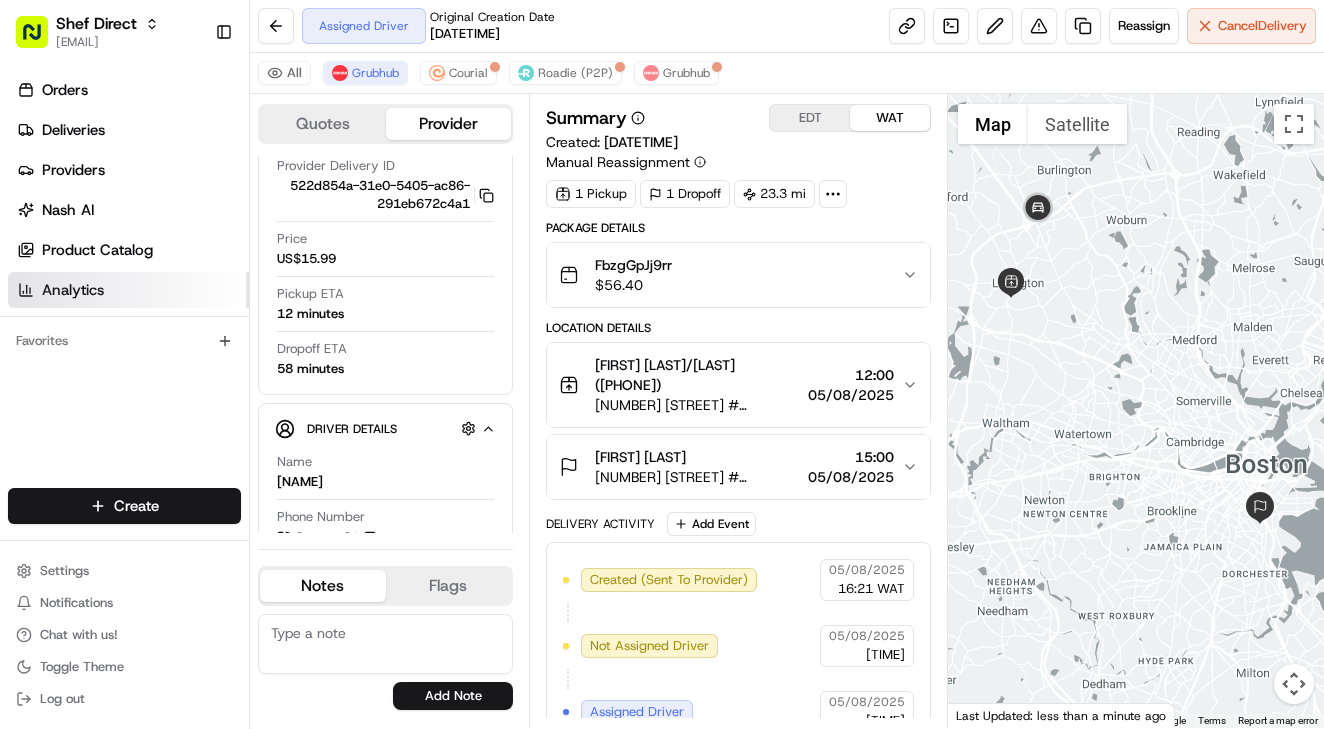 scroll, scrollTop: 65, scrollLeft: 0, axis: vertical 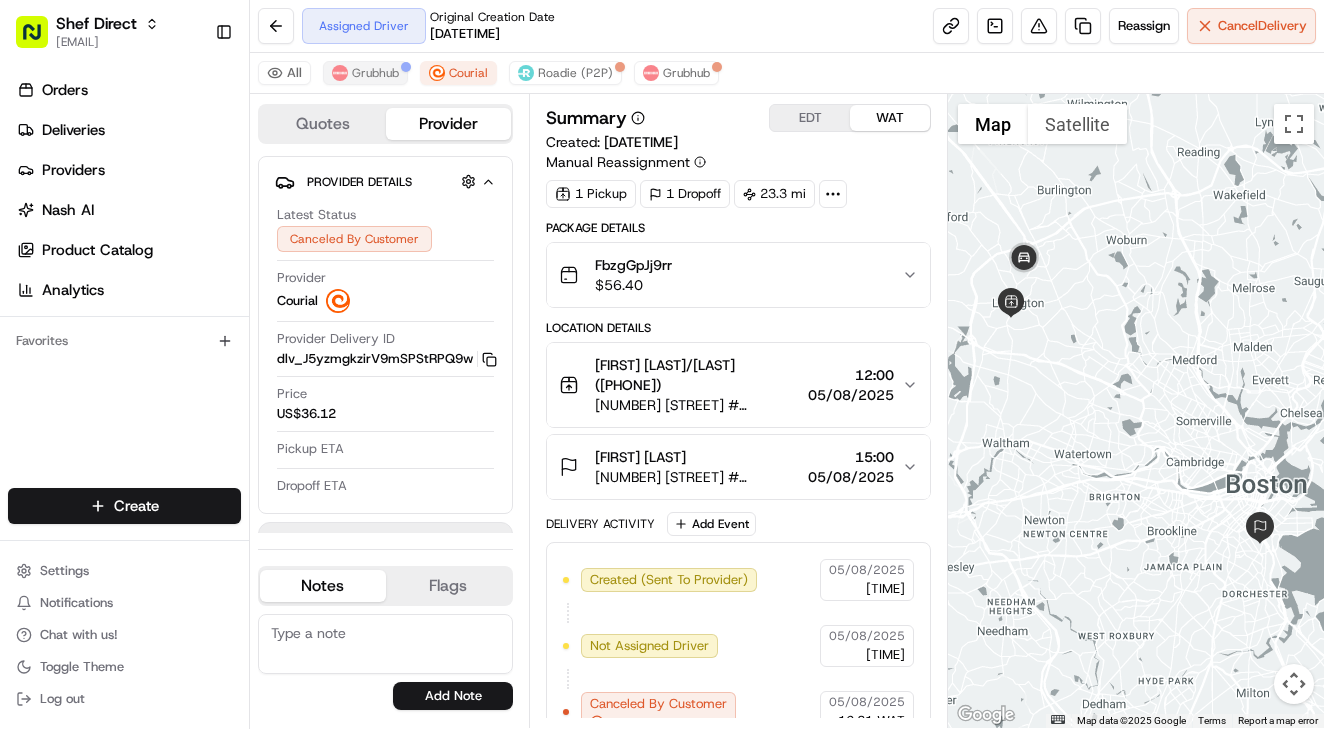click on "Grubhub" at bounding box center [375, 73] 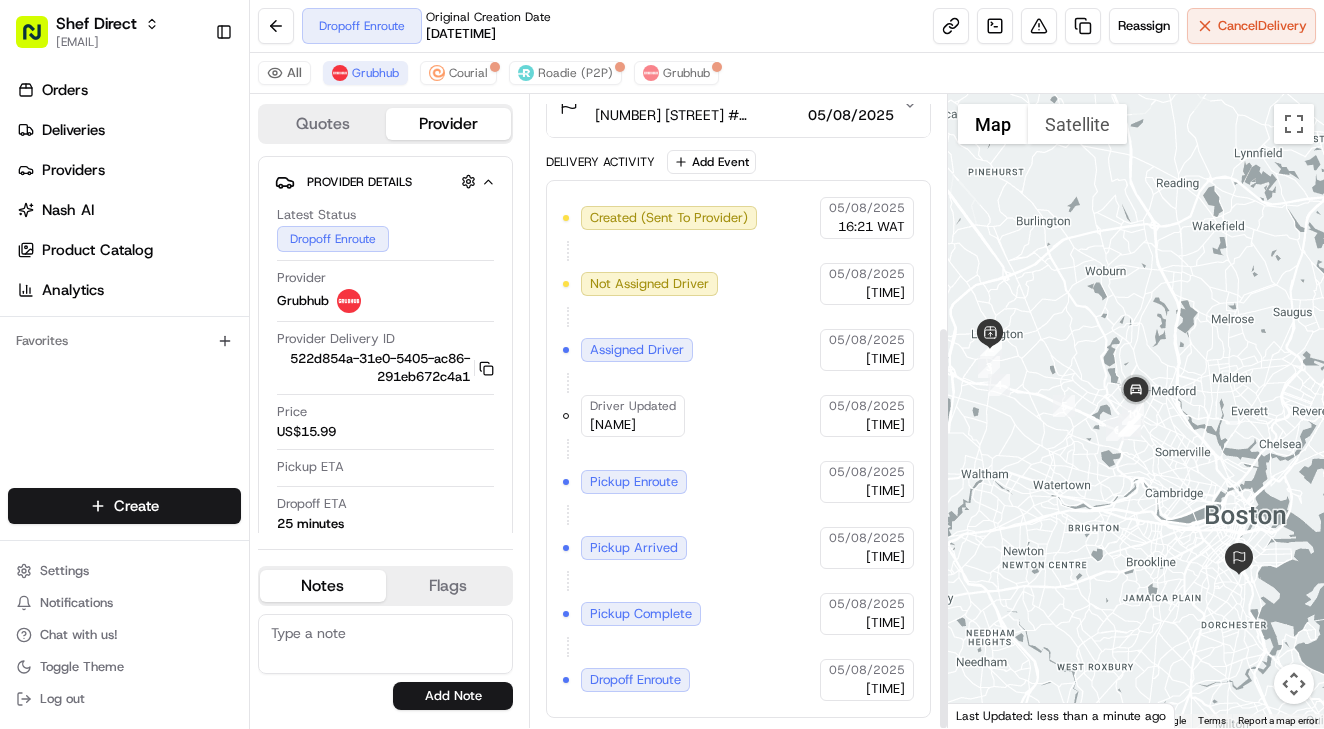 scroll, scrollTop: 362, scrollLeft: 0, axis: vertical 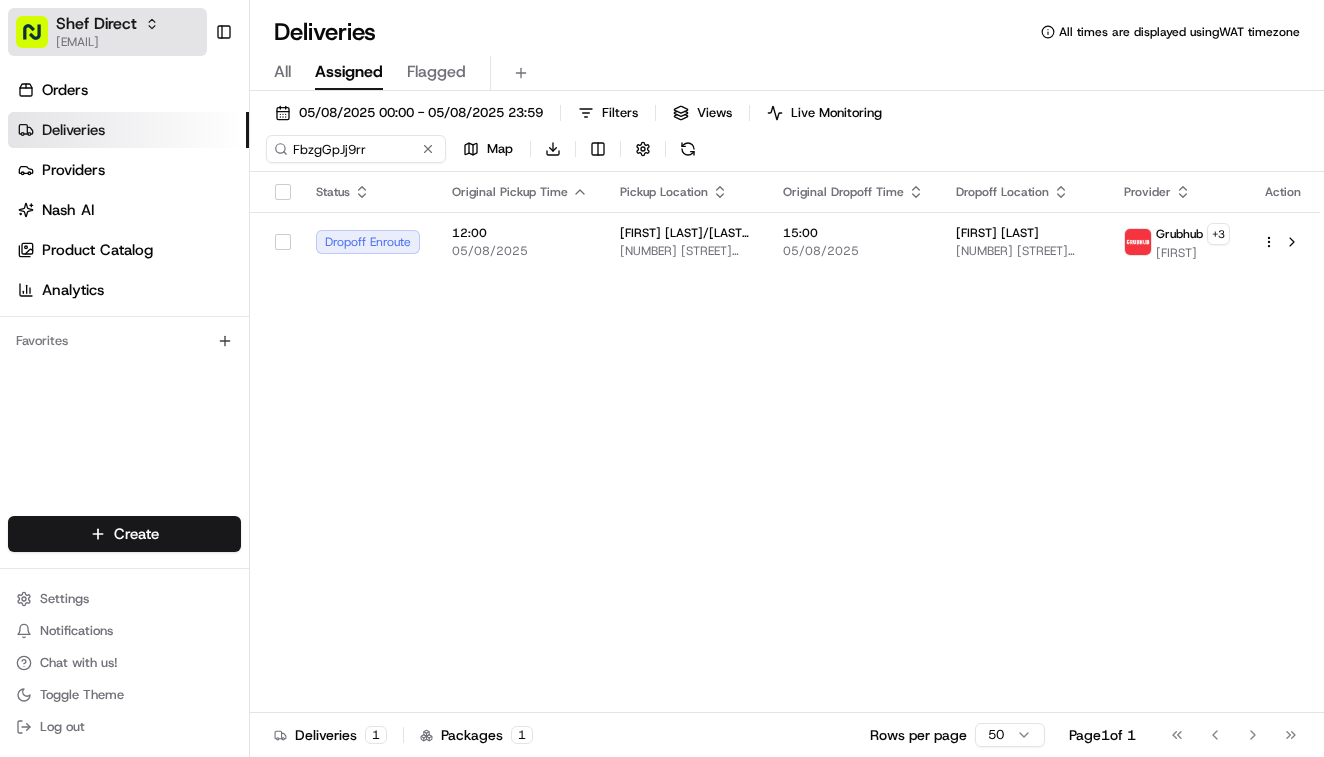 click on "Shef Direct" at bounding box center (96, 24) 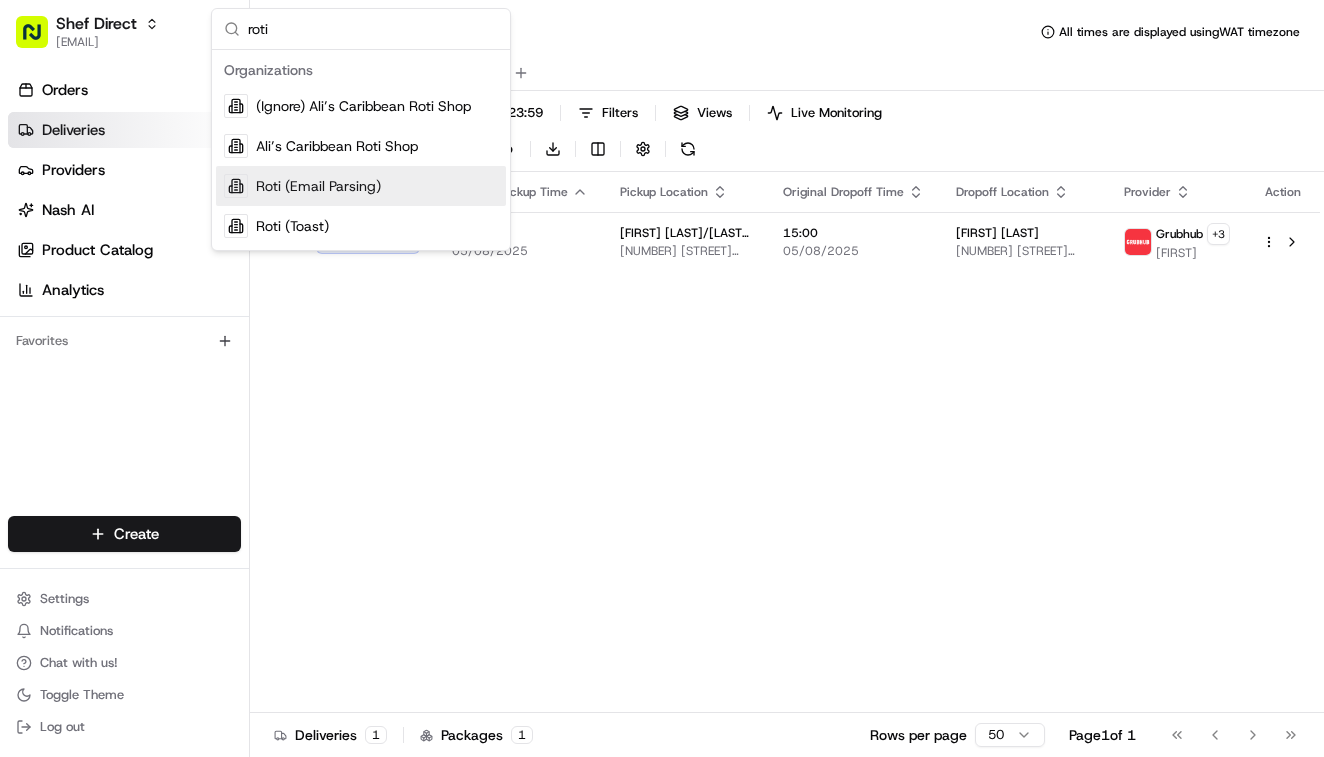 type on "roti" 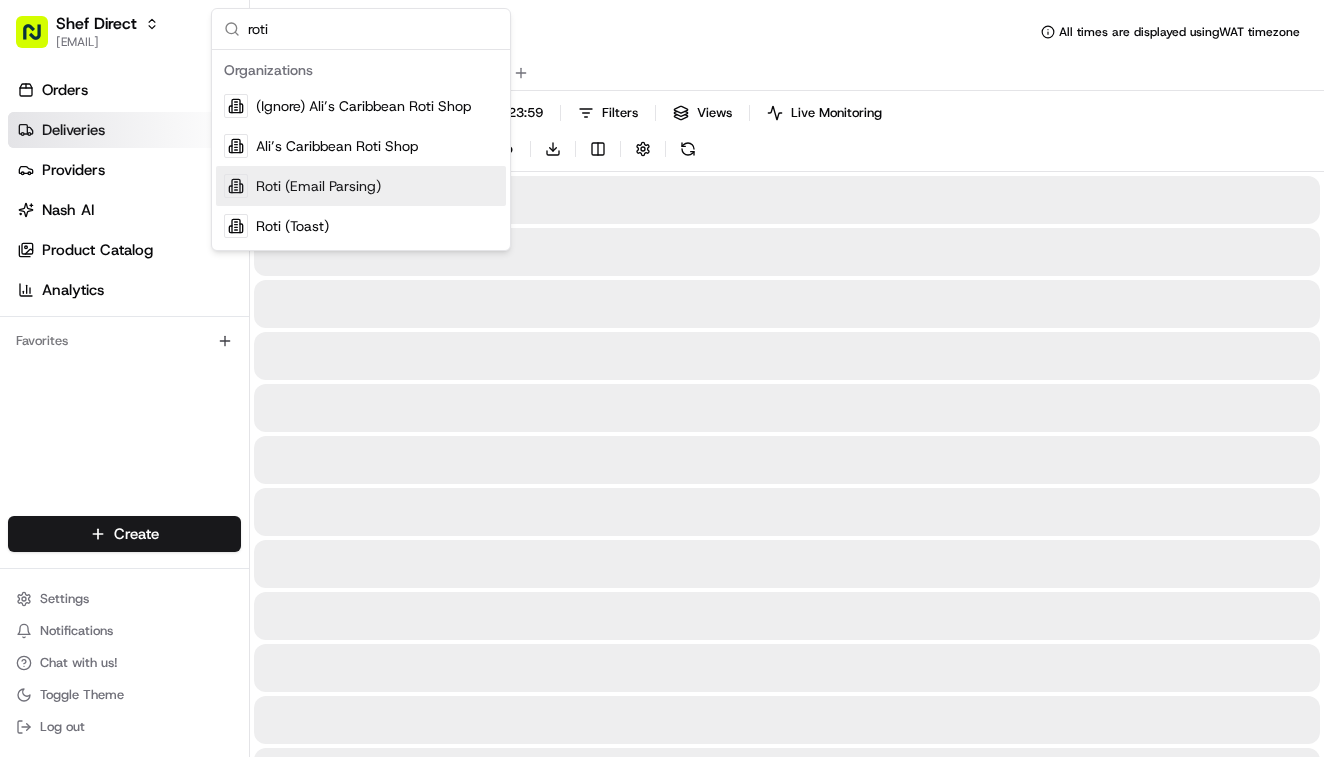 type 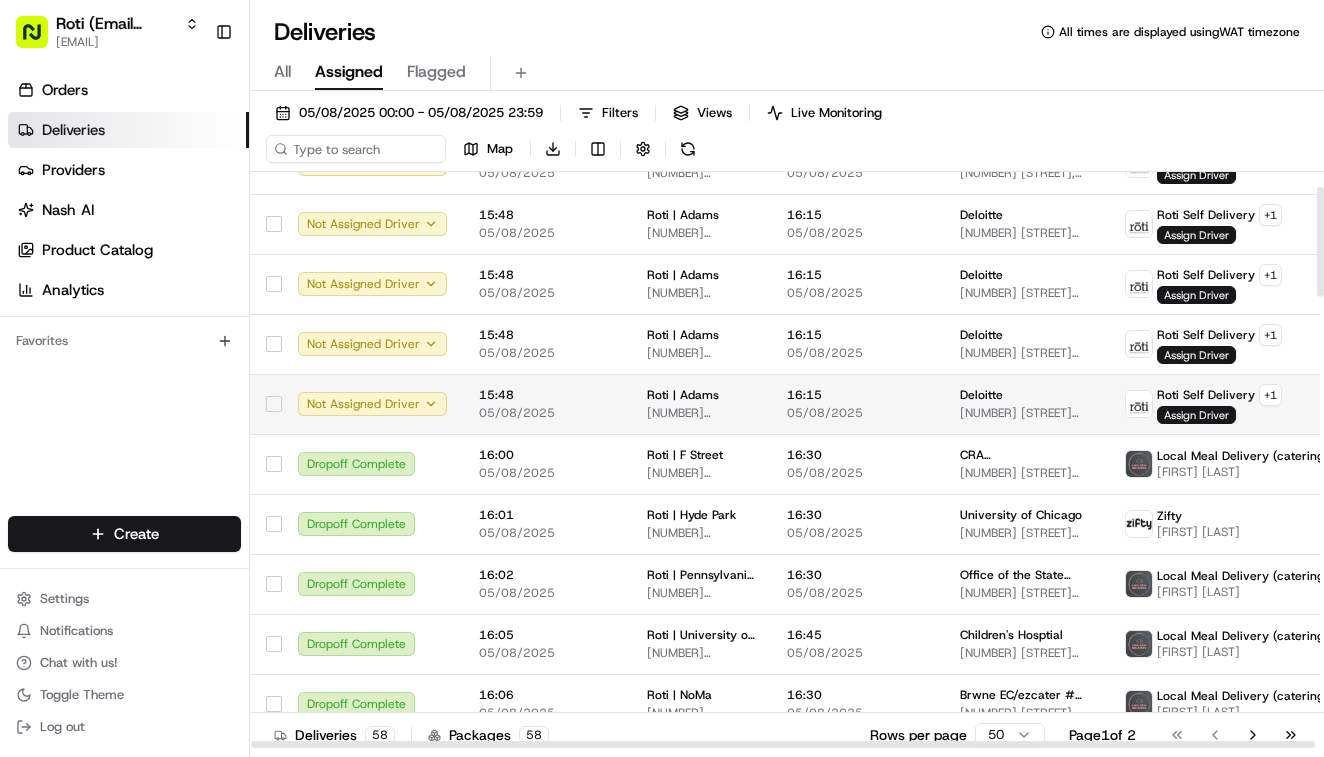 scroll, scrollTop: 64, scrollLeft: 0, axis: vertical 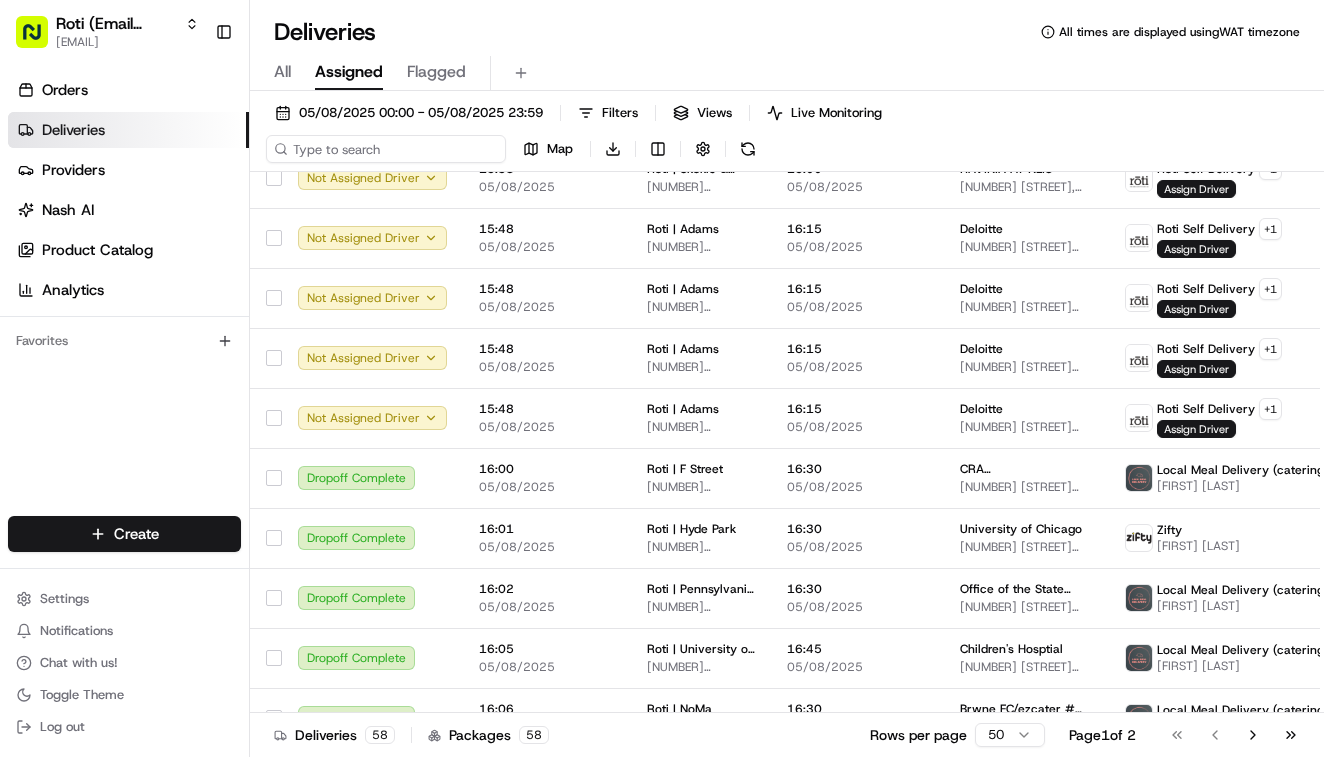 click at bounding box center (386, 149) 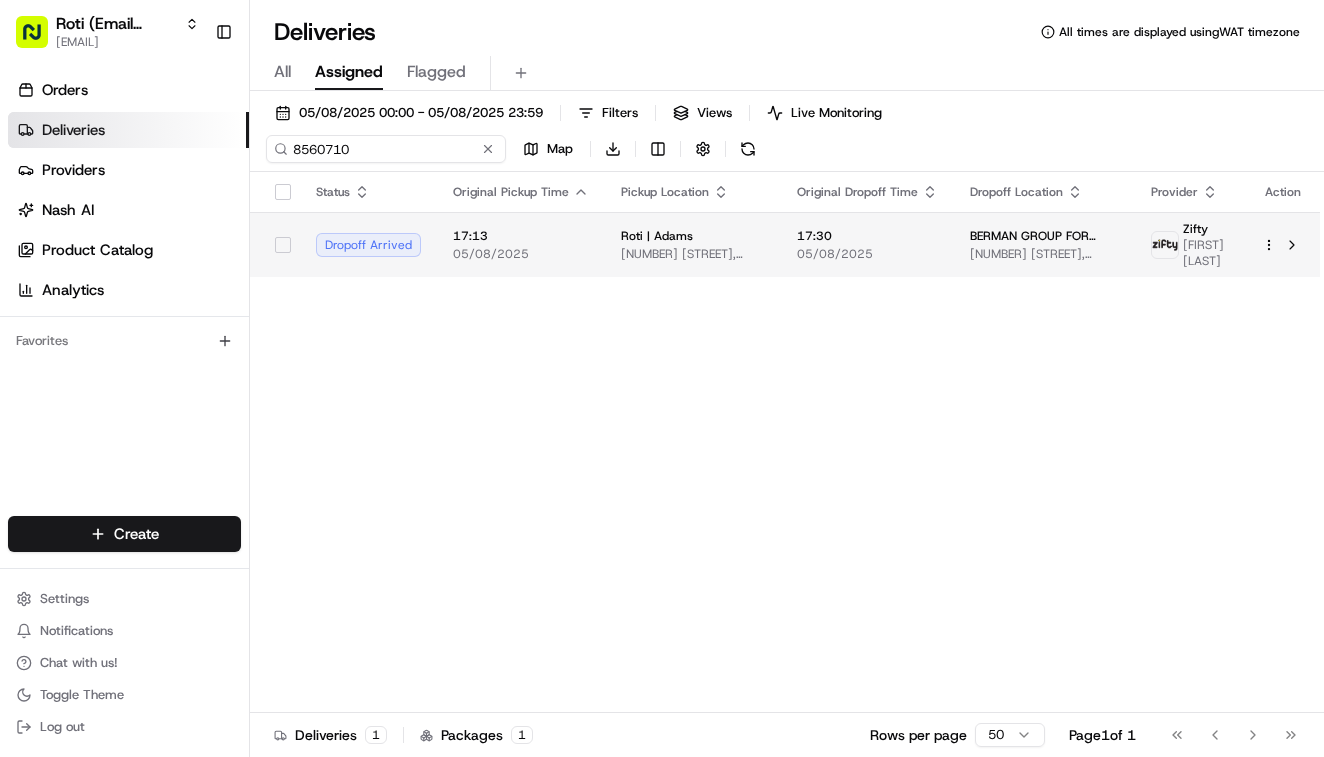 type on "8560710" 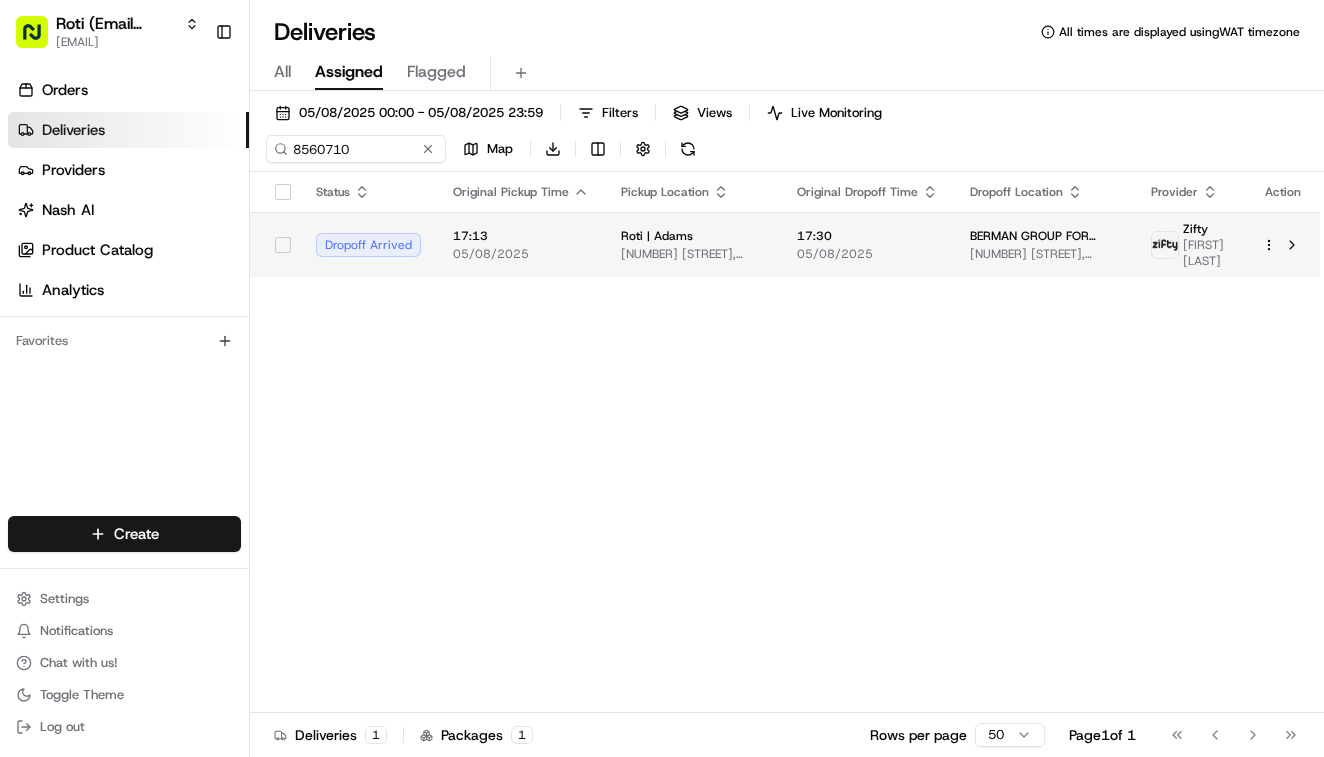 click on "Roti | Adams" at bounding box center [693, 236] 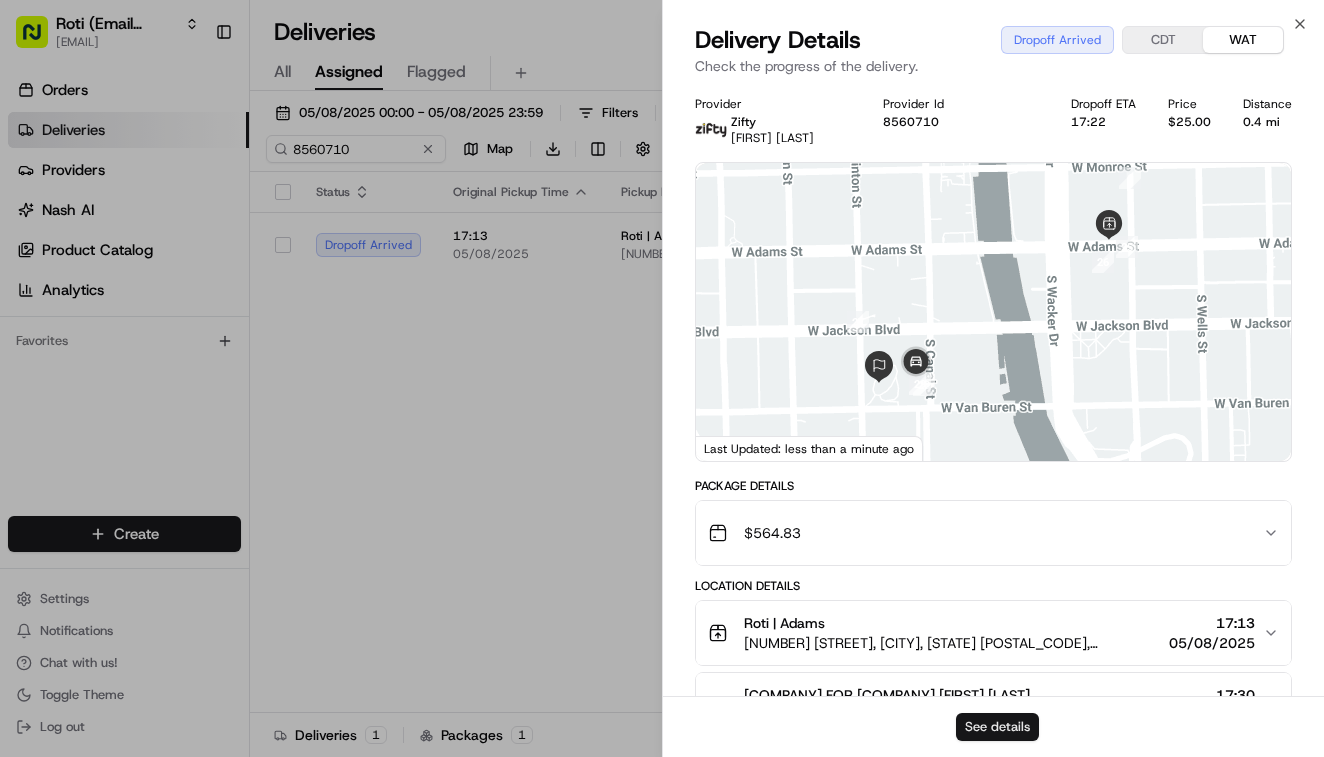 click on "See details" at bounding box center (997, 727) 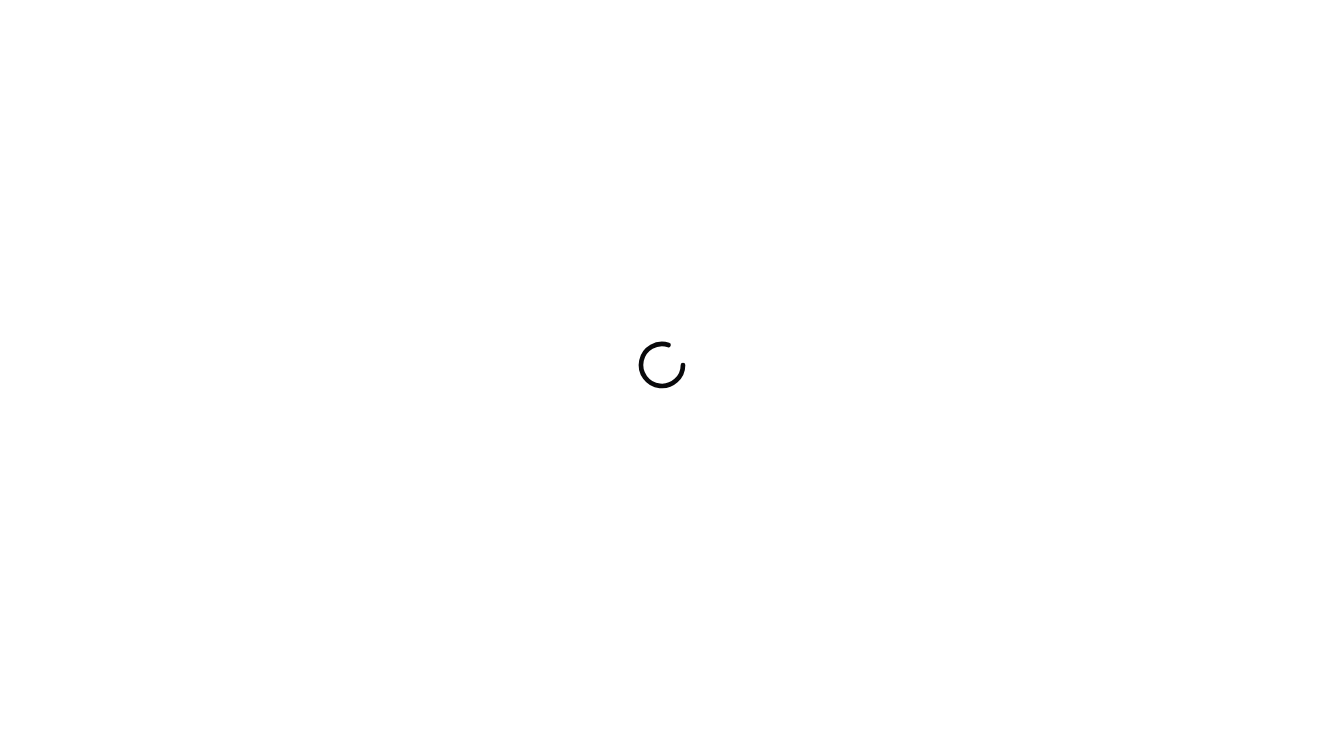 scroll, scrollTop: 0, scrollLeft: 0, axis: both 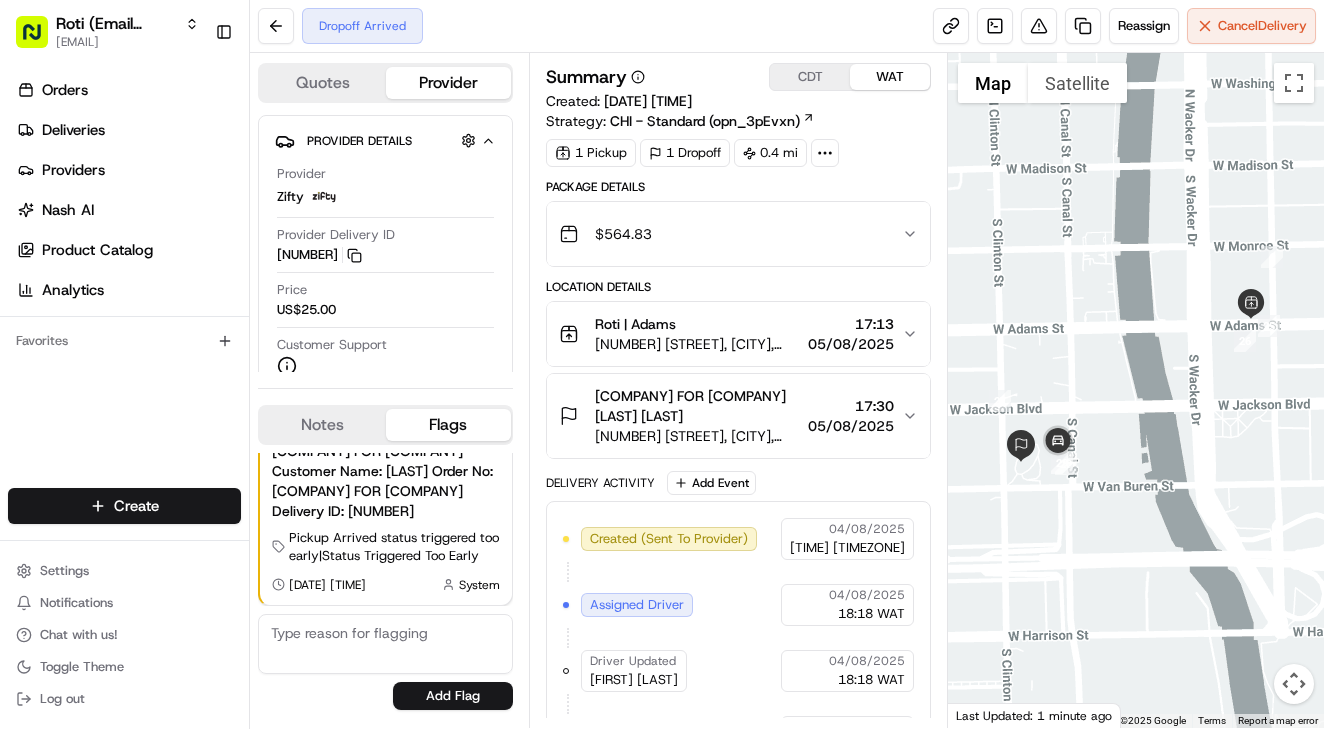 click on "05/08/2025" at bounding box center (851, 426) 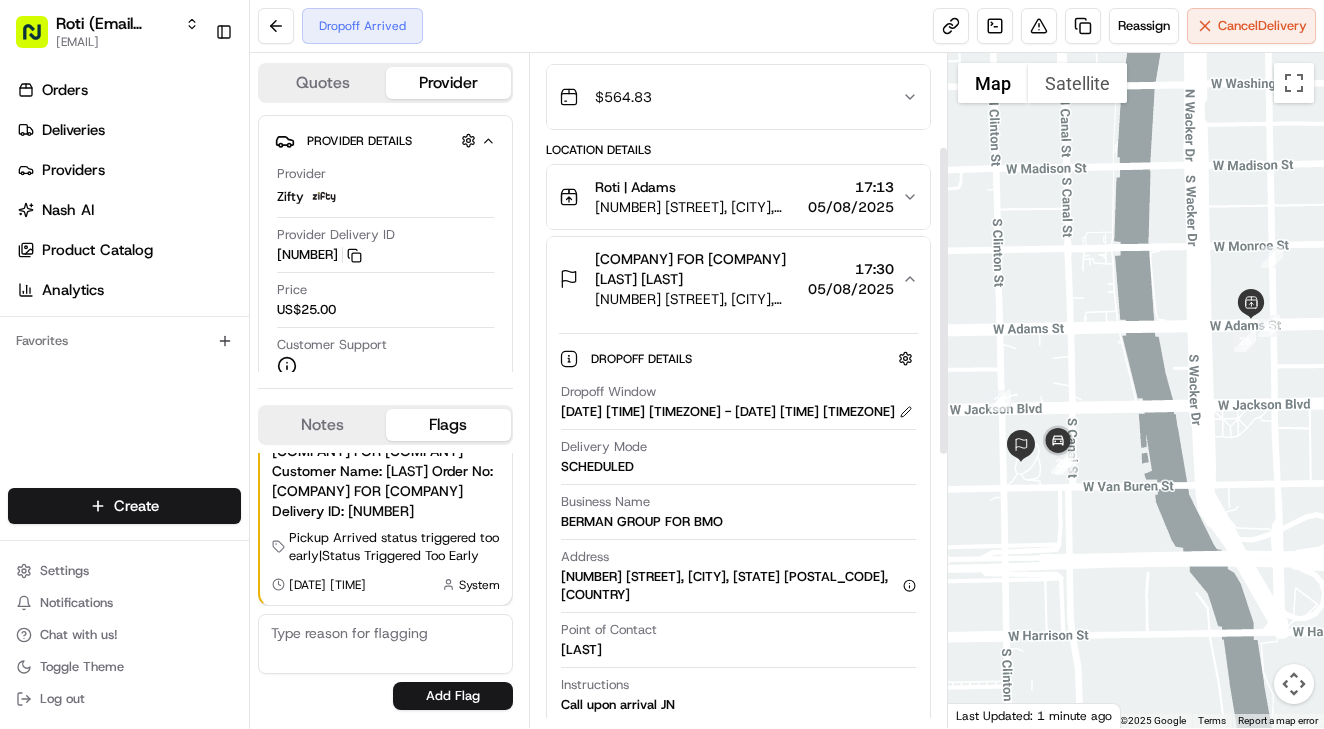 scroll, scrollTop: 0, scrollLeft: 0, axis: both 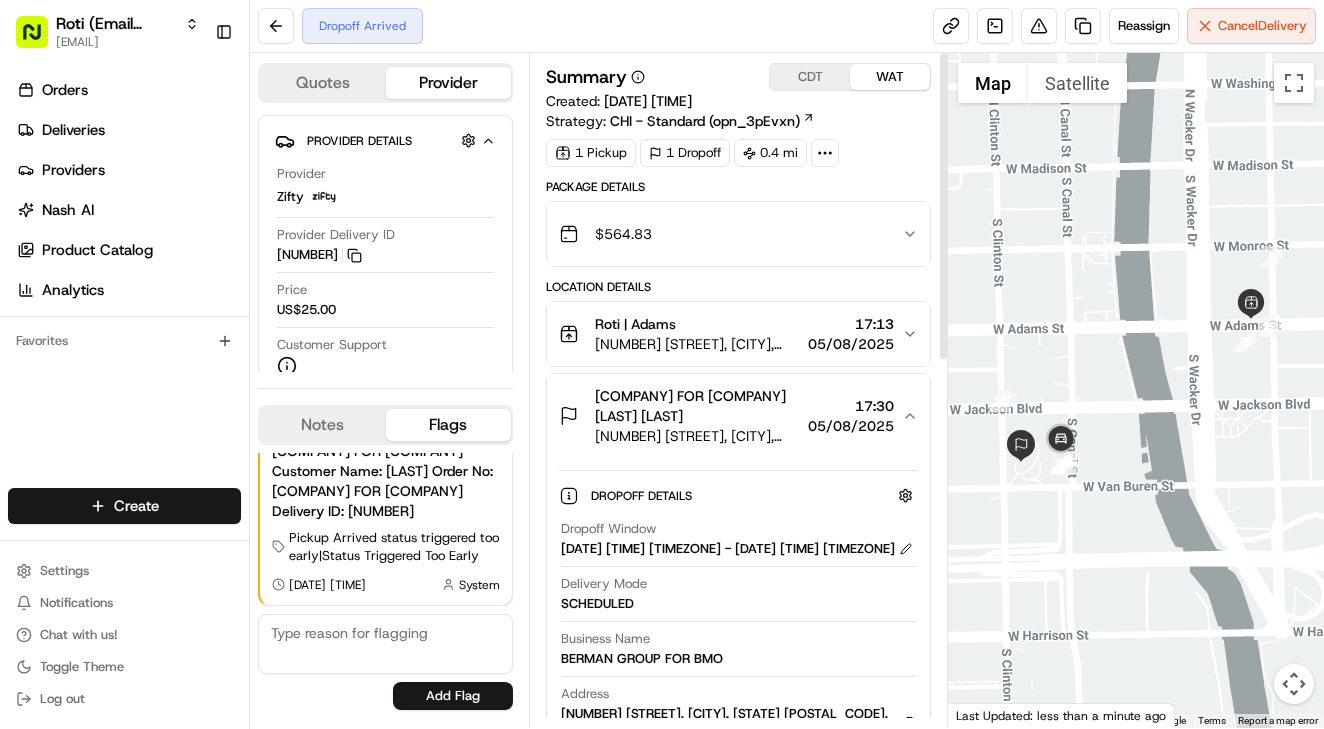 click on "$ 564.83" at bounding box center (730, 234) 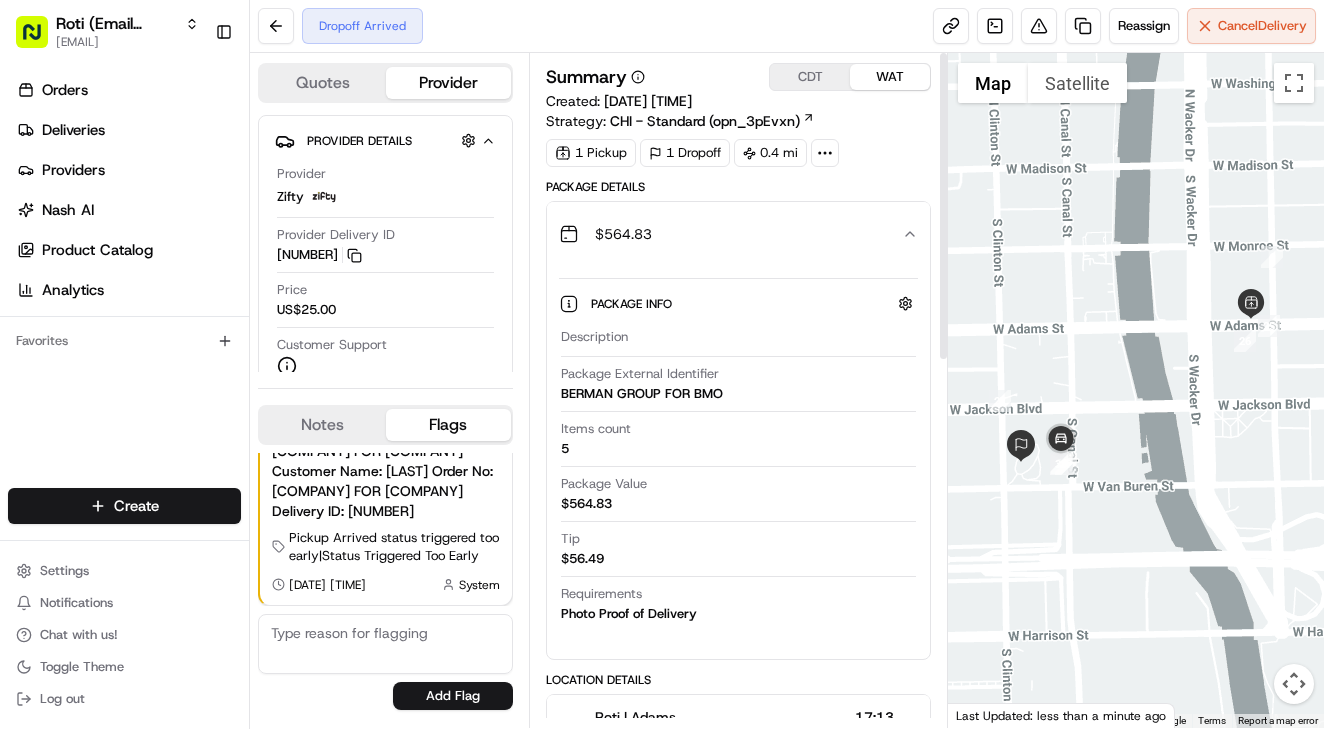 click on "$ 564.83" at bounding box center (730, 234) 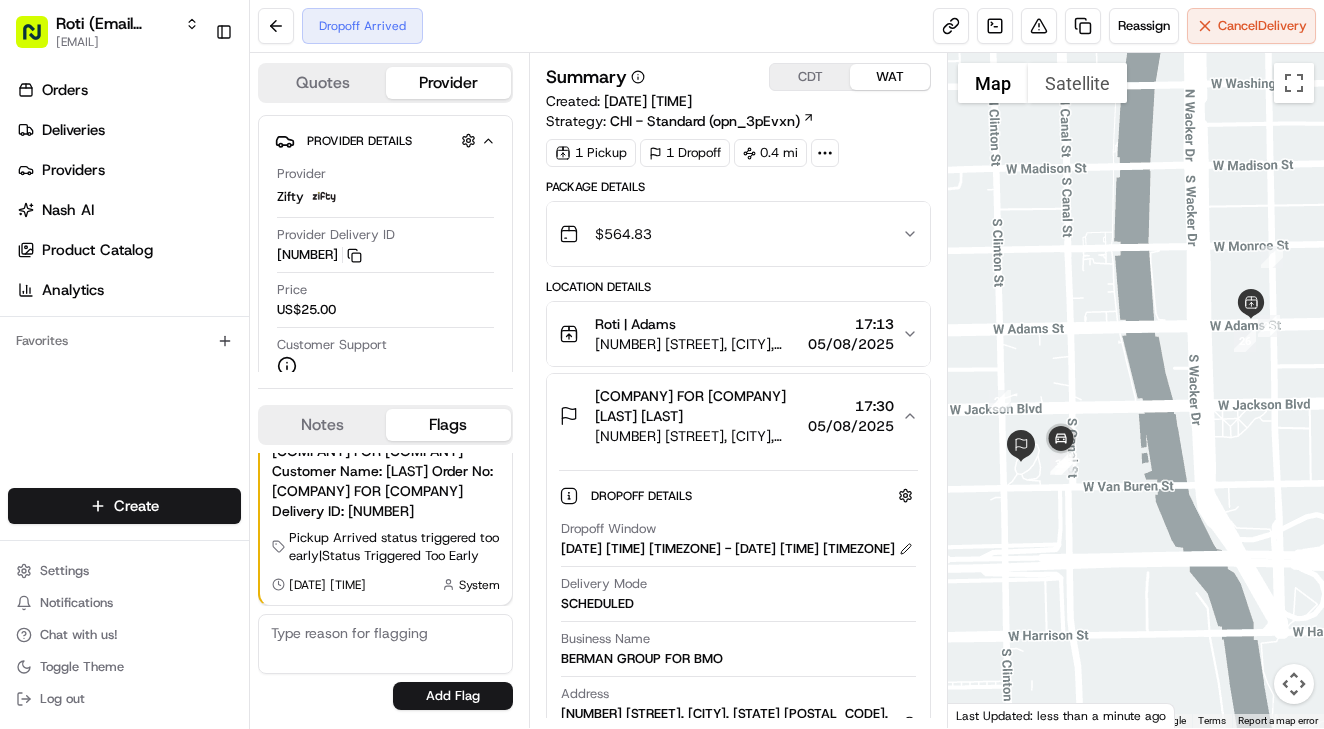 click on "$ 564.83" at bounding box center (730, 234) 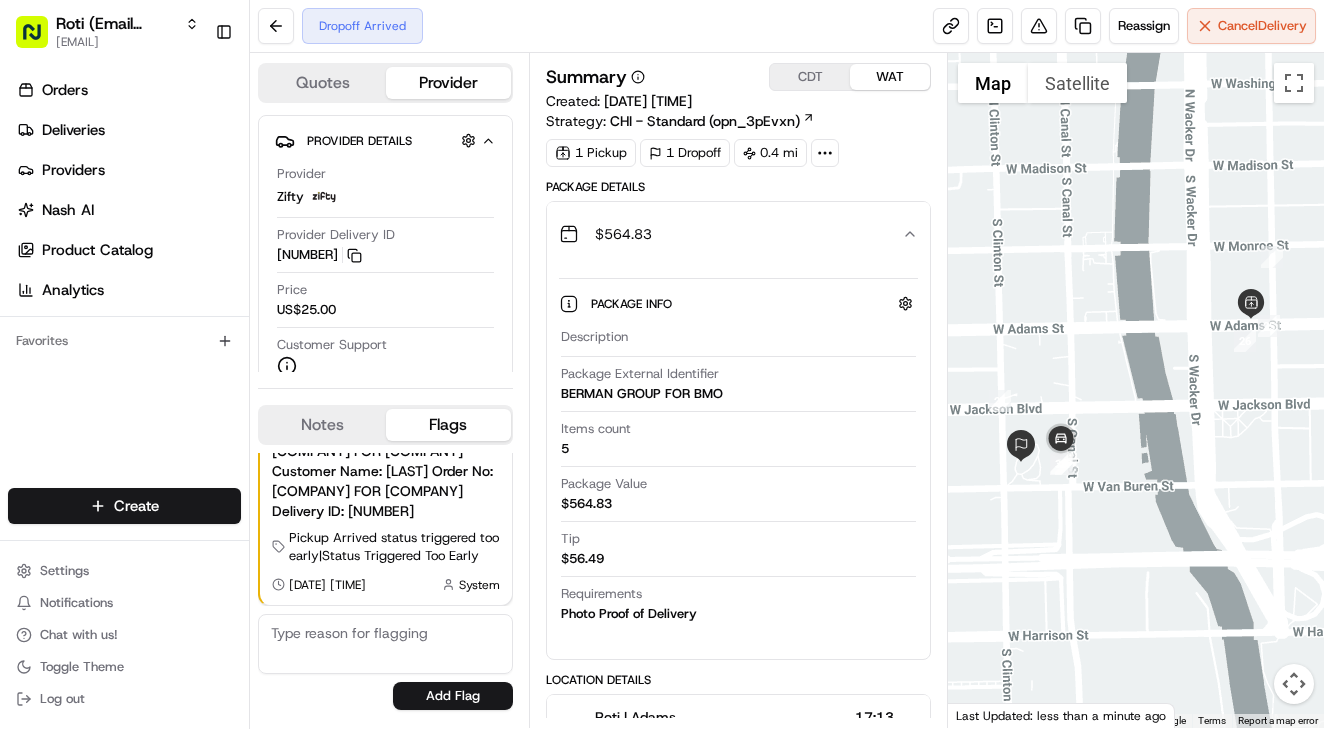 scroll, scrollTop: 36, scrollLeft: 0, axis: vertical 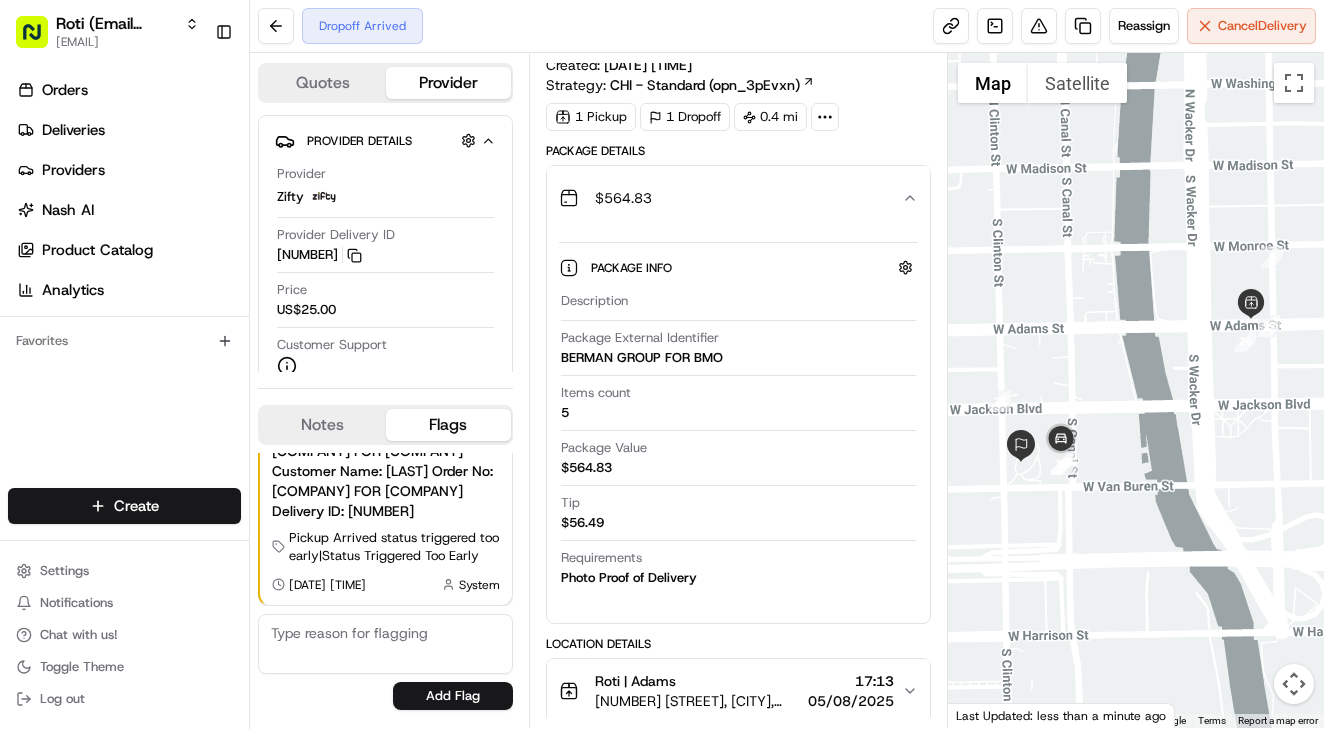 click on "BERMAN GROUP FOR BMO" at bounding box center (642, 358) 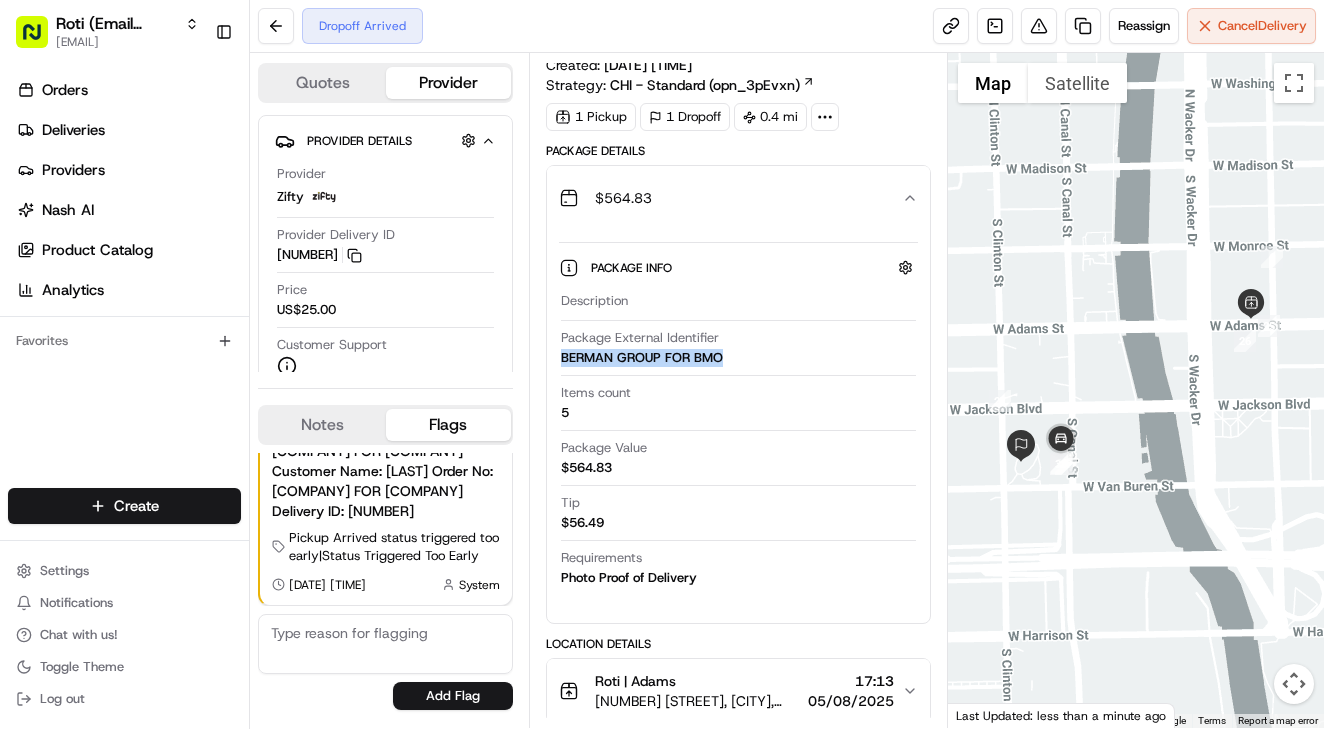 drag, startPoint x: 582, startPoint y: 362, endPoint x: 724, endPoint y: 360, distance: 142.01408 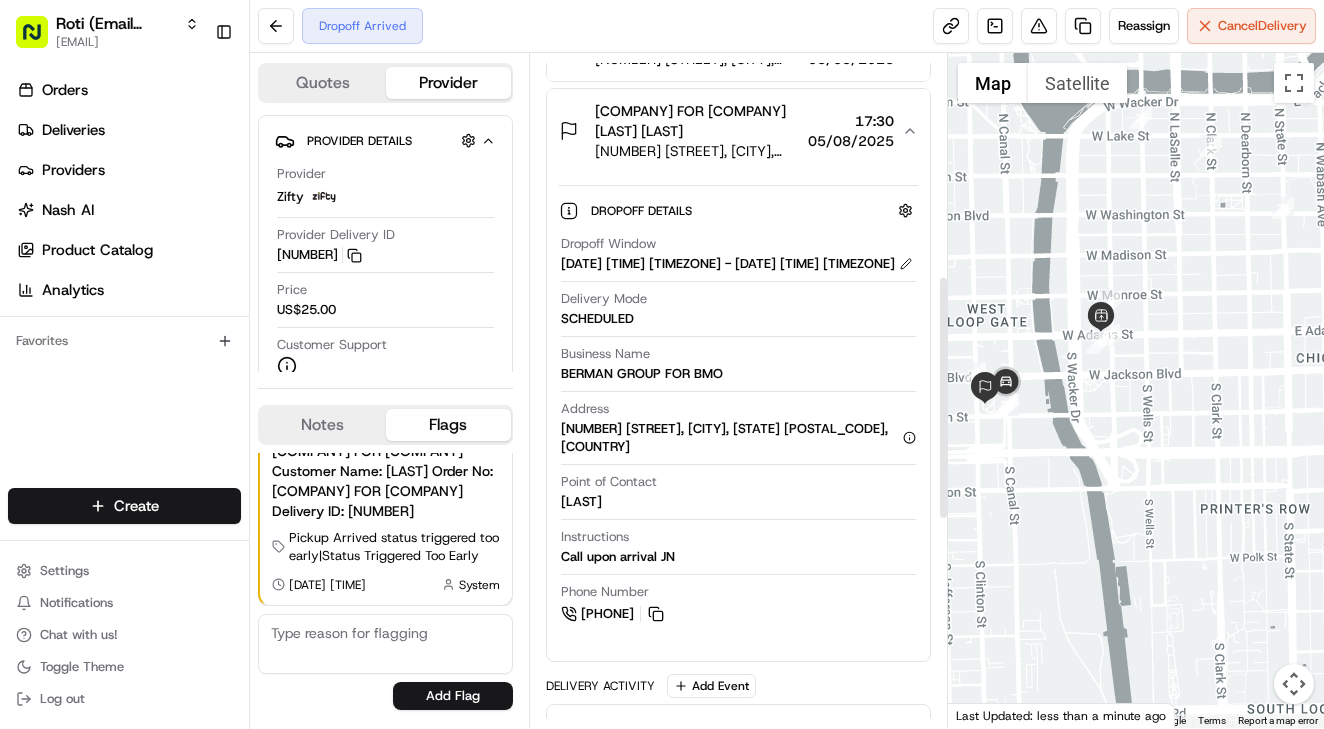 scroll, scrollTop: 682, scrollLeft: 0, axis: vertical 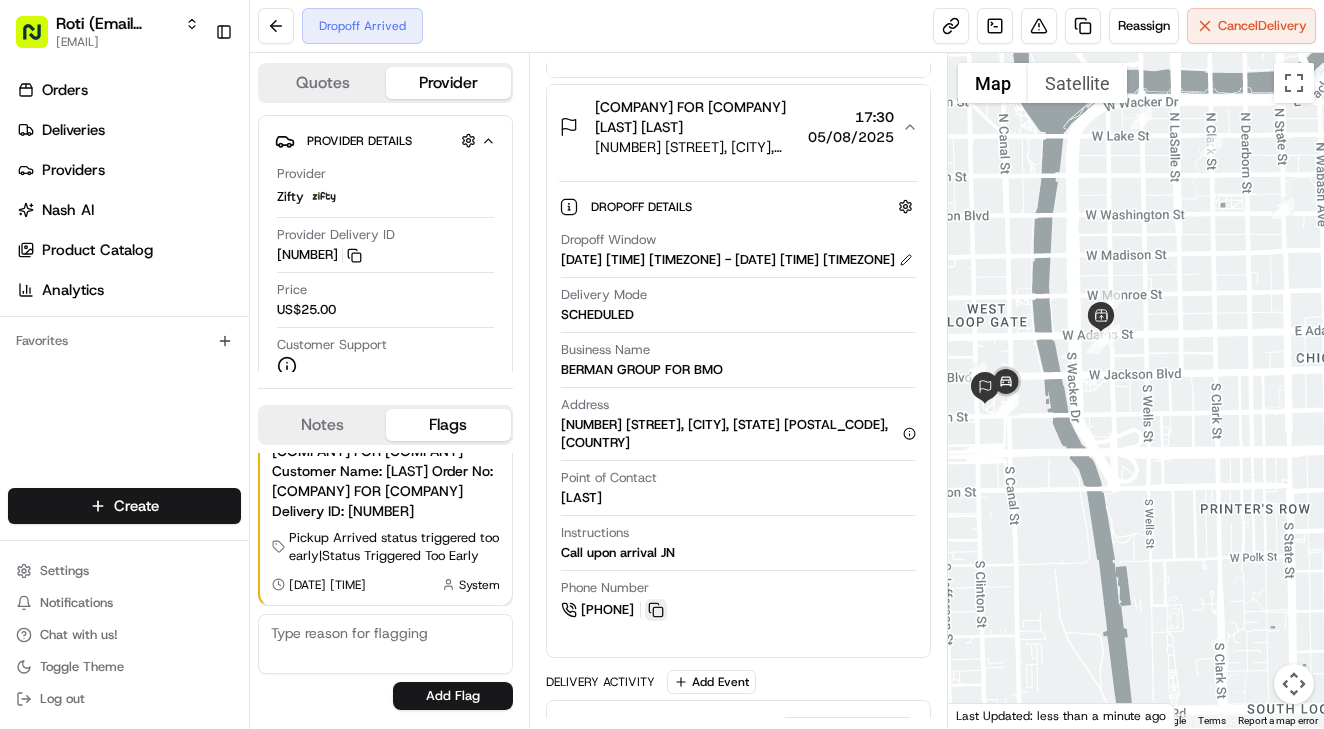 click at bounding box center [656, 610] 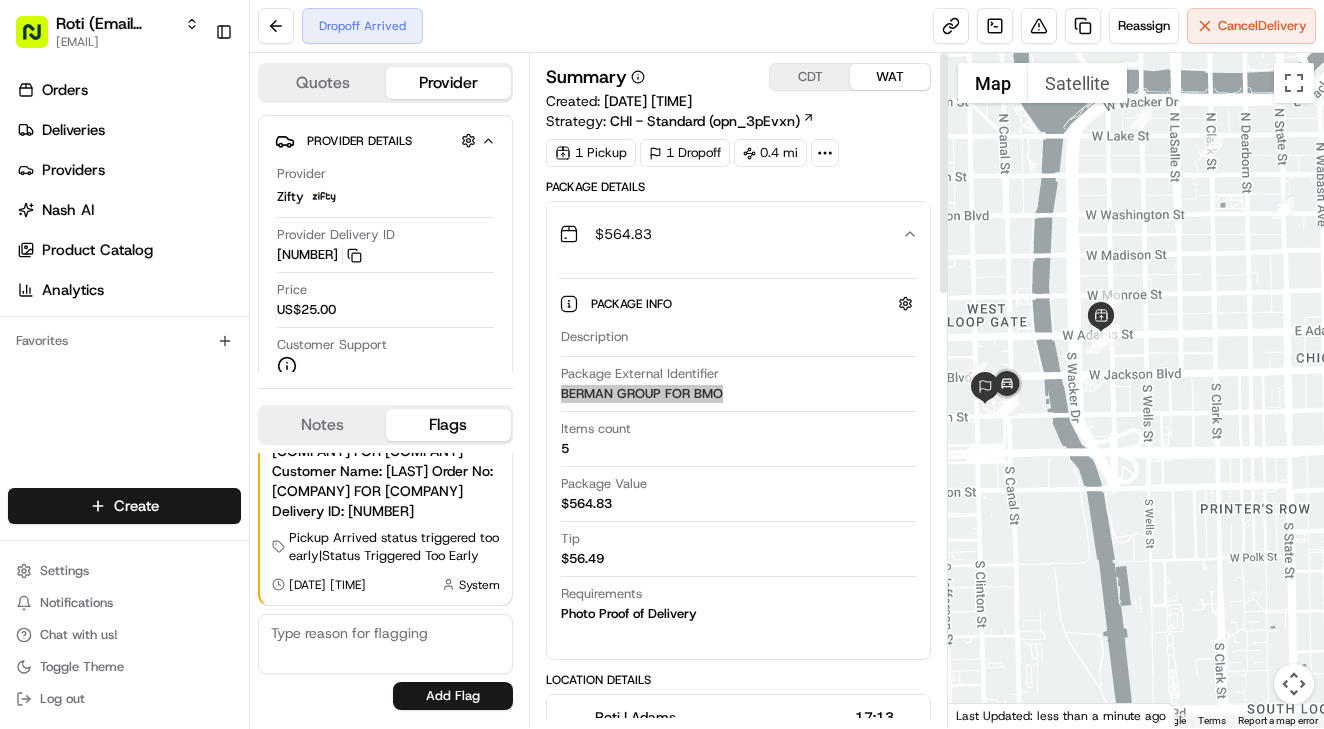scroll, scrollTop: 0, scrollLeft: 0, axis: both 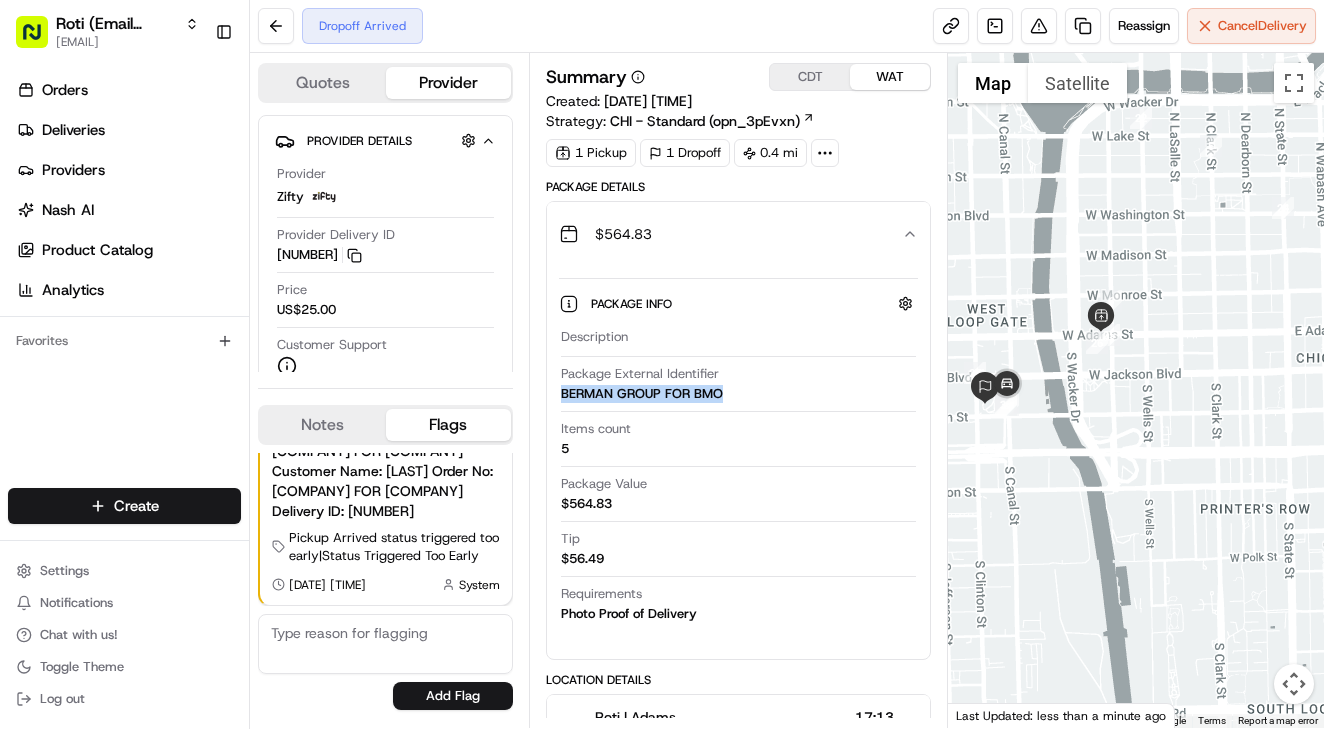 click on "$ 564.83" at bounding box center [730, 234] 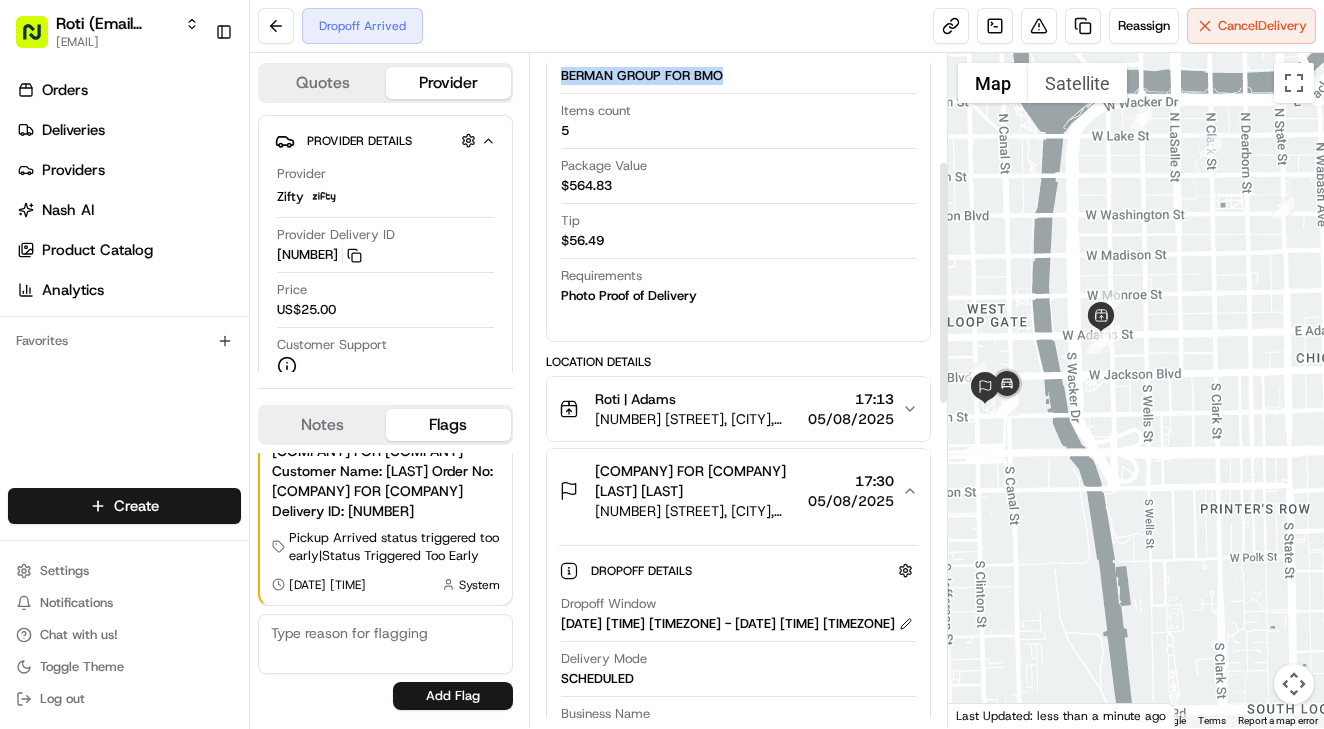 scroll, scrollTop: 328, scrollLeft: 0, axis: vertical 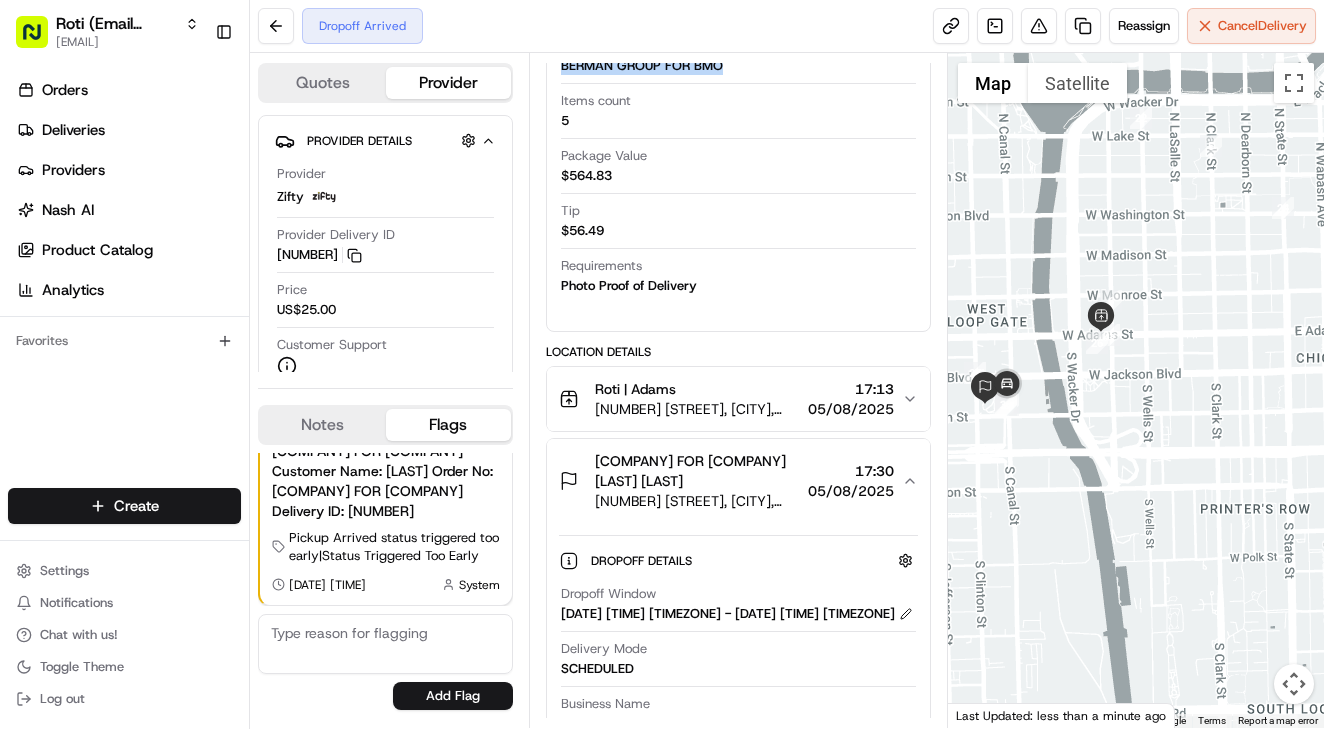 click on "320 S Canal St, Chicago, IL 60606, USA" at bounding box center (697, 501) 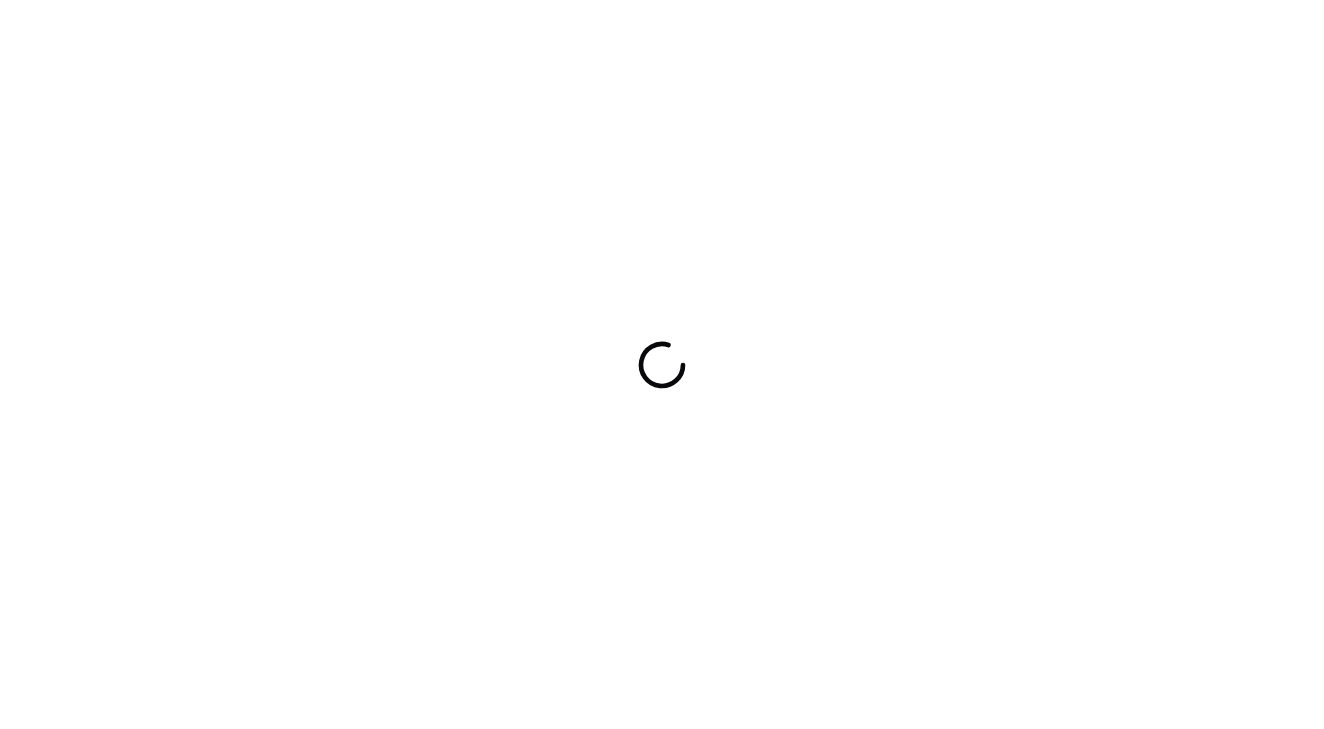 scroll, scrollTop: 0, scrollLeft: 0, axis: both 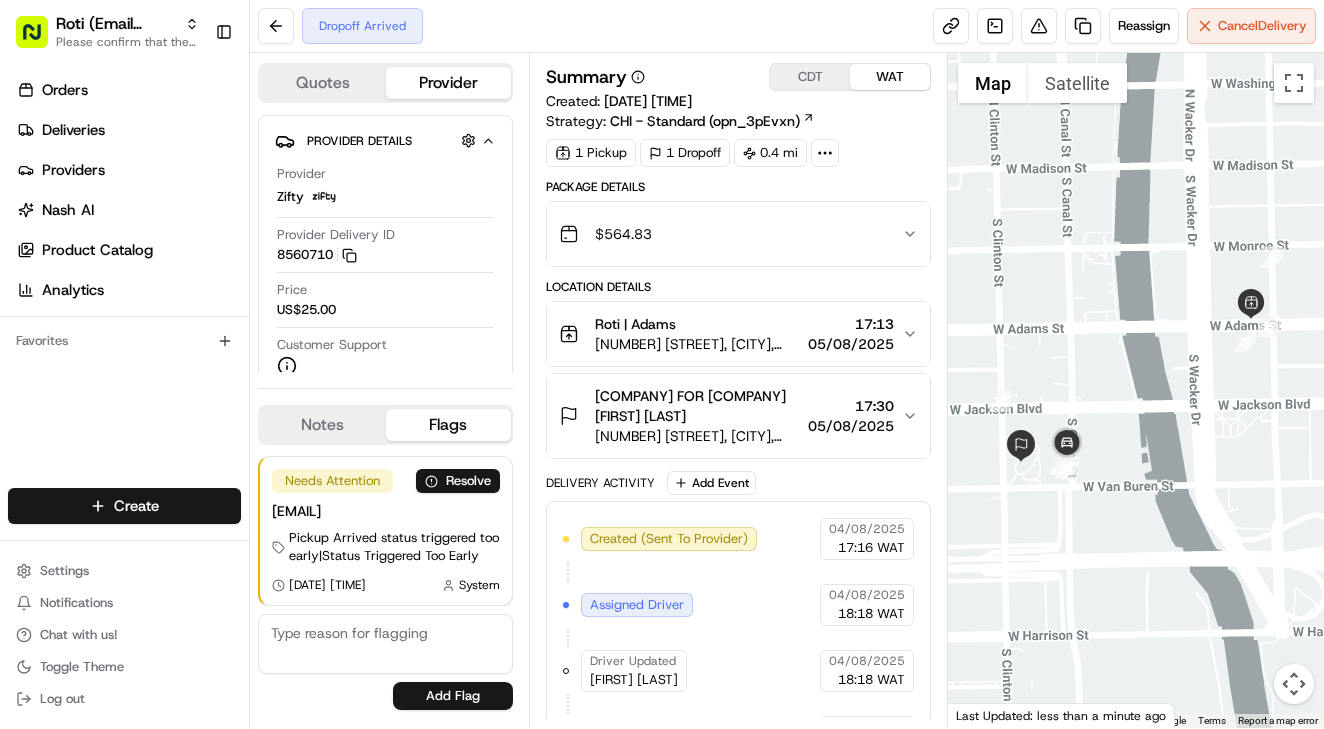 click on "$ 564.83" at bounding box center (730, 234) 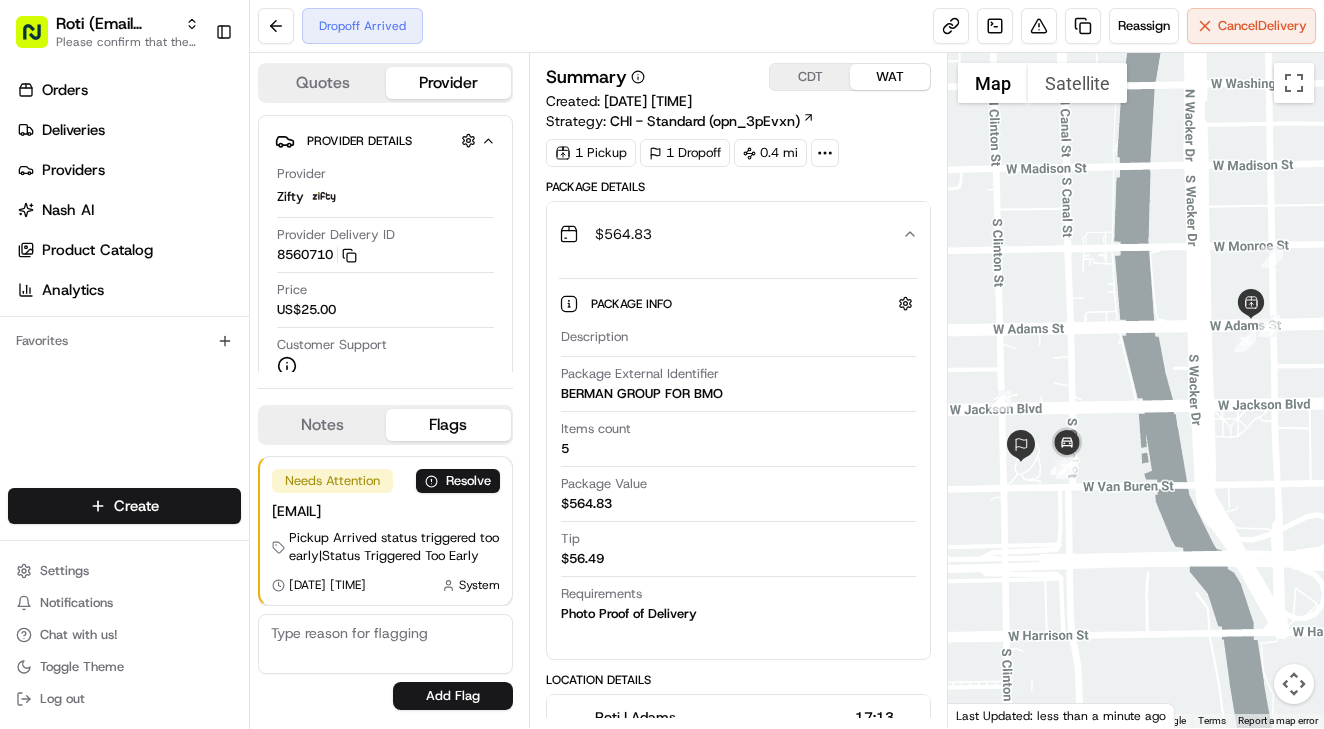 click on "$ 564.83" at bounding box center (730, 234) 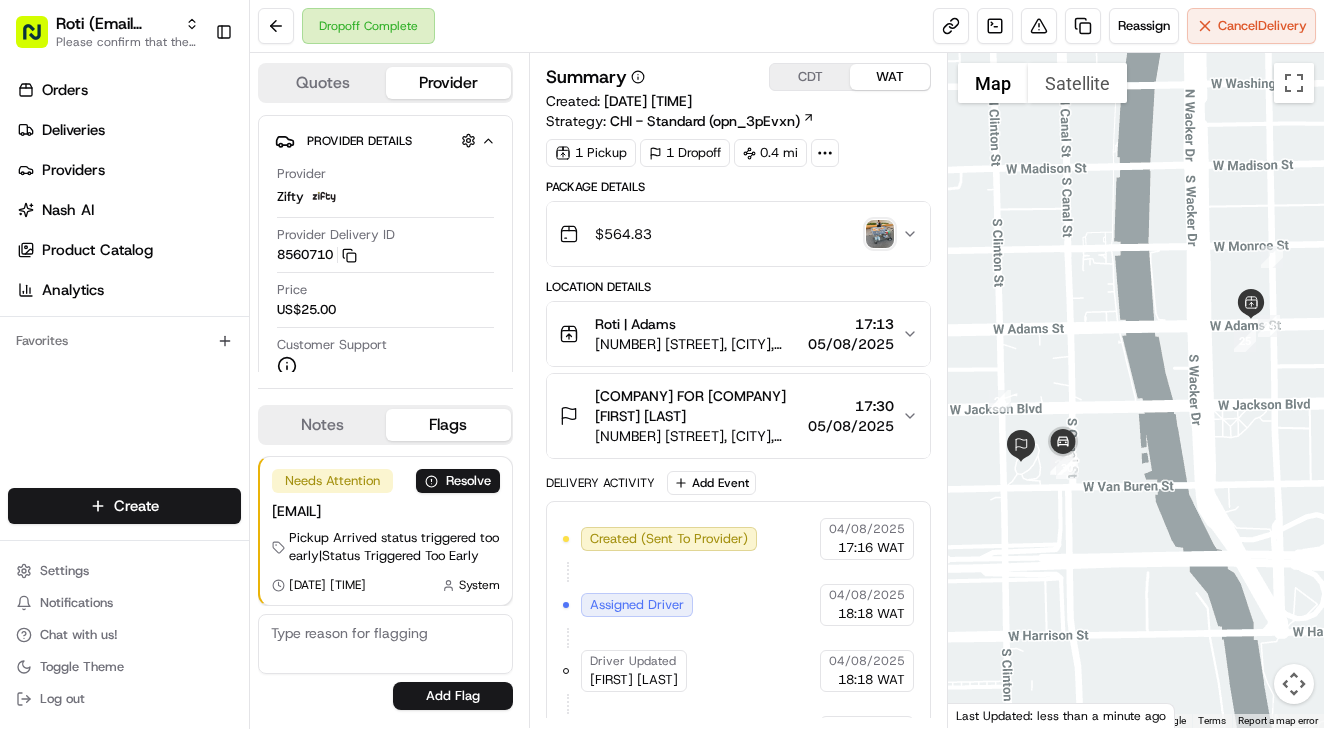 click at bounding box center [880, 234] 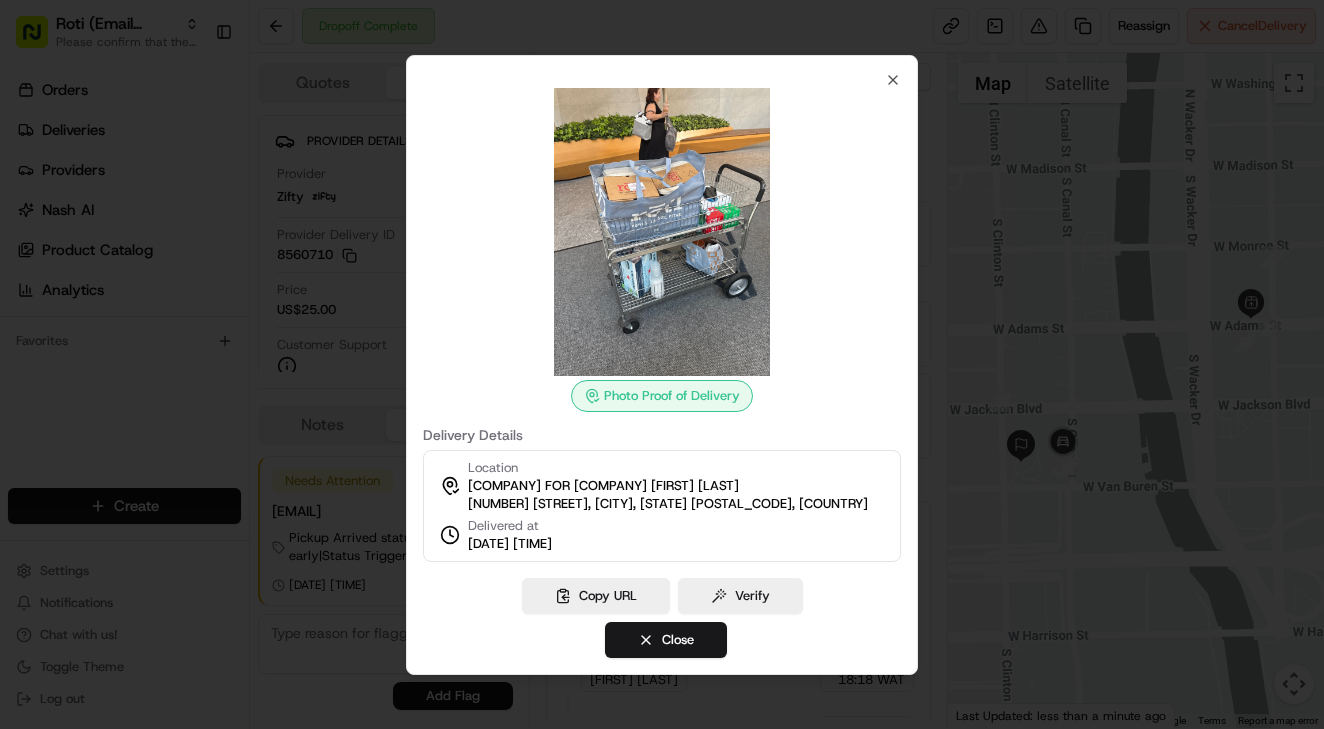 click at bounding box center (662, 232) 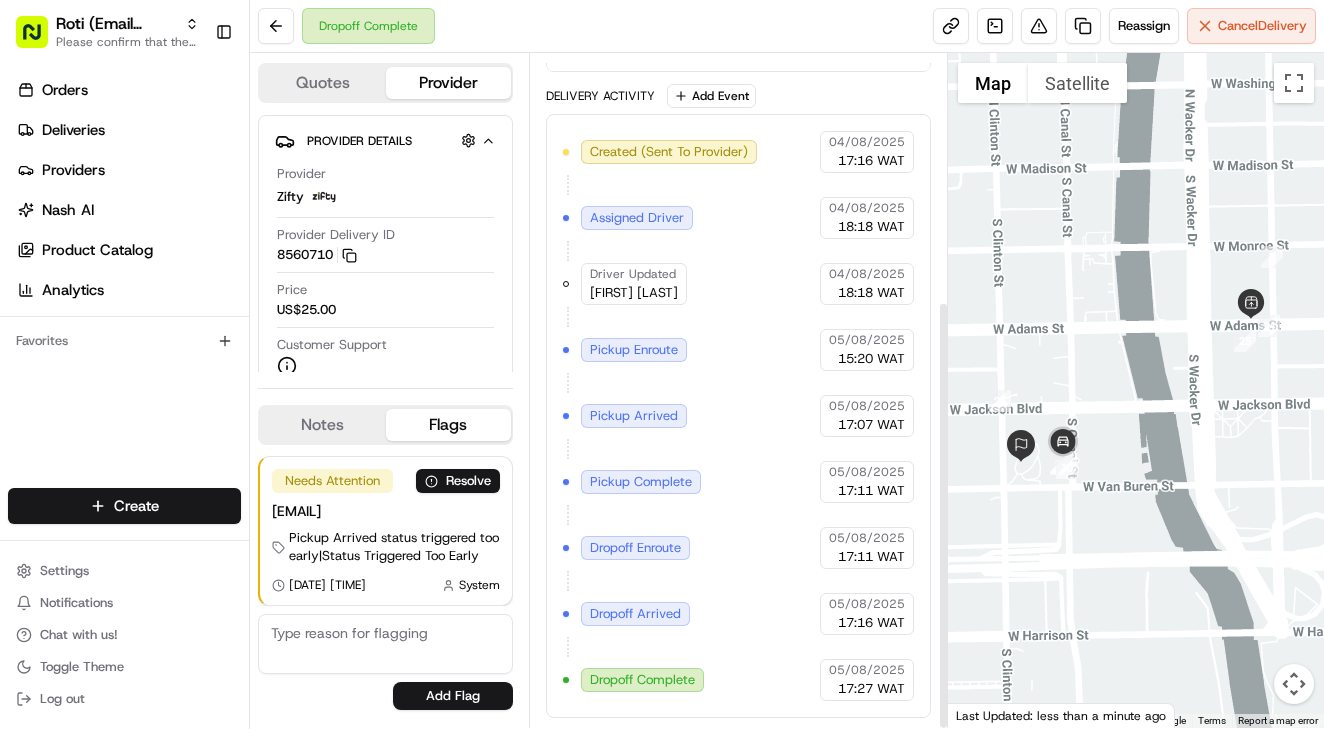 scroll, scrollTop: 387, scrollLeft: 0, axis: vertical 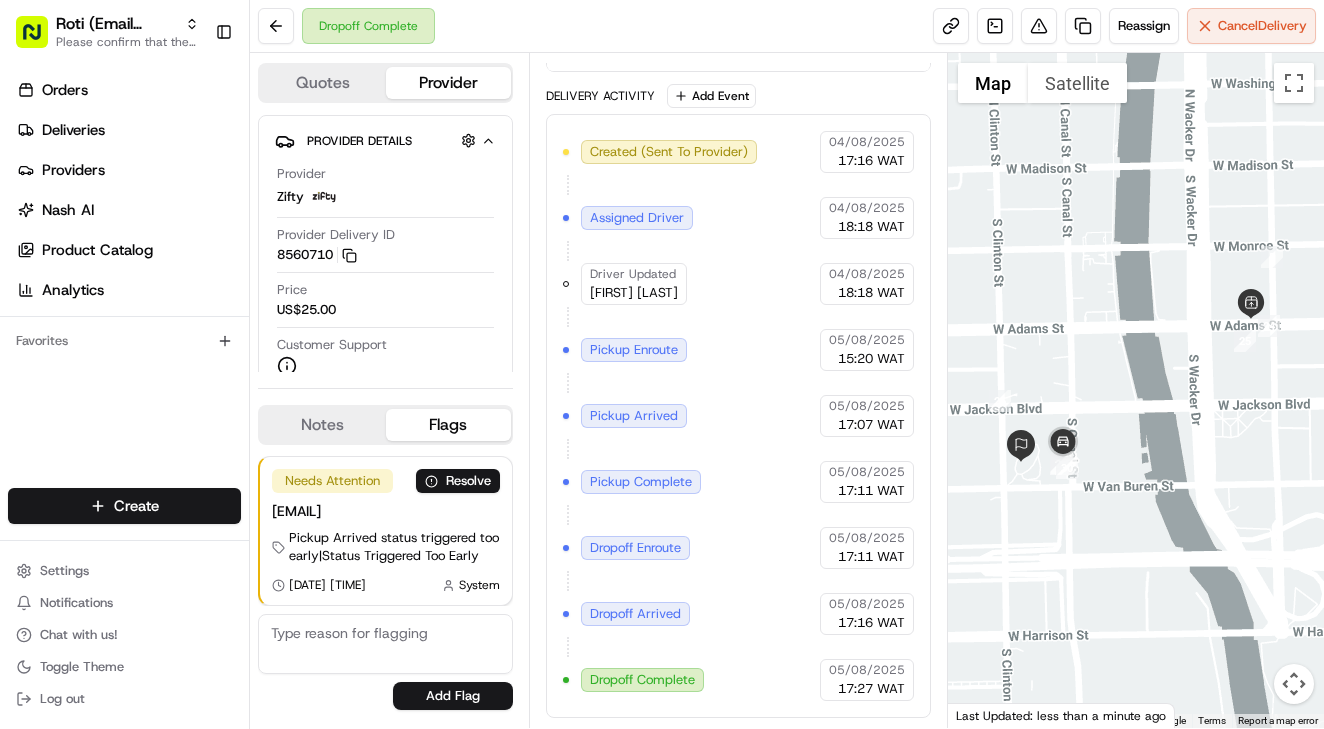 type 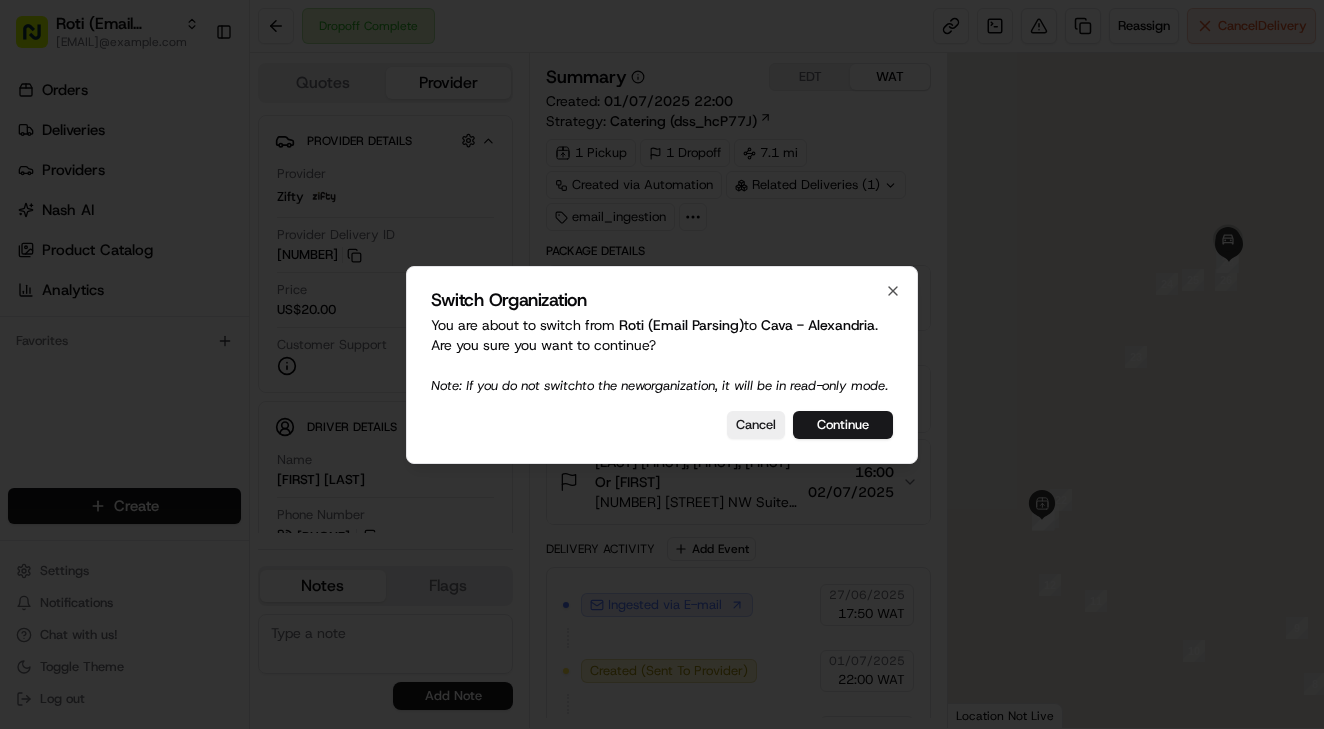 scroll, scrollTop: 0, scrollLeft: 0, axis: both 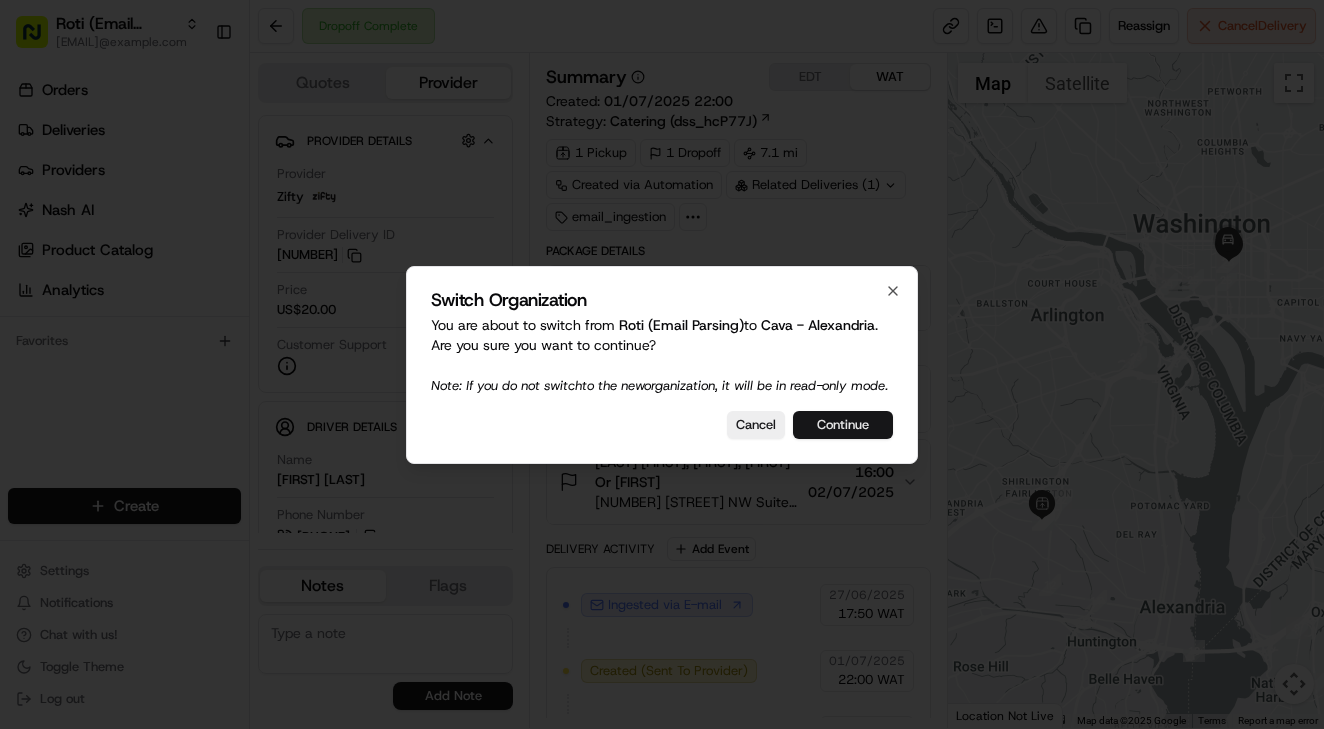 click on "Continue" at bounding box center [843, 425] 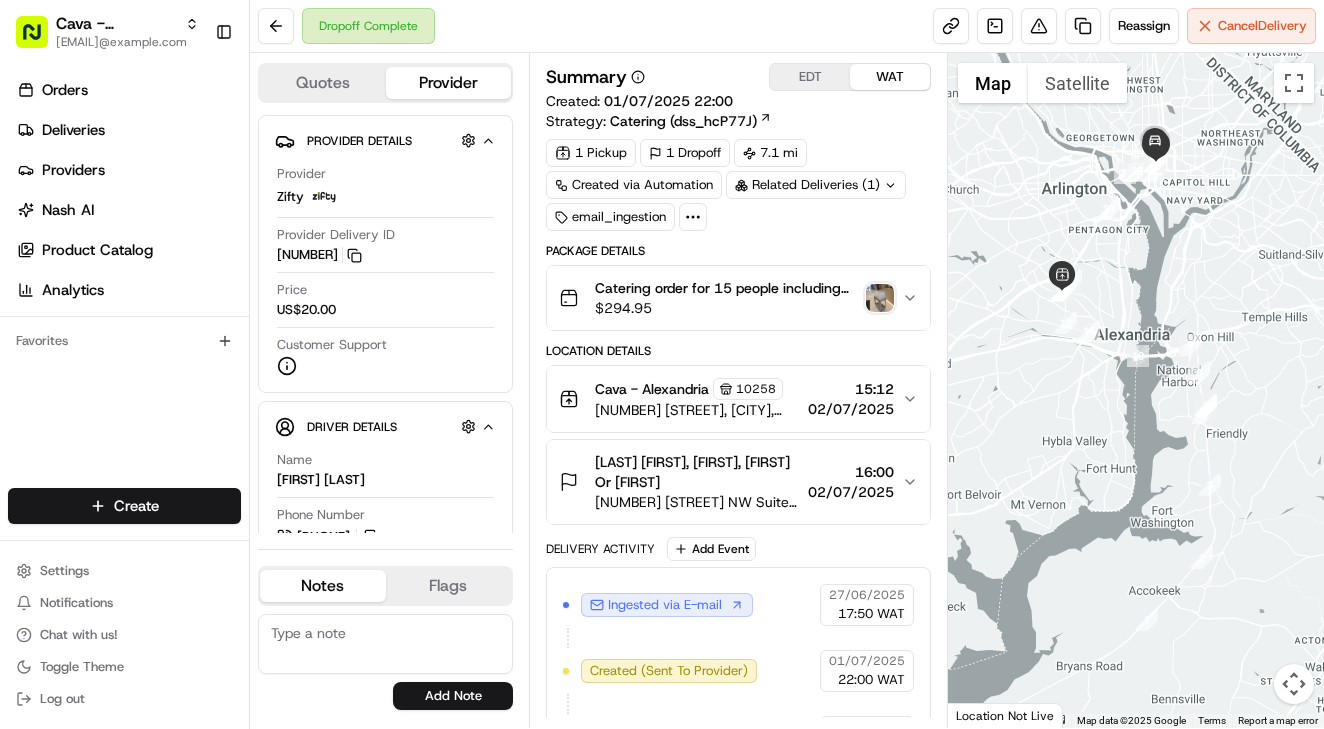 scroll, scrollTop: 0, scrollLeft: 0, axis: both 